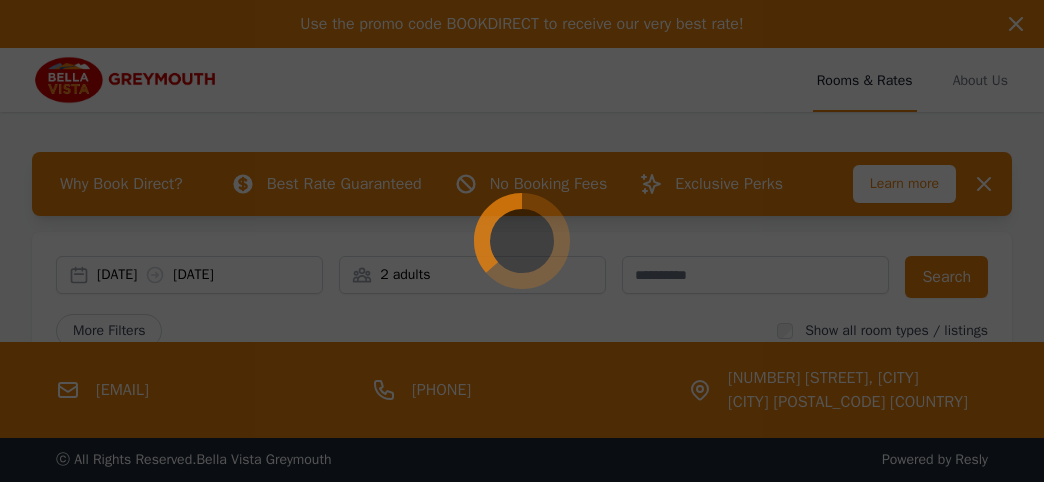 scroll, scrollTop: 0, scrollLeft: 0, axis: both 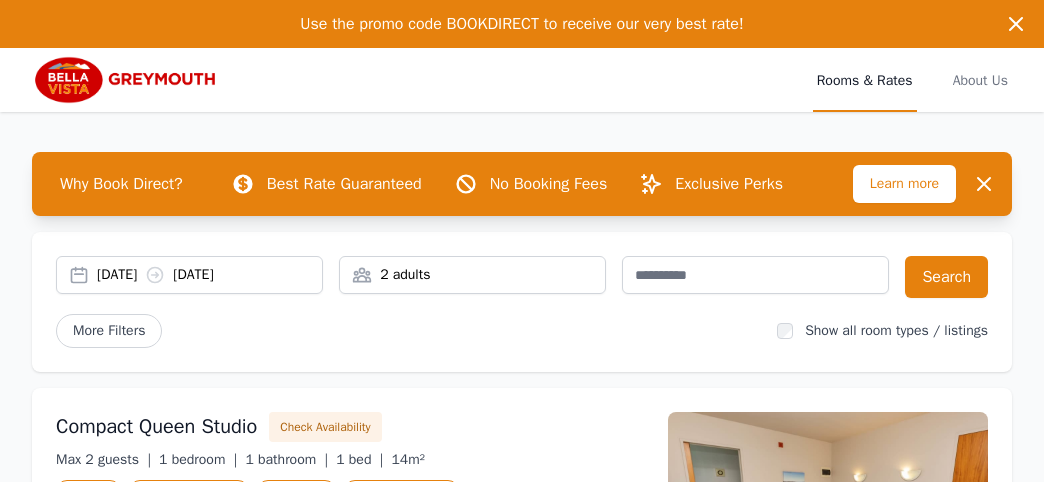 click on "[NUMBER] adults" at bounding box center (472, 275) 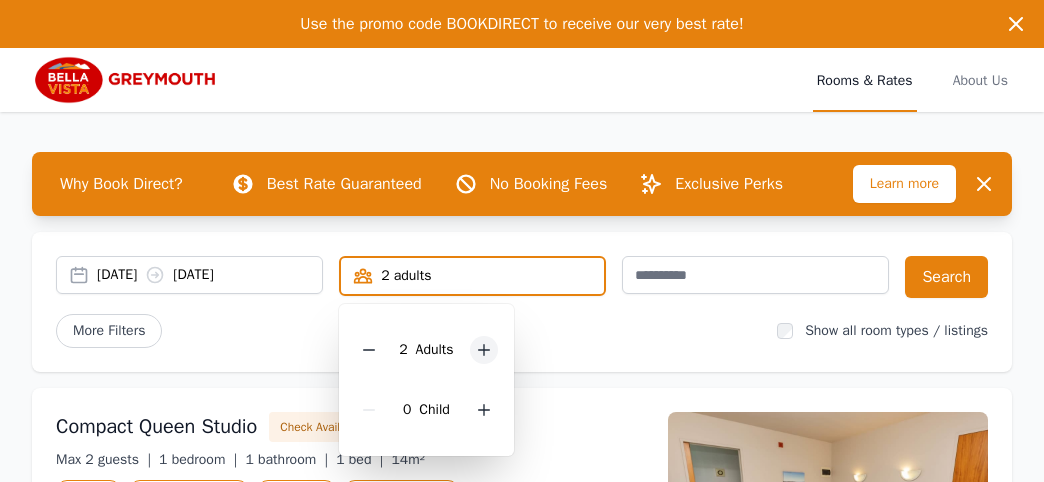 click at bounding box center (484, 350) 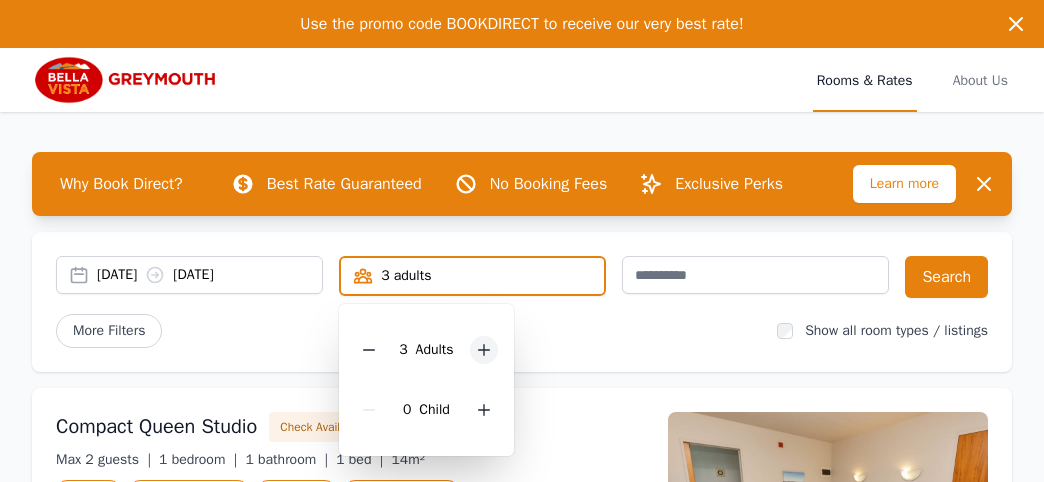 click at bounding box center [484, 350] 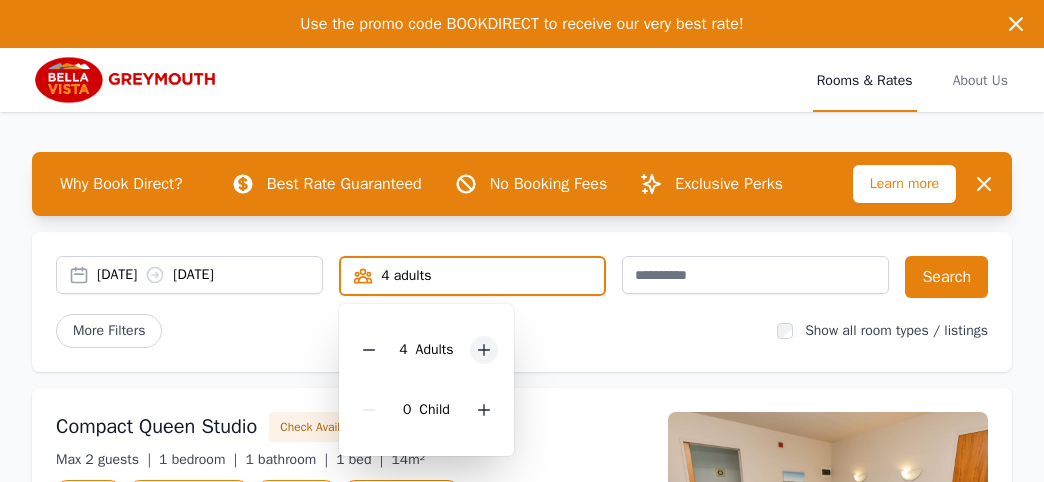 click at bounding box center (484, 350) 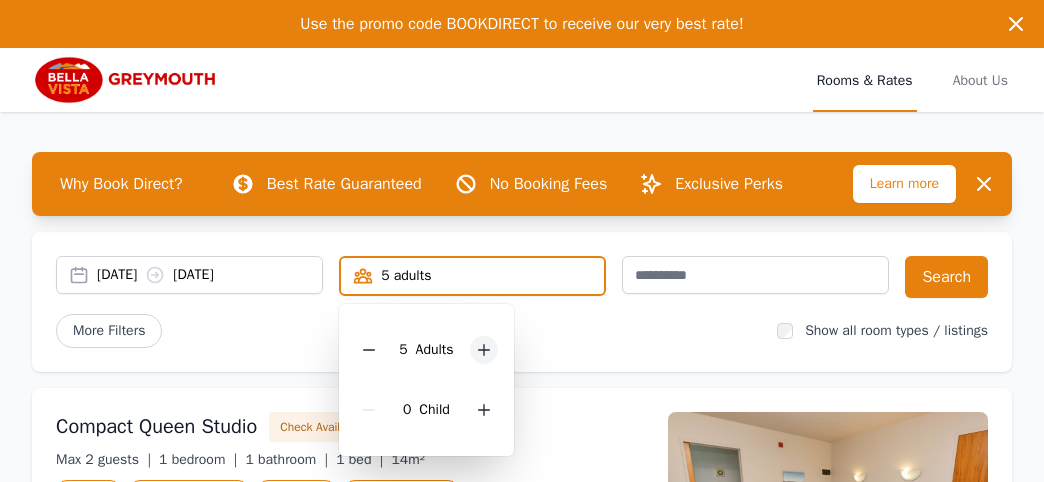 click at bounding box center (484, 350) 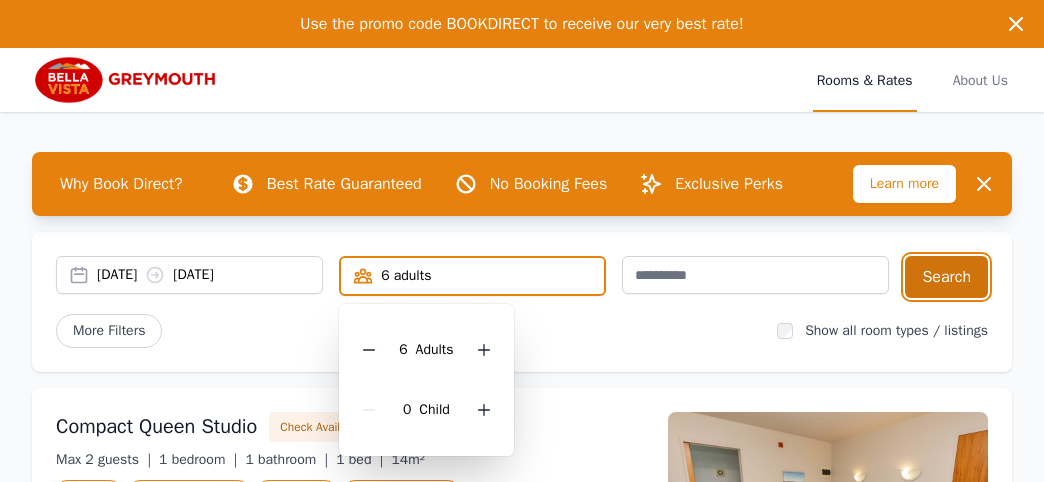 click on "Search" at bounding box center (946, 277) 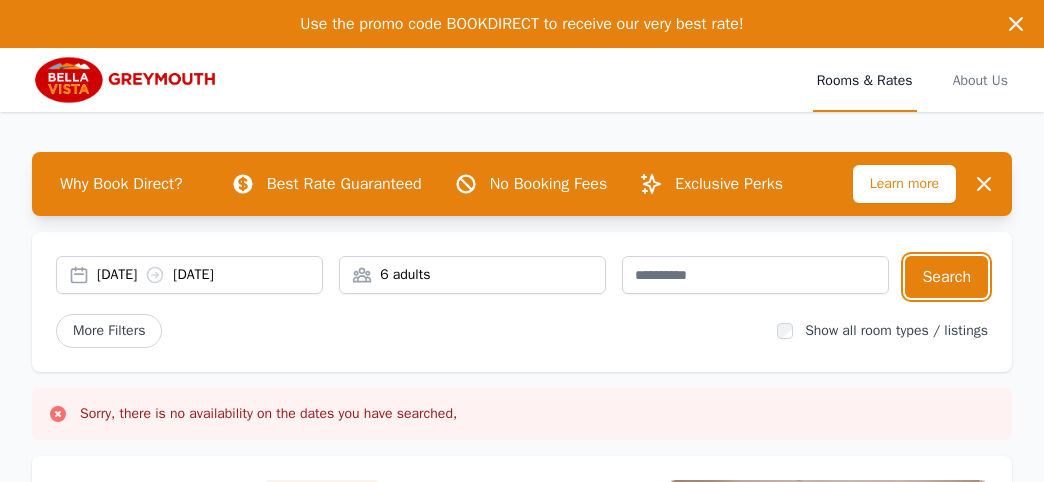 scroll, scrollTop: 100, scrollLeft: 0, axis: vertical 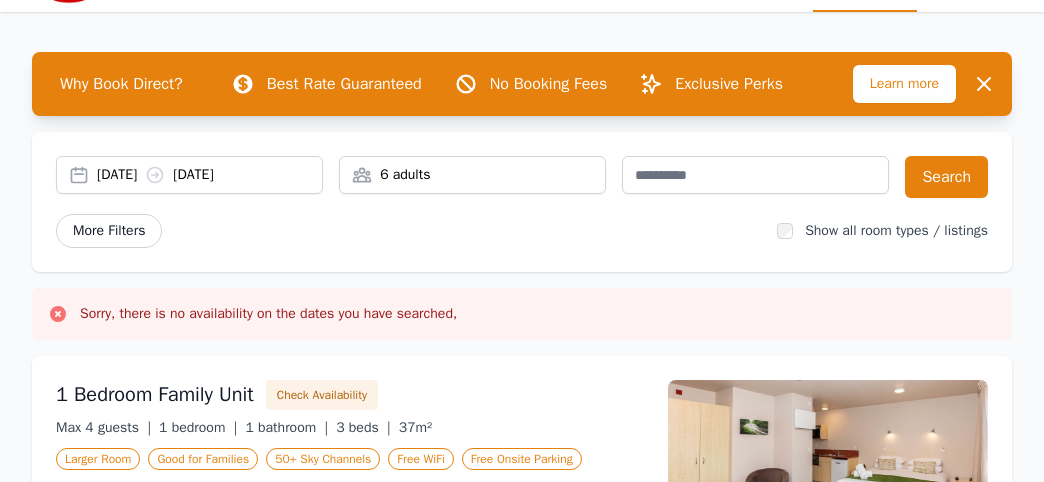 click on "More Filters" at bounding box center [109, 231] 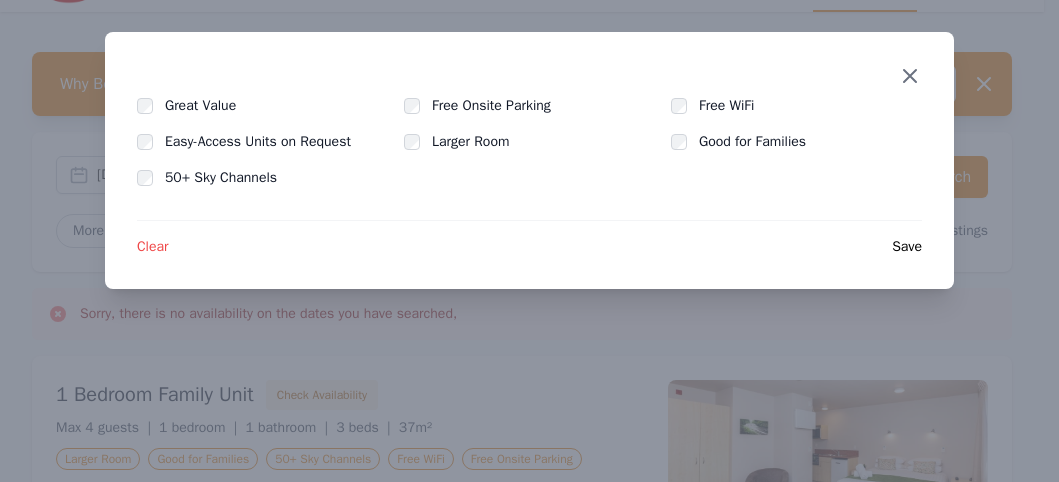 click at bounding box center [910, 76] 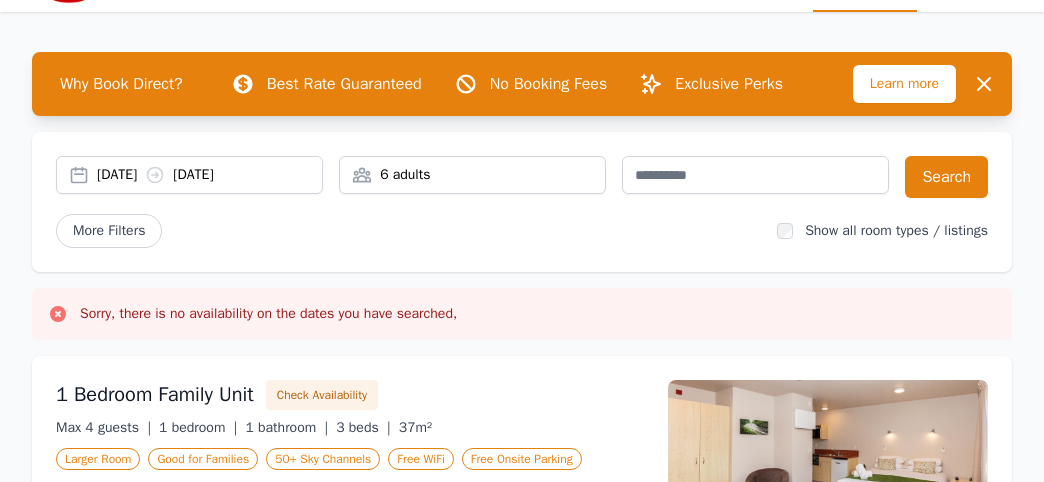 click on "Show all room types / listings" at bounding box center [896, 230] 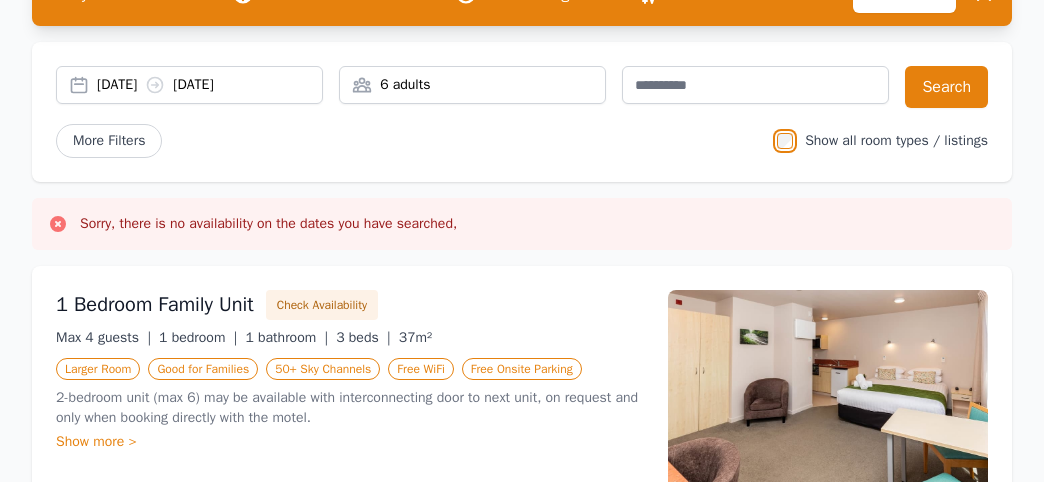 scroll, scrollTop: 200, scrollLeft: 0, axis: vertical 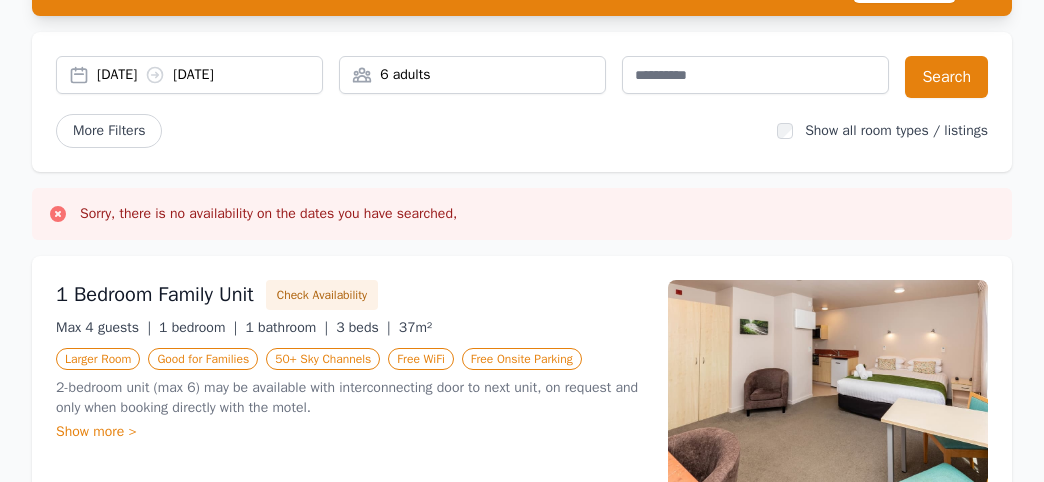 click on "Sorry, there is no availability on the dates you have searched," at bounding box center (268, 214) 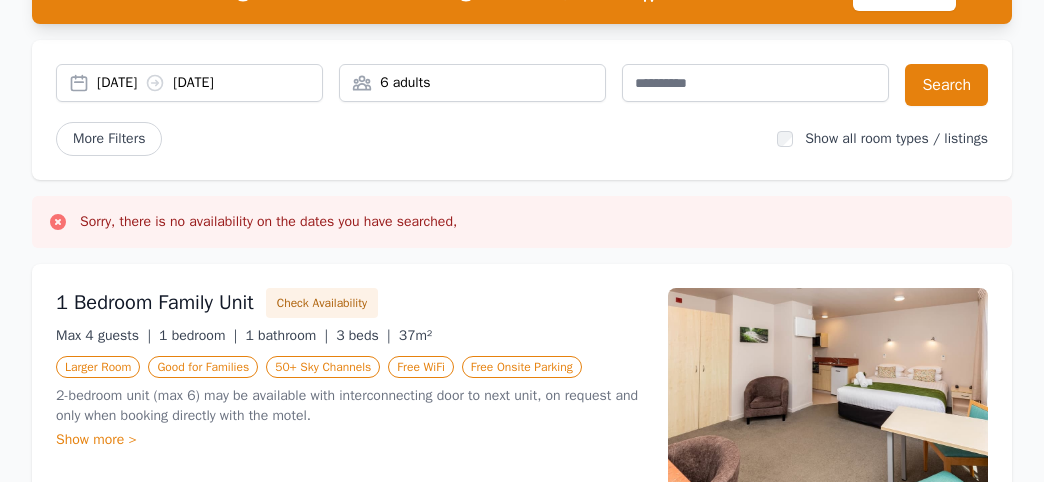scroll, scrollTop: 100, scrollLeft: 0, axis: vertical 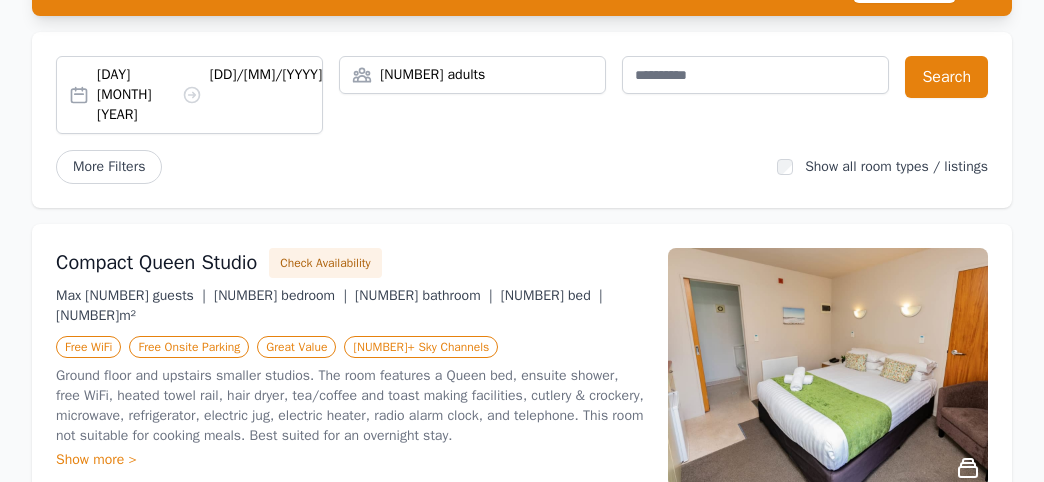 click on "[NUMBER] adults" at bounding box center (472, 75) 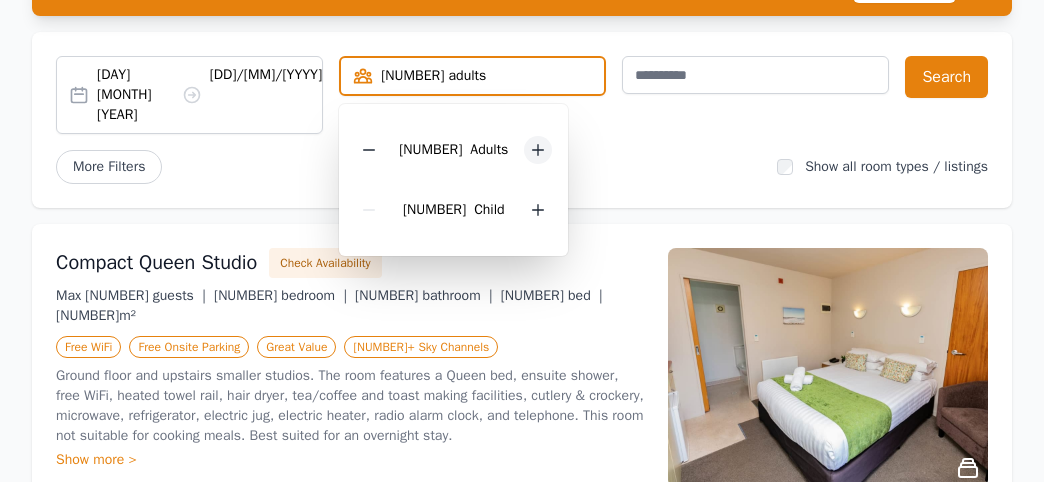 click at bounding box center [484, 150] 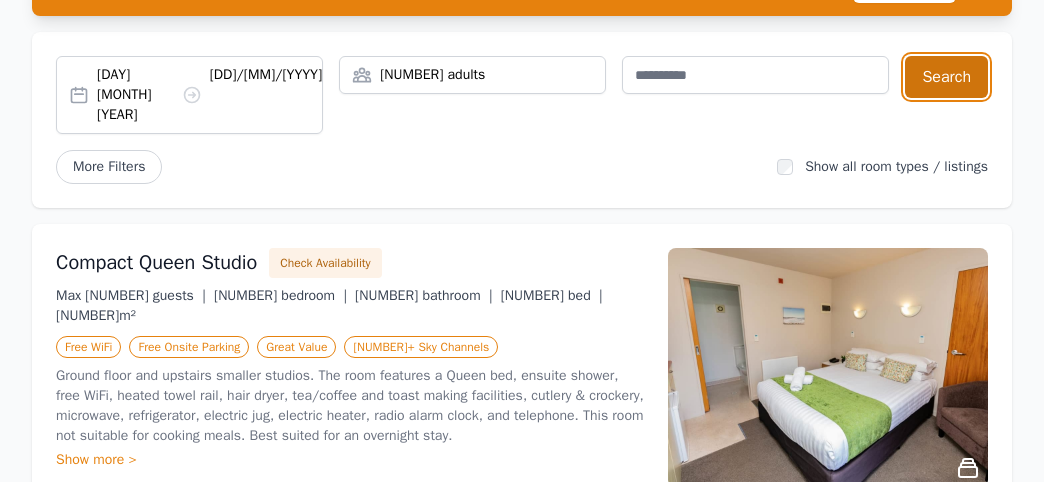 click on "Search" at bounding box center [946, 77] 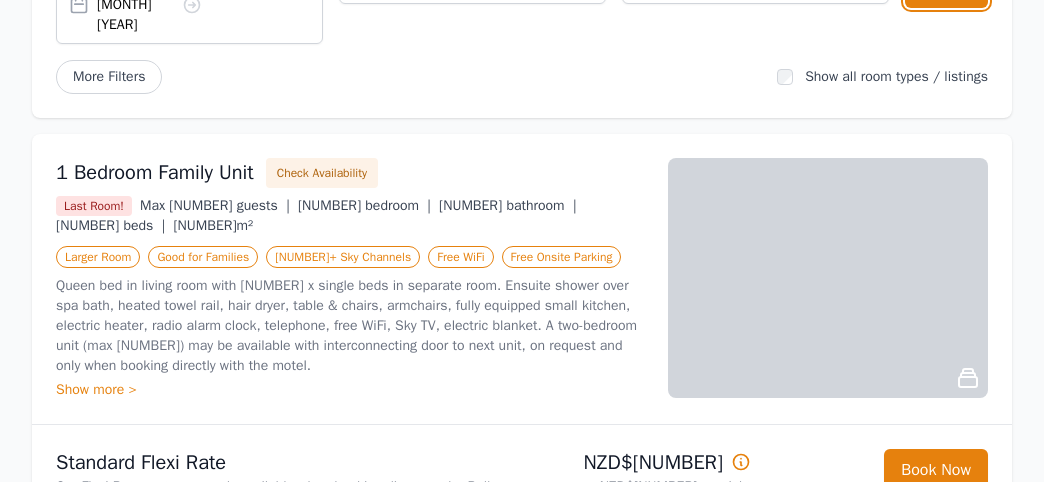 scroll, scrollTop: 300, scrollLeft: 0, axis: vertical 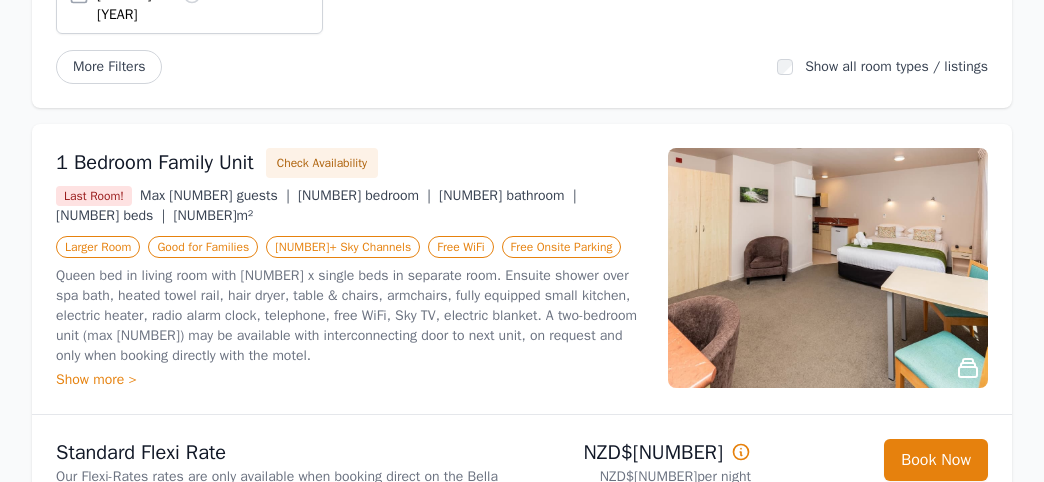 click on "Show more >" at bounding box center [350, 324] 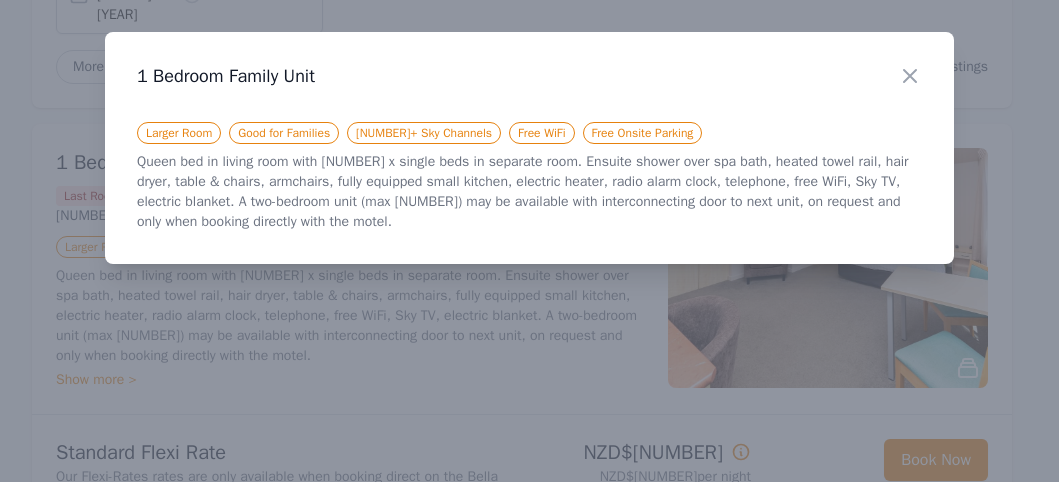 click on "[NUMBER] beds in living room with [NUMBER] x single beds in separate room. Ensuite shower over spa bath, heated towel rail, hair dryer, table & chairs, armchairs, fully equipped small kitchen, electric heater, radio alarm clock, telephone, free WiFi, Sky TV, electric blanket. A [NUMBER]-bedroom unit (max [NUMBER]) may be available with interconnecting door to next unit, on request and only when booking directly with the motel." at bounding box center (529, 192) 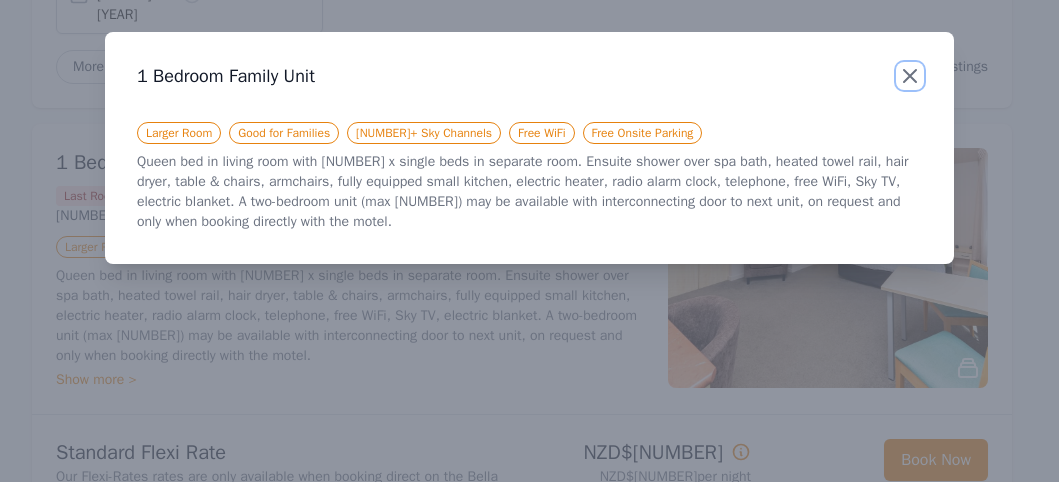 click at bounding box center [910, 76] 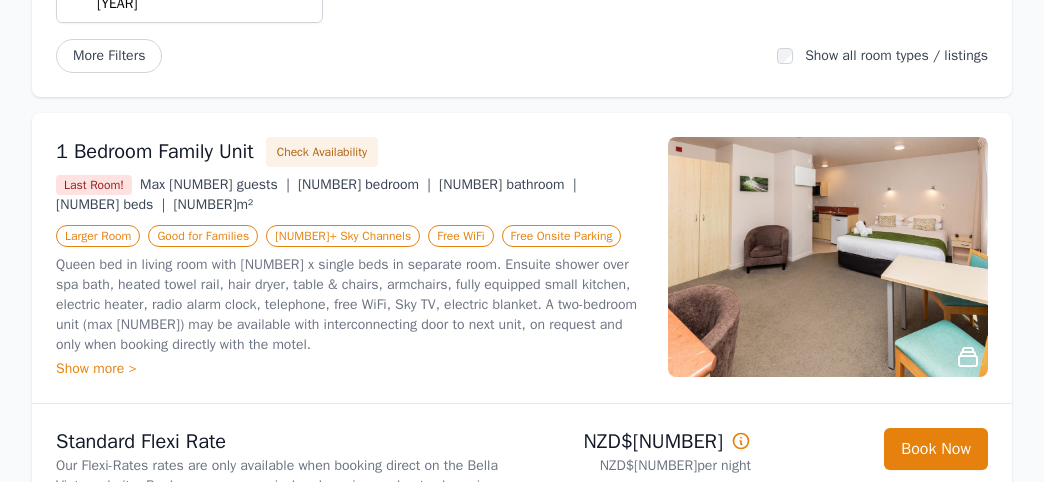 scroll, scrollTop: 400, scrollLeft: 0, axis: vertical 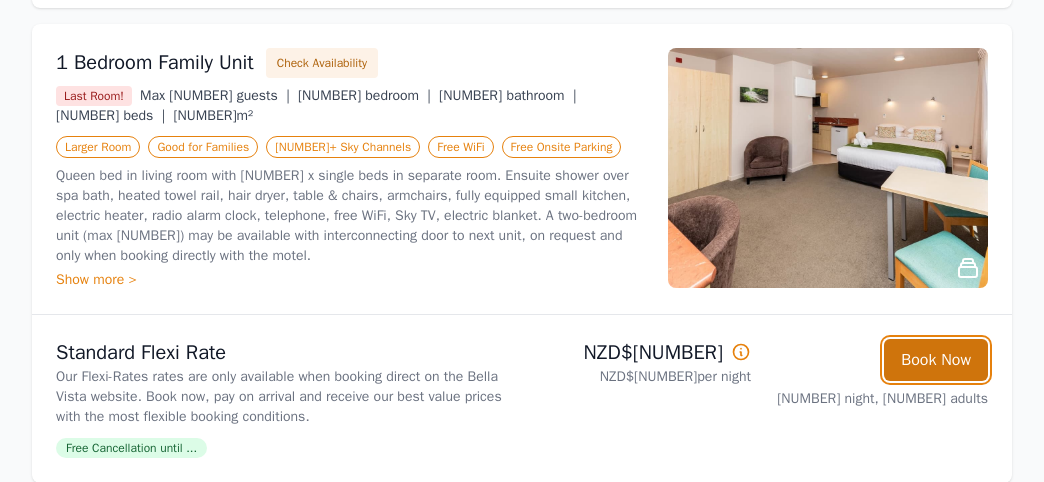 click on "Book Now" at bounding box center (936, 322) 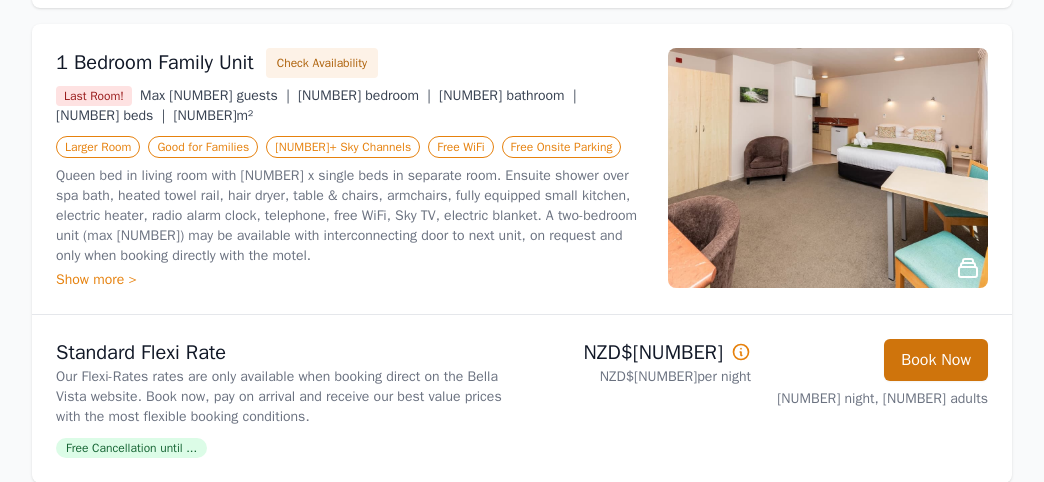 scroll, scrollTop: 182, scrollLeft: 0, axis: vertical 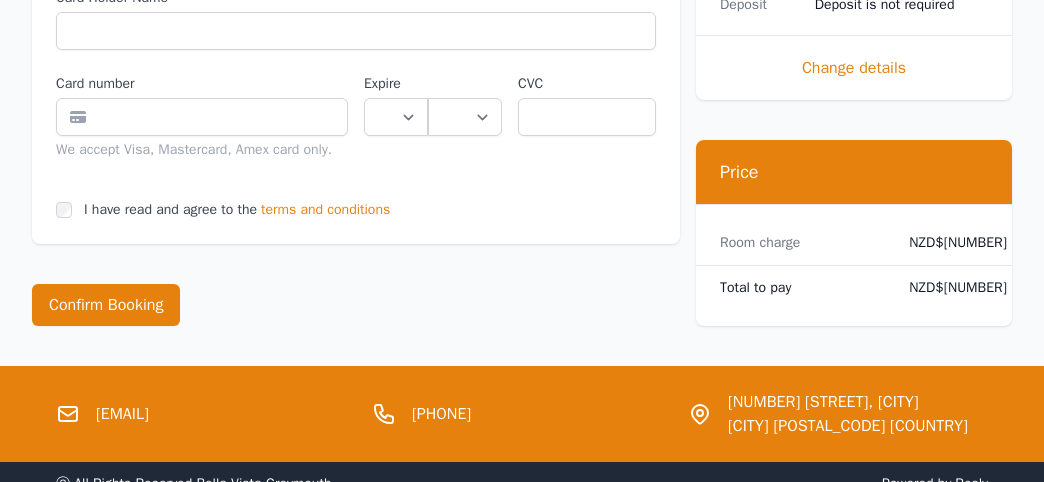 click at bounding box center [68, 394] 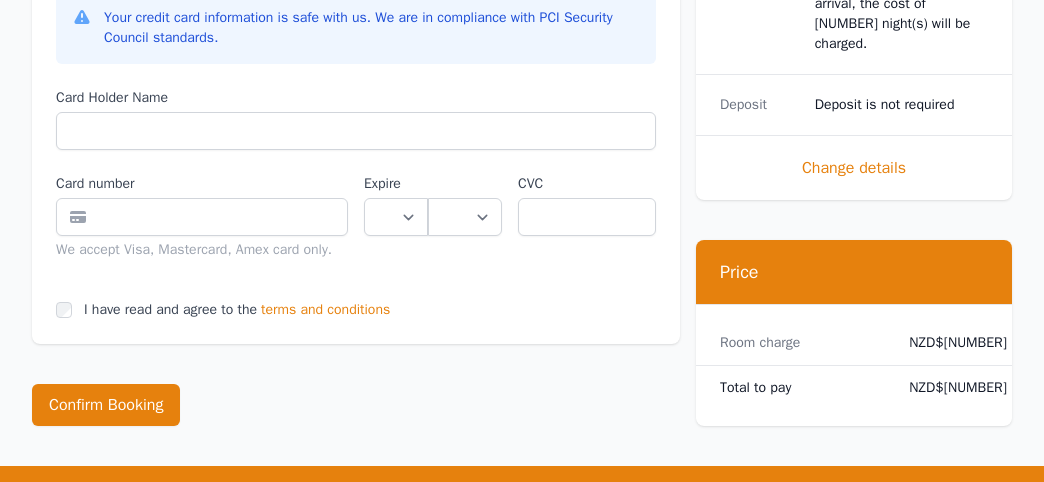 scroll, scrollTop: 1418, scrollLeft: 0, axis: vertical 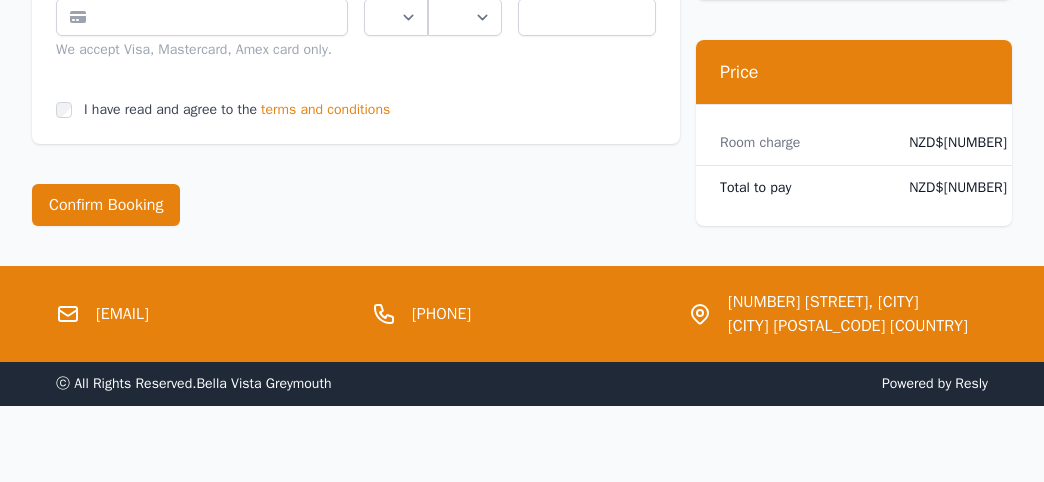 click on "greymouth@bellavista.co.nz" at bounding box center [122, 294] 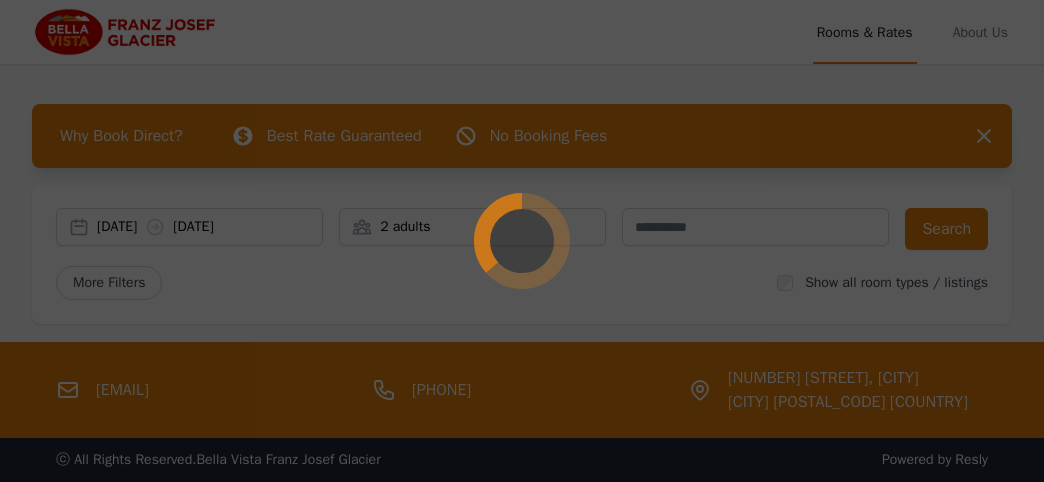 scroll, scrollTop: 0, scrollLeft: 0, axis: both 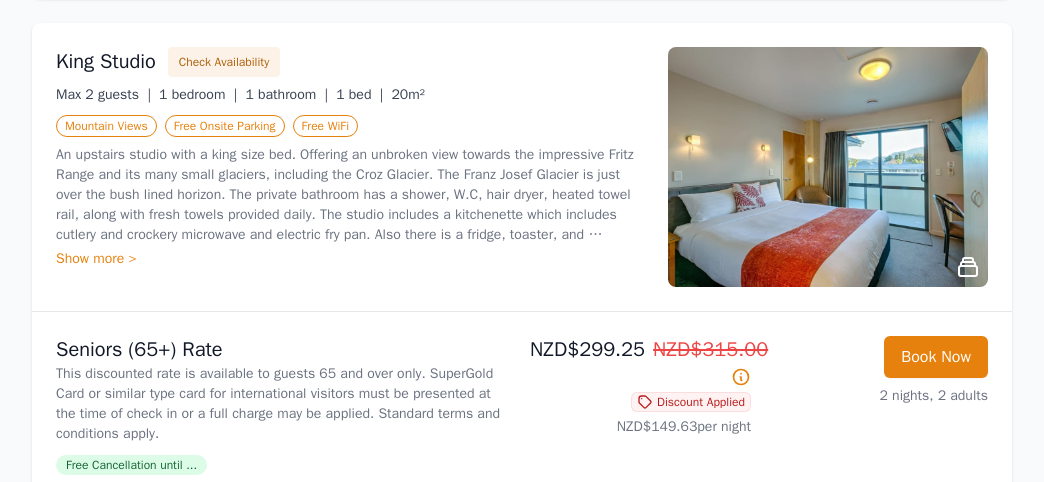 click on "Seniors (65+) Rate" at bounding box center [285, 350] 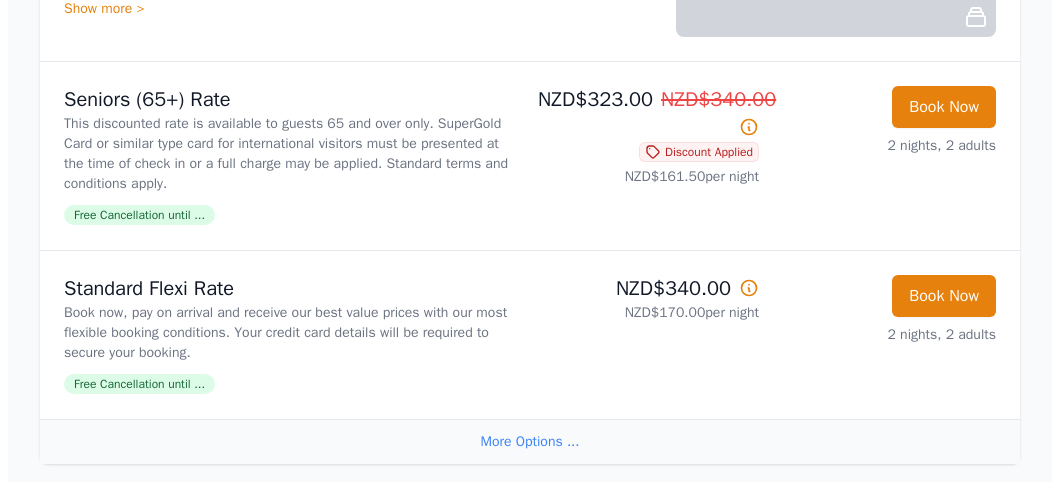 scroll, scrollTop: 4000, scrollLeft: 0, axis: vertical 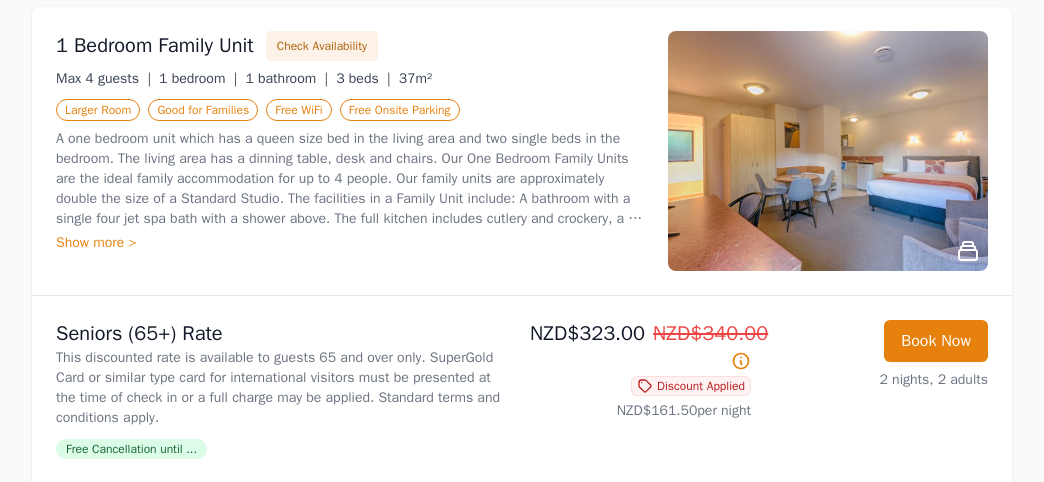 click on "Show more >" at bounding box center (350, 243) 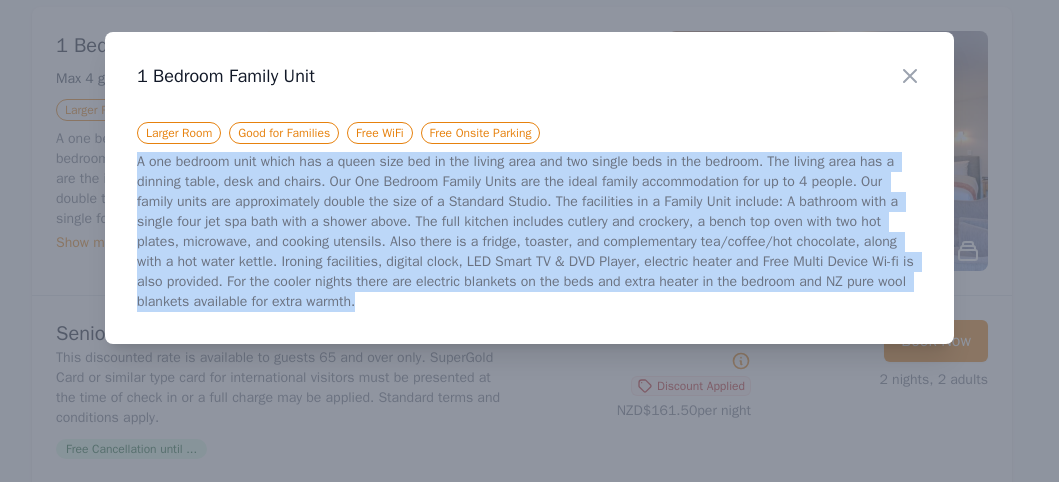drag, startPoint x: 137, startPoint y: 163, endPoint x: 396, endPoint y: 301, distance: 293.4706 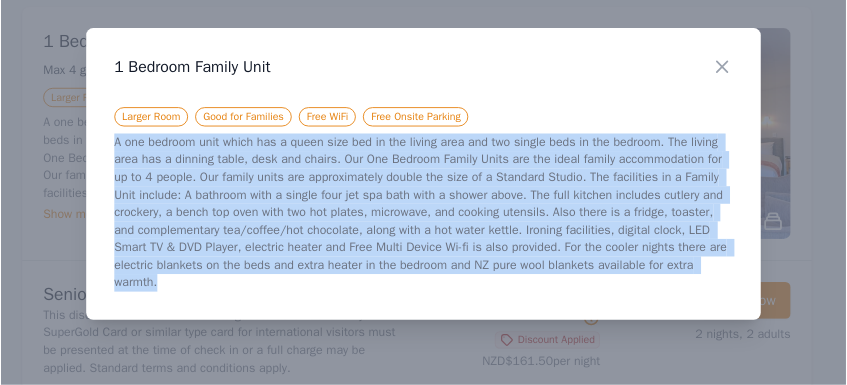 scroll, scrollTop: 4000, scrollLeft: 0, axis: vertical 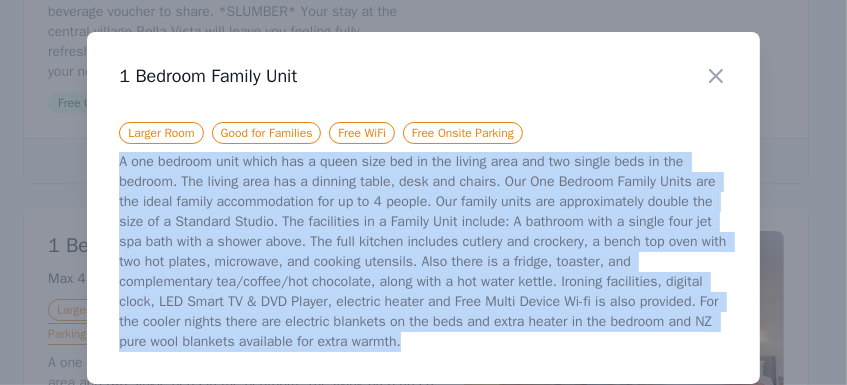 drag, startPoint x: 1018, startPoint y: 1, endPoint x: 202, endPoint y: 216, distance: 843.84894 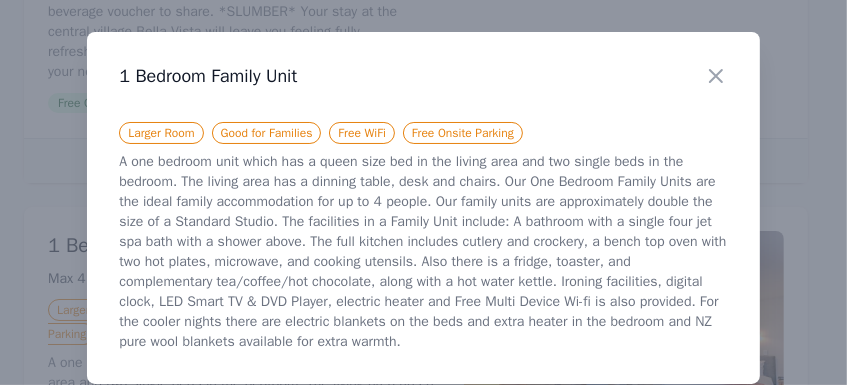 click on "A one bedroom unit which has a queen size bed in the living area and two single beds in the bedroom. The living area has a dinning table, desk and chairs. Our One Bedroom Family Units are the ideal family accommodation for up to 4 people. Our family units are approximately double the size of a Standard Studio. The facilities in a Family Unit include: A bathroom with a single four jet spa bath with a shower above. The full kitchen includes cutlery and crockery, a bench top oven with two hot plates, microwave, and cooking utensils. Also there is a fridge, toaster, and complementary tea/coffee/hot chocolate, along with a hot water kettle. Ironing facilities, digital clock, LED Smart TV & DVD Player, electric heater and Free Multi Device Wi-fi is also provided. For the cooler nights there are electric blankets on the beds and extra heater in the bedroom and NZ pure wool blankets available for extra warmth." at bounding box center [423, 252] 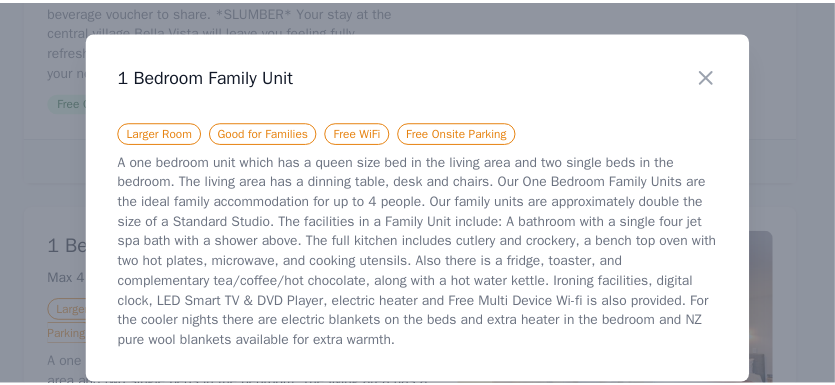 scroll, scrollTop: 30, scrollLeft: 0, axis: vertical 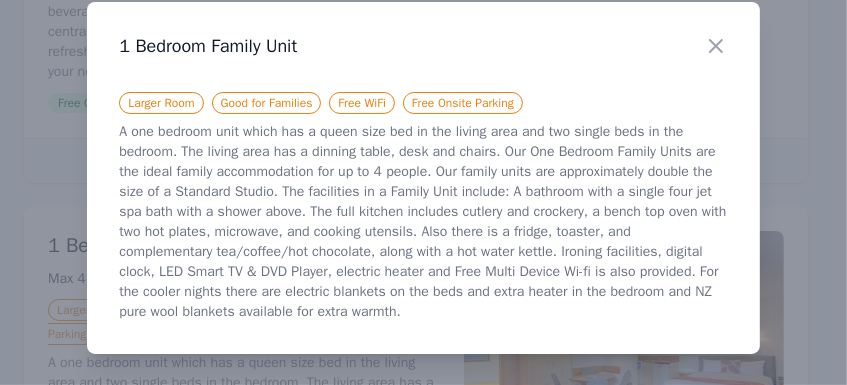 click on "A one bedroom unit which has a queen size bed in the living area and two single beds in the bedroom. The living area has a dinning table, desk and chairs. Our One Bedroom Family Units are the ideal family accommodation for up to 4 people. Our family units are approximately double the size of a Standard Studio. The facilities in a Family Unit include: A bathroom with a single four jet spa bath with a shower above. The full kitchen includes cutlery and crockery, a bench top oven with two hot plates, microwave, and cooking utensils. Also there is a fridge, toaster, and complementary tea/coffee/hot chocolate, along with a hot water kettle. Ironing facilities, digital clock, LED Smart TV & DVD Player, electric heater and Free Multi Device Wi-fi is also provided. For the cooler nights there are electric blankets on the beds and extra heater in the bedroom and NZ pure wool blankets available for extra warmth." at bounding box center [423, 222] 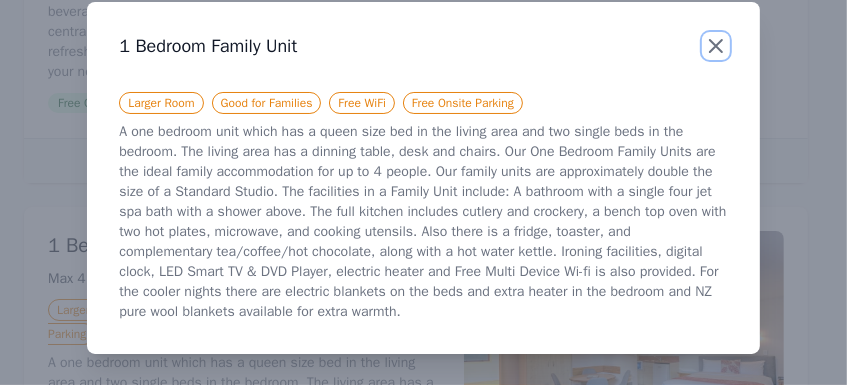 click at bounding box center (716, 46) 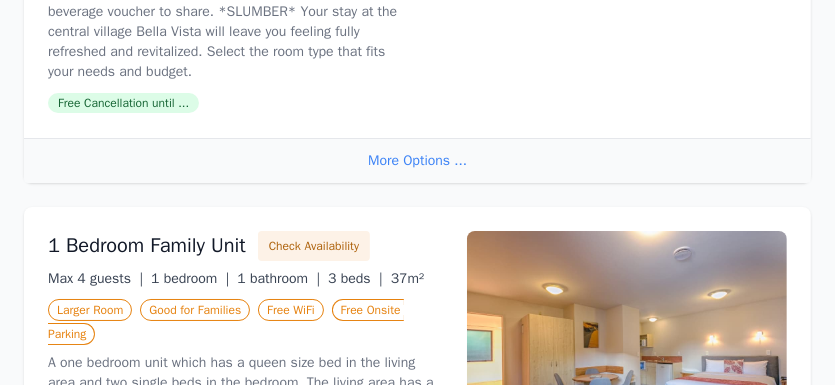scroll, scrollTop: 0, scrollLeft: 0, axis: both 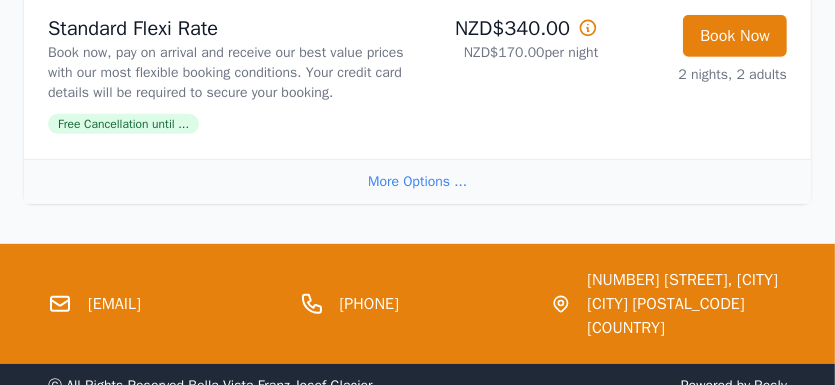 click on "More Options ..." at bounding box center (417, 181) 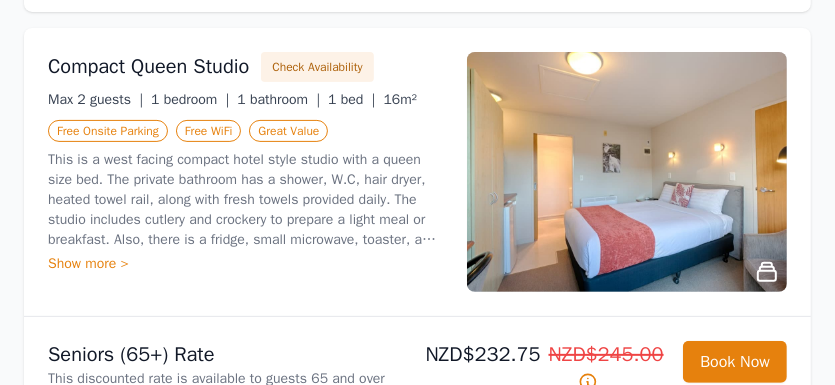 scroll, scrollTop: 320, scrollLeft: 0, axis: vertical 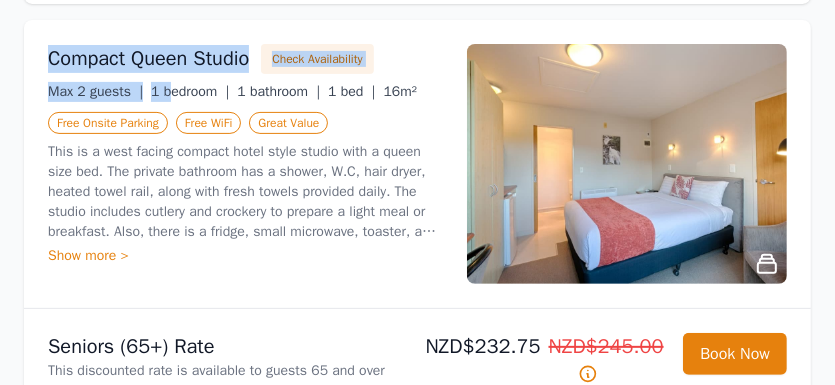 drag, startPoint x: 26, startPoint y: 74, endPoint x: 164, endPoint y: 96, distance: 139.74261 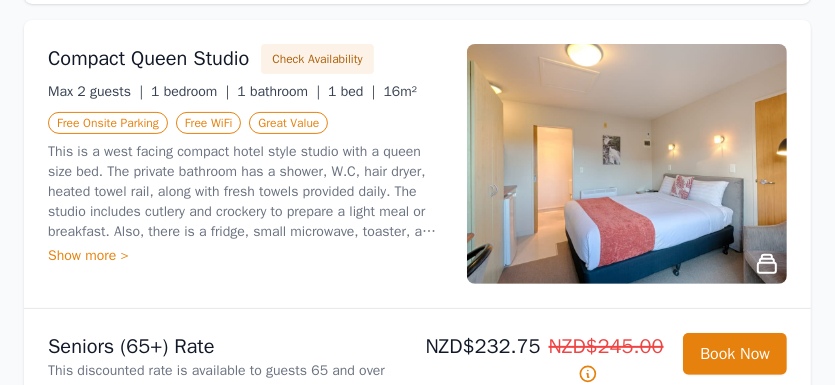 click on "Compact Queen Studio Check Availability Max 2 guests  | 1 bedroom  | 1 bathroom  | 1 bed  | 16m² Free Onsite Parking Free WiFi Great Value This is a west facing compact hotel style studio with a queen size bed. The private bathroom has a shower, W.C, hair dryer, heated towel rail, along with fresh towels provided daily. The studio includes cutlery and crockery to prepare a light meal or breakfast. Also, there is a fridge, small microwave, toaster, and complementary tea/coffee/hot chocolate, along with a hot water kettle. Ironing facilities, digital clock, LED Smart TV & DVD Player, electric heater and unlimited, multi device wifi is also provided. For the cooler nights there is a dual control electric blanket on the bed and a NZ pure wool blanket available for extra warmth. Show more >" at bounding box center [417, 164] 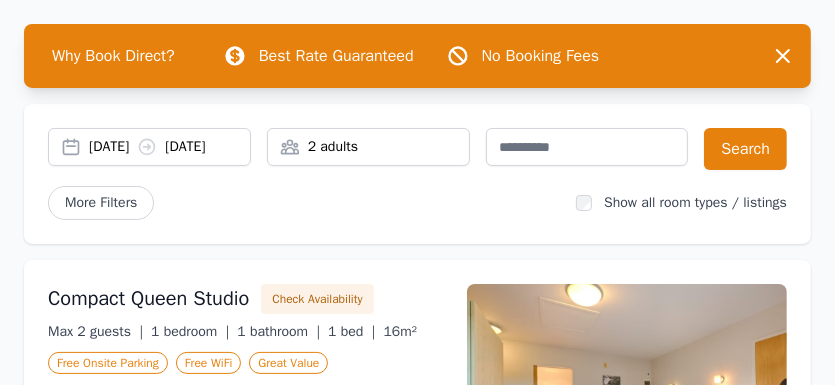 scroll, scrollTop: 320, scrollLeft: 0, axis: vertical 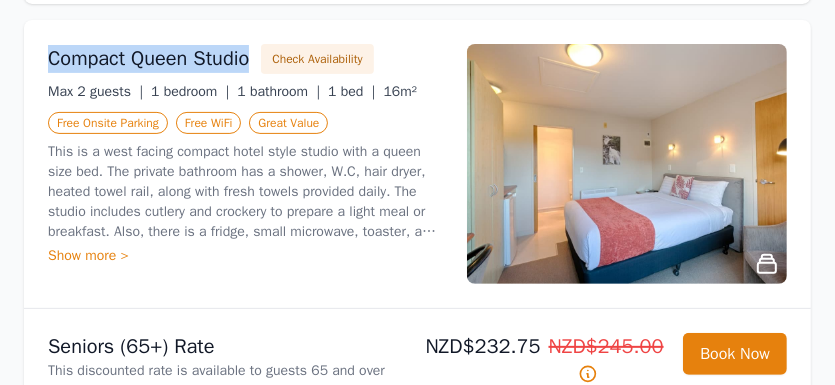 drag, startPoint x: 50, startPoint y: 70, endPoint x: 259, endPoint y: 81, distance: 209.28928 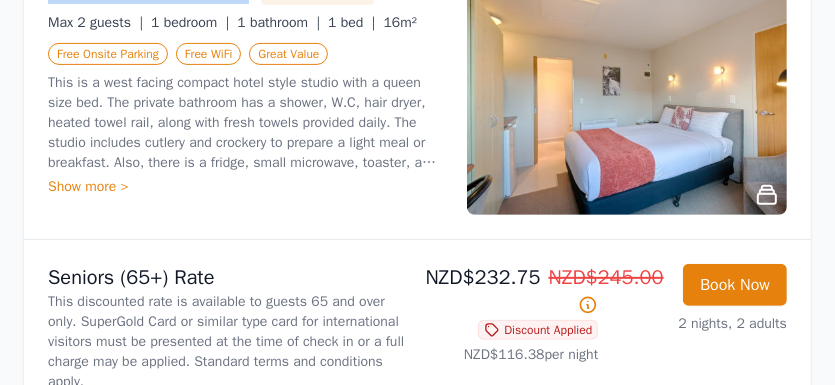 scroll, scrollTop: 400, scrollLeft: 0, axis: vertical 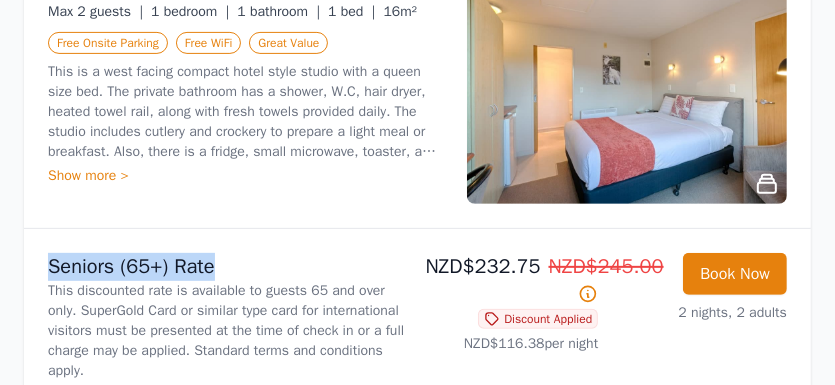 drag, startPoint x: 50, startPoint y: 285, endPoint x: 309, endPoint y: 284, distance: 259.00192 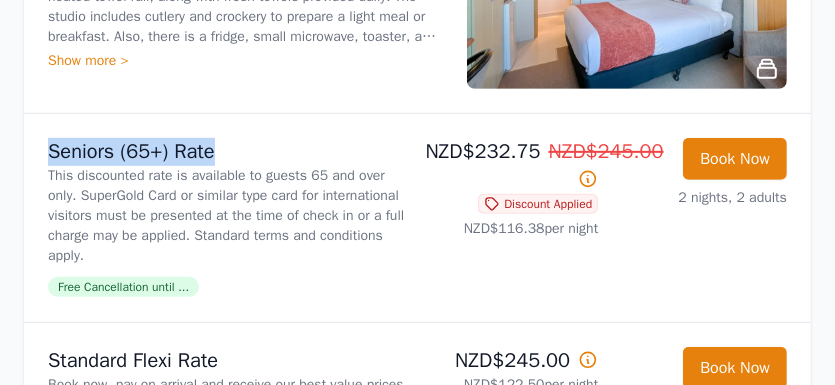 scroll, scrollTop: 560, scrollLeft: 0, axis: vertical 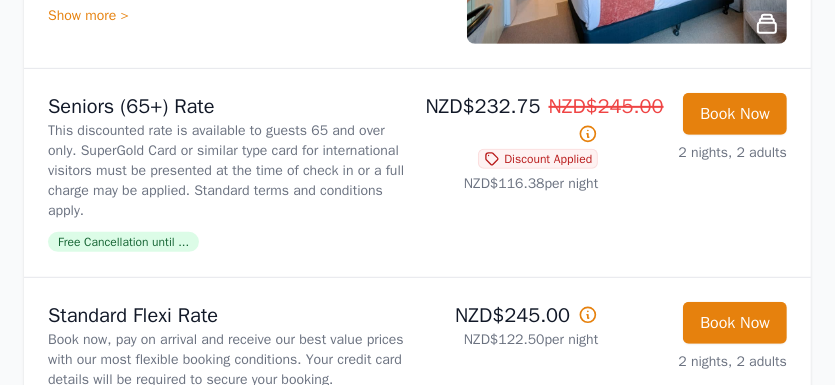 drag, startPoint x: 134, startPoint y: 120, endPoint x: 96, endPoint y: 178, distance: 69.339745 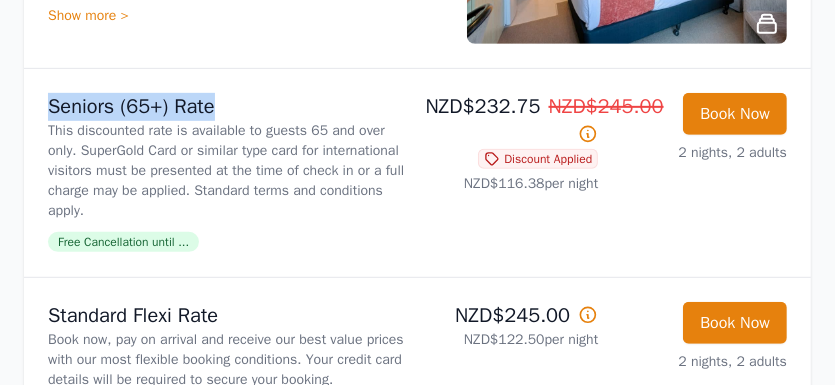 drag, startPoint x: 48, startPoint y: 120, endPoint x: 212, endPoint y: 116, distance: 164.04877 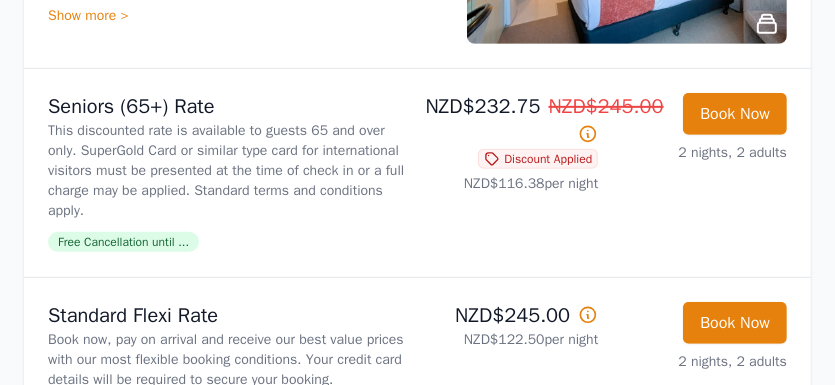 click at bounding box center (588, 133) 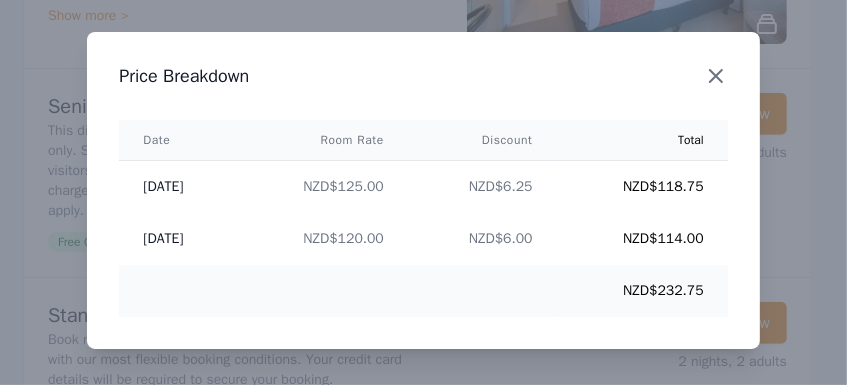 click at bounding box center [716, 76] 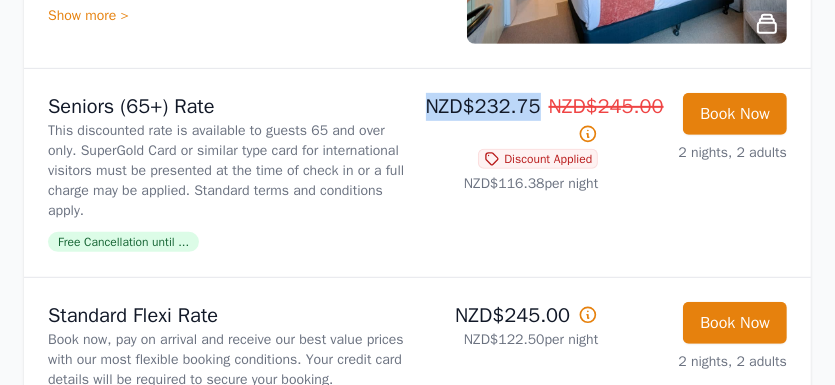 drag, startPoint x: 422, startPoint y: 119, endPoint x: 541, endPoint y: 124, distance: 119.104996 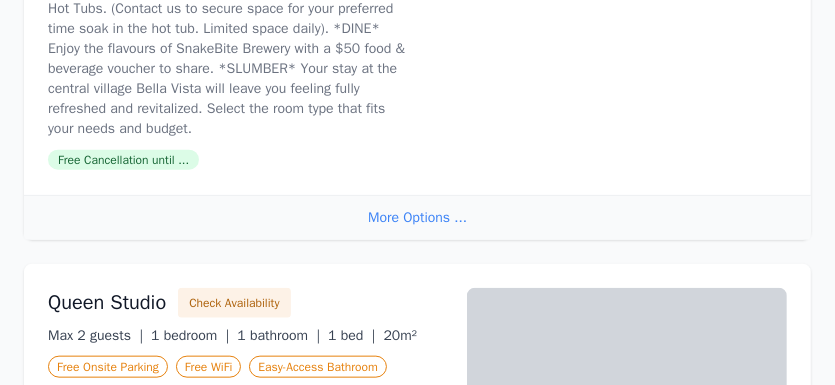 scroll, scrollTop: 1200, scrollLeft: 0, axis: vertical 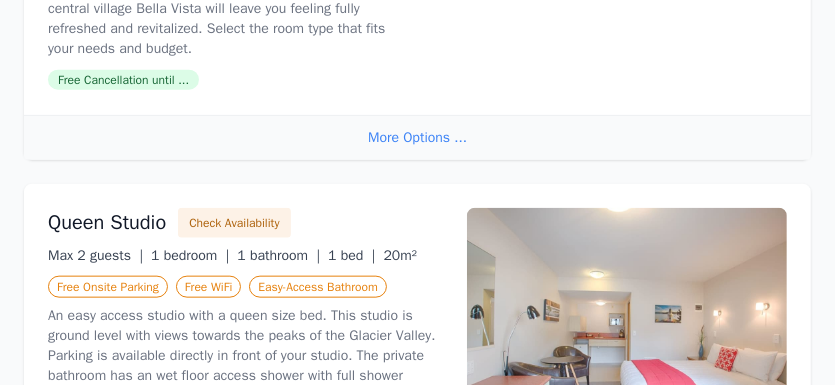 click on "More Options ..." at bounding box center (417, 137) 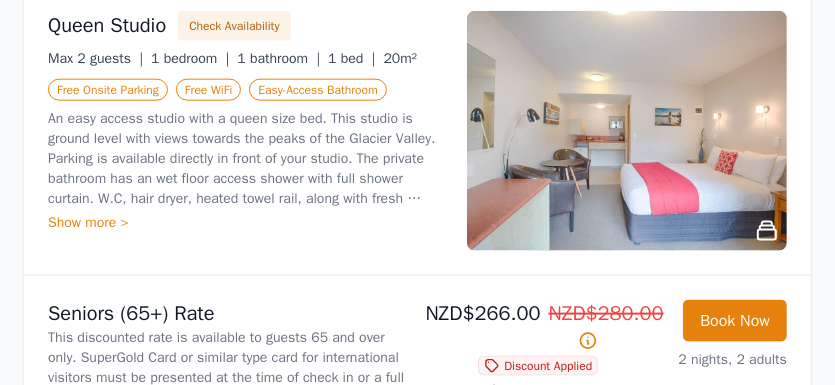 scroll, scrollTop: 1360, scrollLeft: 0, axis: vertical 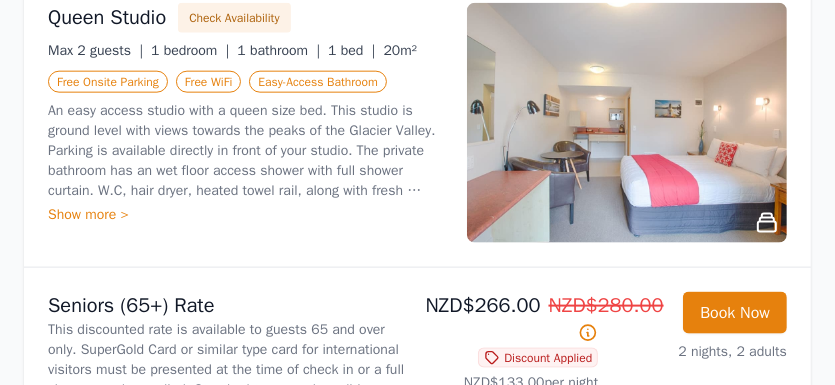click on "Show more >" at bounding box center [245, 215] 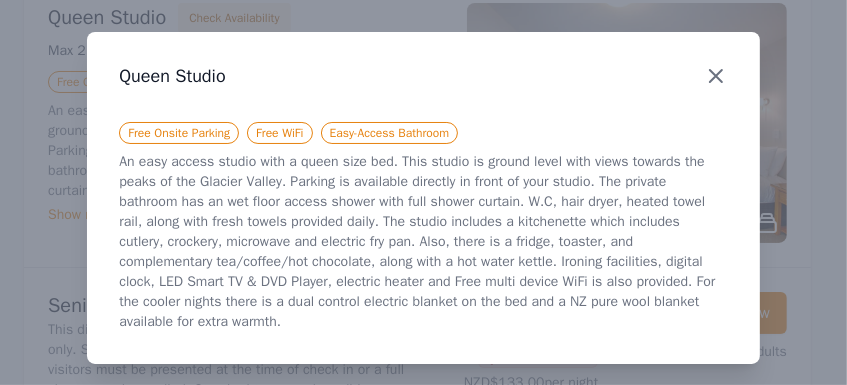 click at bounding box center (716, 76) 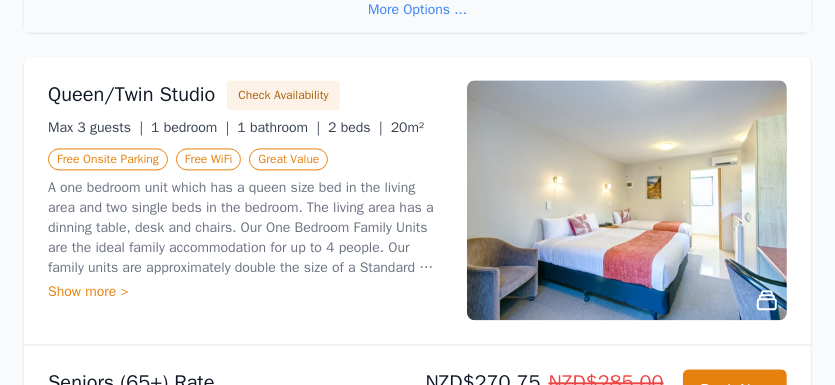 scroll, scrollTop: 2320, scrollLeft: 0, axis: vertical 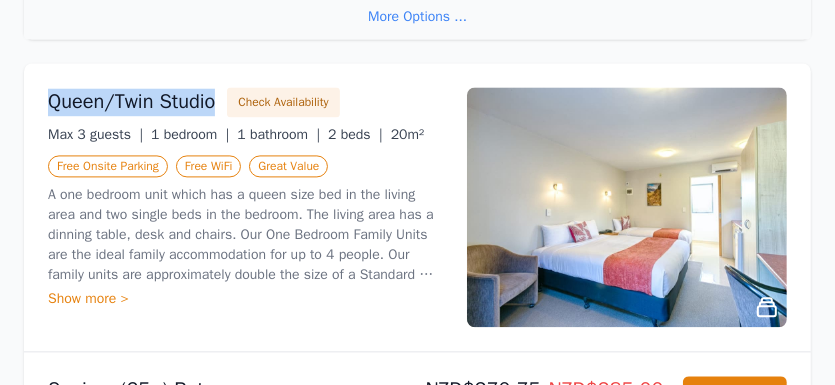 drag, startPoint x: 57, startPoint y: 117, endPoint x: 228, endPoint y: 117, distance: 171 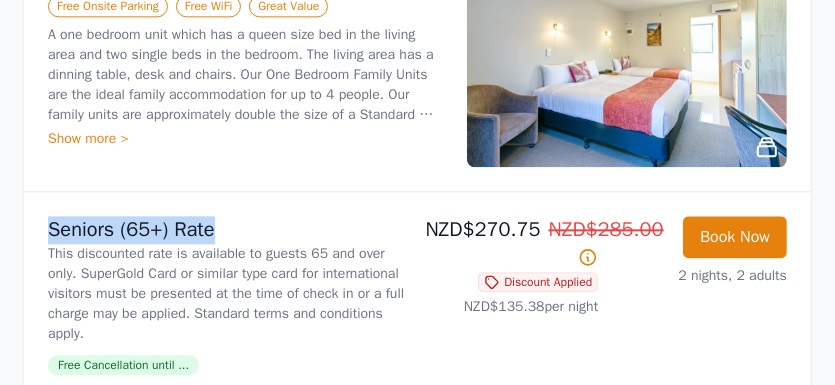 drag, startPoint x: 41, startPoint y: 246, endPoint x: 231, endPoint y: 243, distance: 190.02368 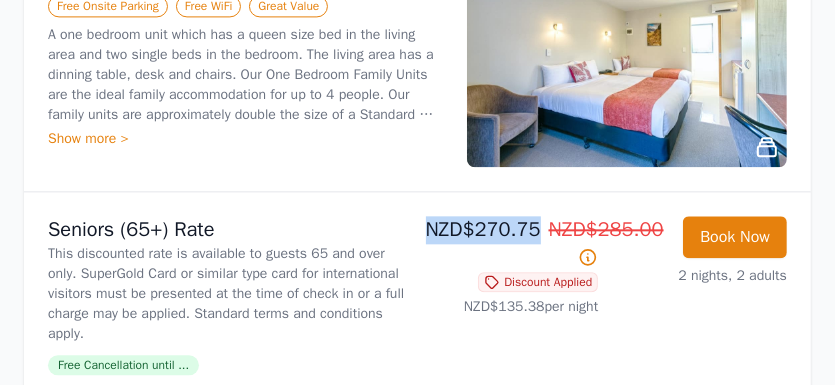 drag, startPoint x: 425, startPoint y: 247, endPoint x: 537, endPoint y: 248, distance: 112.00446 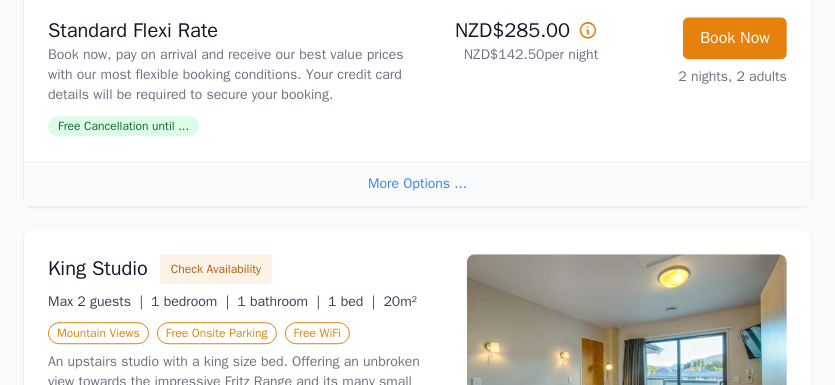 scroll, scrollTop: 2960, scrollLeft: 0, axis: vertical 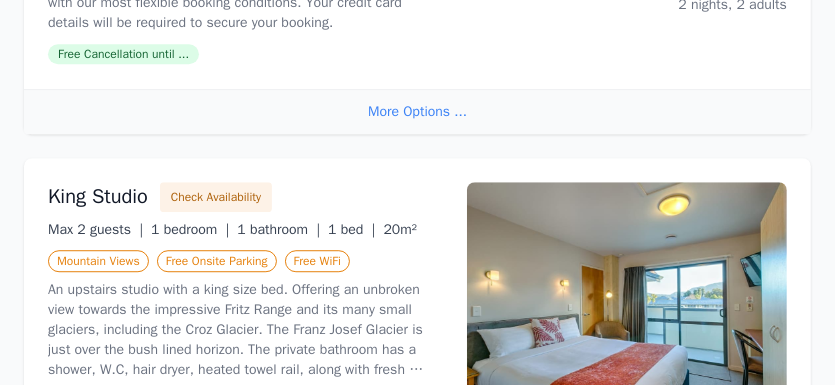 click on "More Options ..." at bounding box center (417, 111) 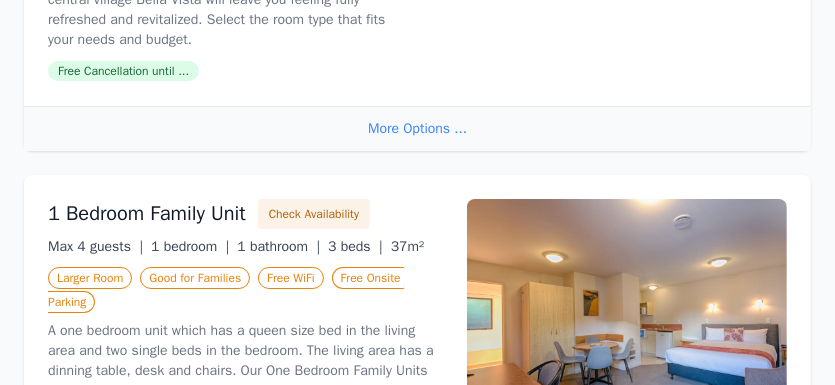 scroll, scrollTop: 4000, scrollLeft: 0, axis: vertical 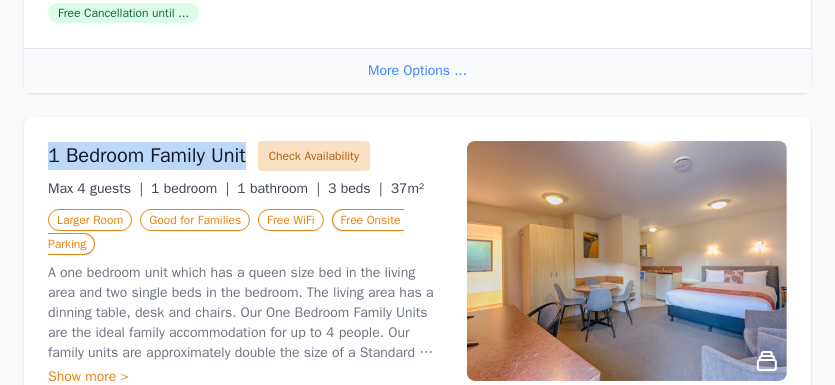 drag, startPoint x: 48, startPoint y: 169, endPoint x: 265, endPoint y: 169, distance: 217 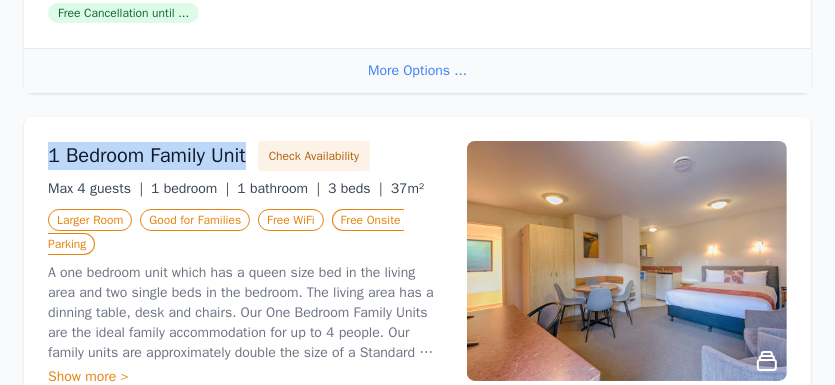 click on "1 Bedroom Family Unit Check Availability Max 4 guests  | 1 bedroom  | 1 bathroom  | 3 beds  | 37m² Larger Room Good for Families Free WiFi Free Onsite Parking Show more >" at bounding box center (417, 264) 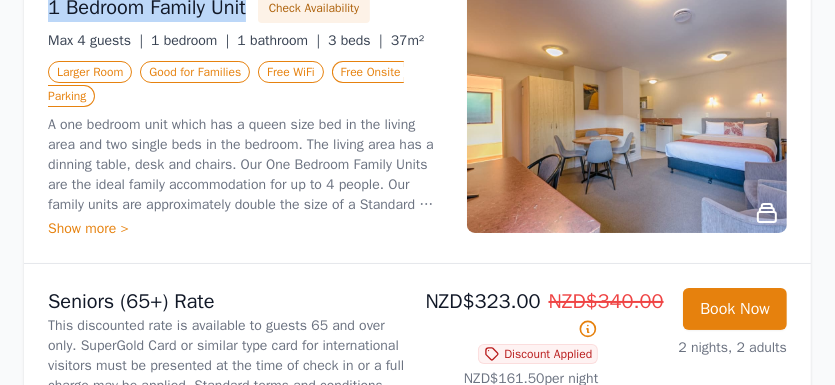 scroll, scrollTop: 4160, scrollLeft: 0, axis: vertical 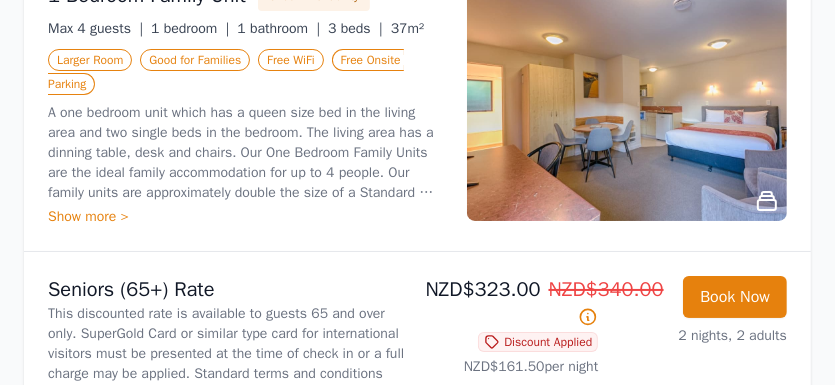 click on "Show more >" at bounding box center [245, 217] 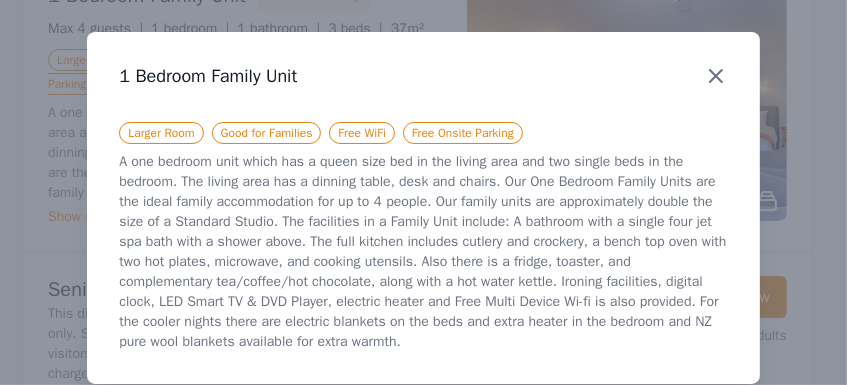 click at bounding box center [716, 76] 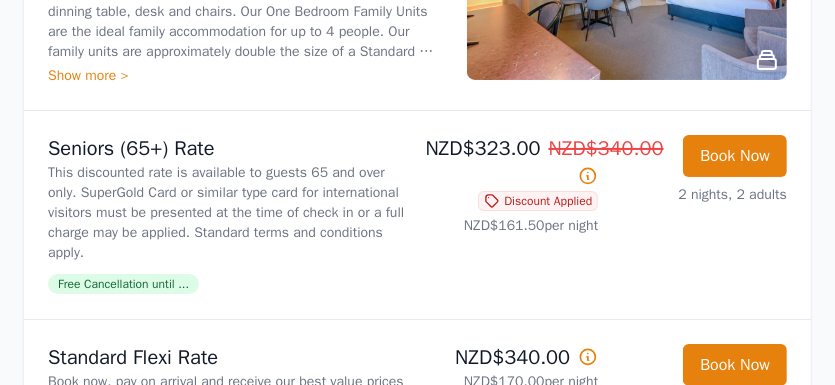 scroll, scrollTop: 4320, scrollLeft: 0, axis: vertical 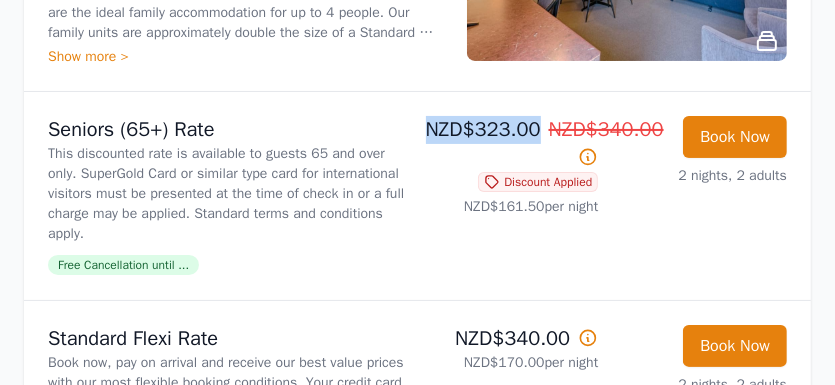 drag, startPoint x: 425, startPoint y: 140, endPoint x: 537, endPoint y: 139, distance: 112.00446 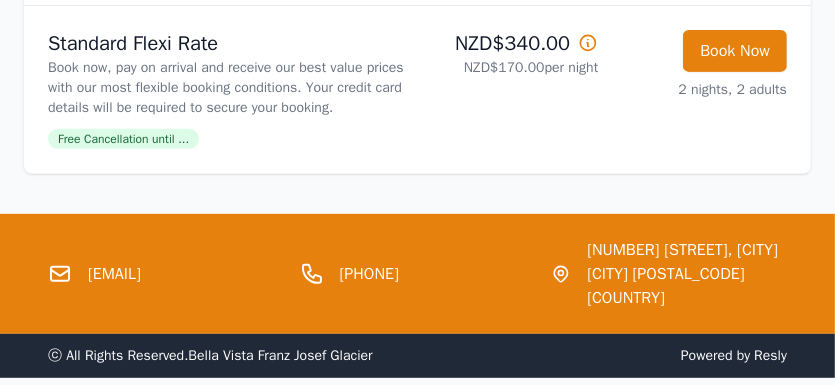 scroll, scrollTop: 4640, scrollLeft: 0, axis: vertical 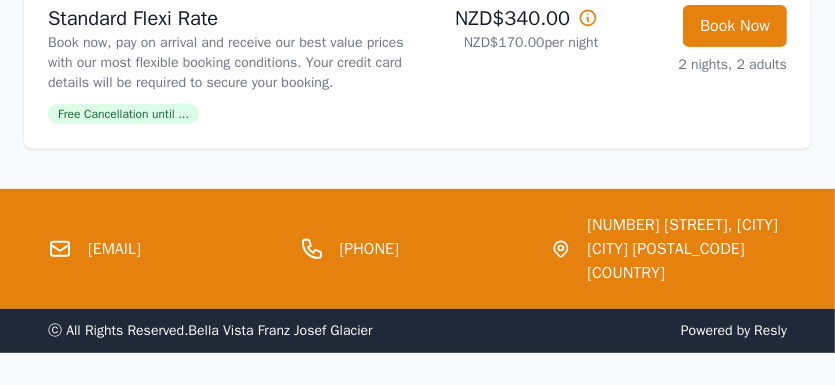 drag, startPoint x: 81, startPoint y: 262, endPoint x: 284, endPoint y: 261, distance: 203.00246 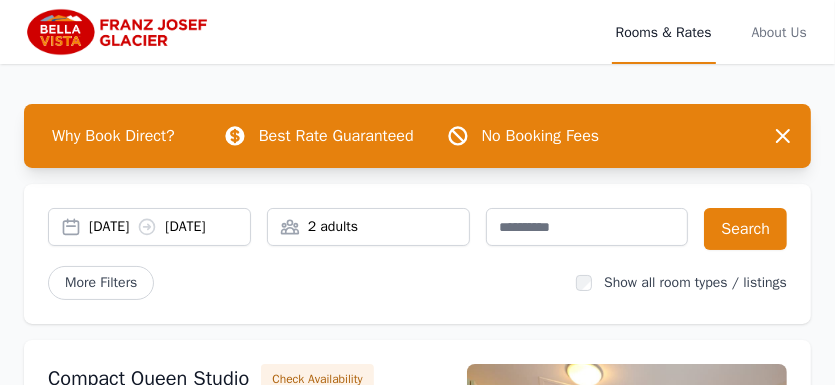 scroll, scrollTop: 0, scrollLeft: 0, axis: both 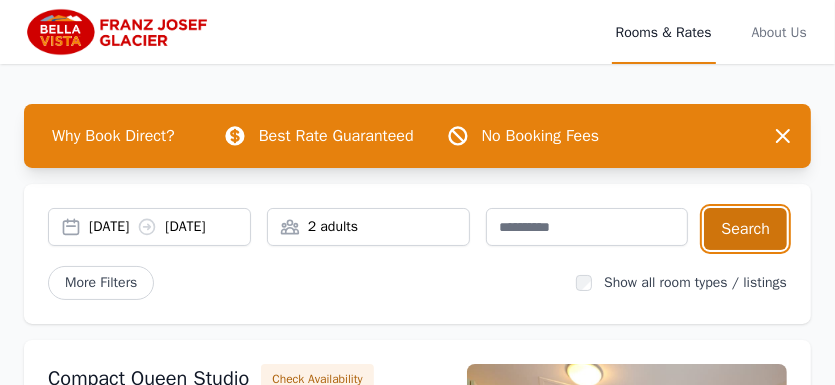 click on "Search" at bounding box center [745, 229] 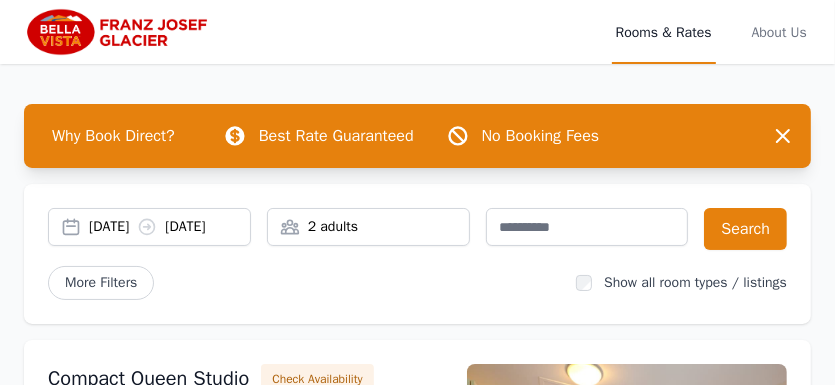 click on "Rooms & Rates" at bounding box center [664, 32] 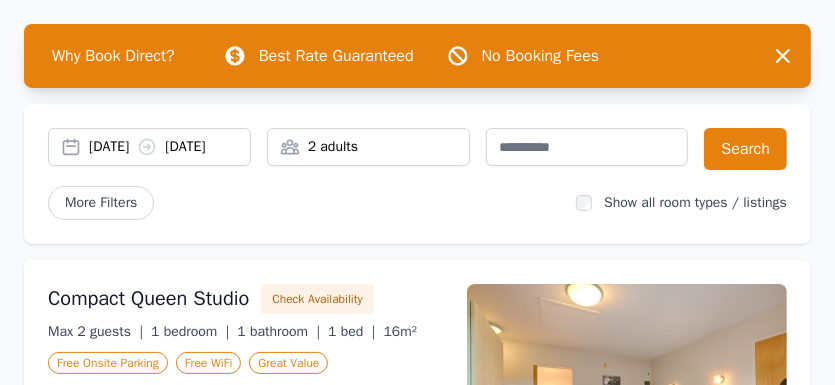 scroll, scrollTop: 0, scrollLeft: 0, axis: both 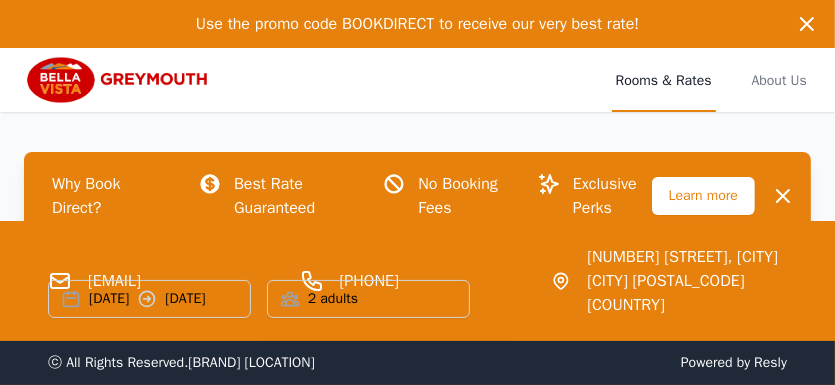 click on "Rooms & Rates" at bounding box center (664, 80) 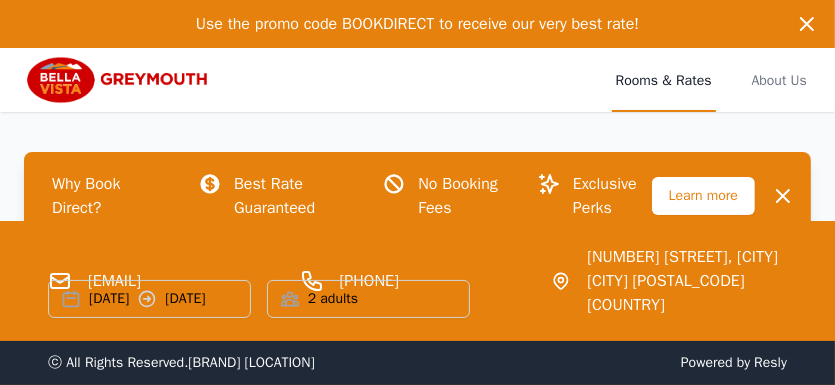 click on "Rooms & Rates" at bounding box center (664, 80) 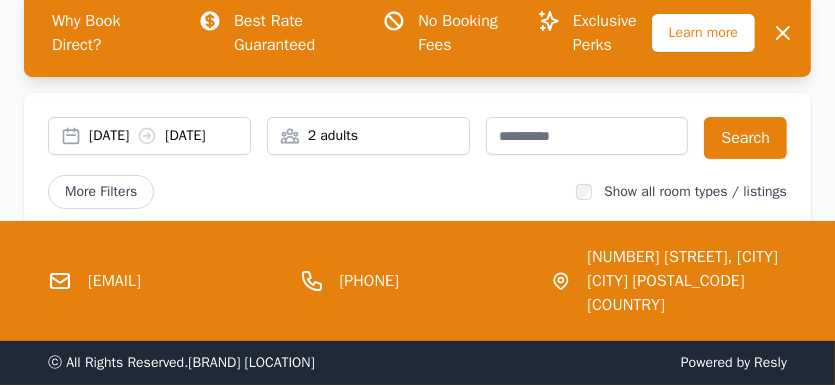 scroll, scrollTop: 0, scrollLeft: 0, axis: both 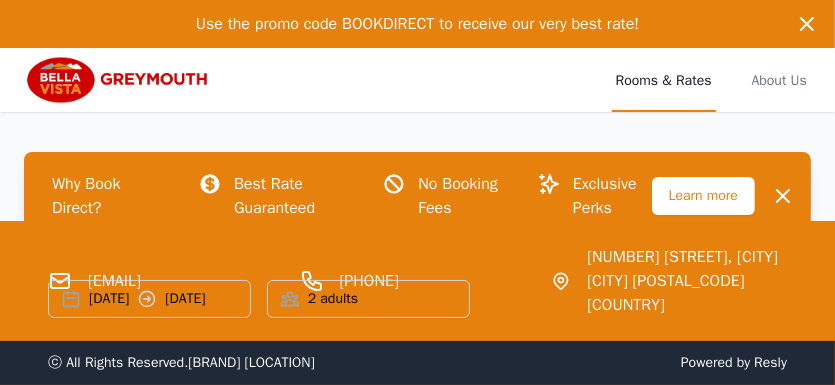 click on "Learn more" at bounding box center [703, 196] 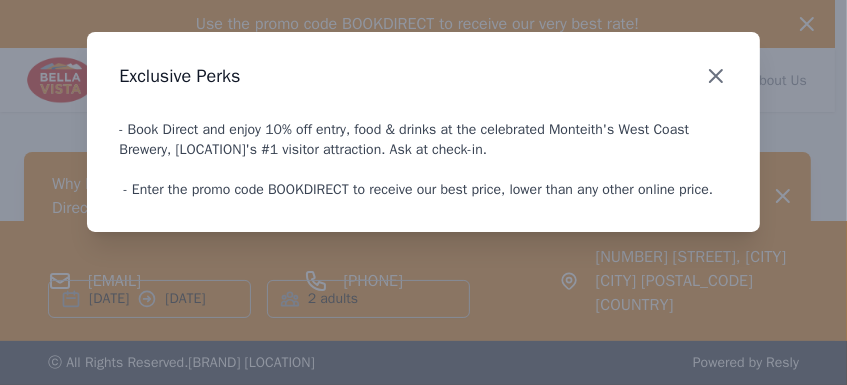 click at bounding box center [716, 76] 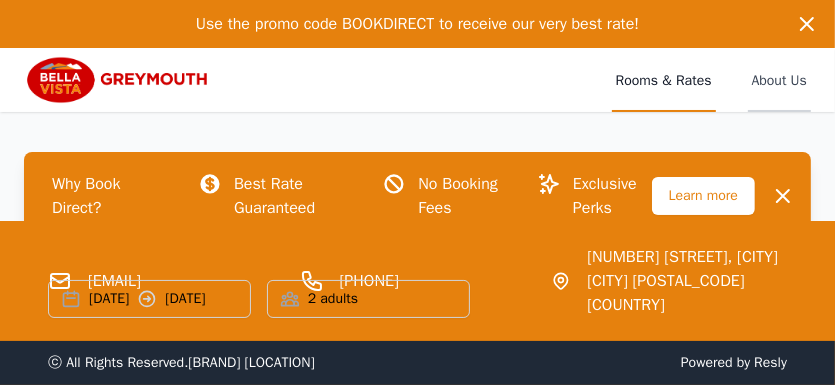 click on "About Us" at bounding box center [779, 80] 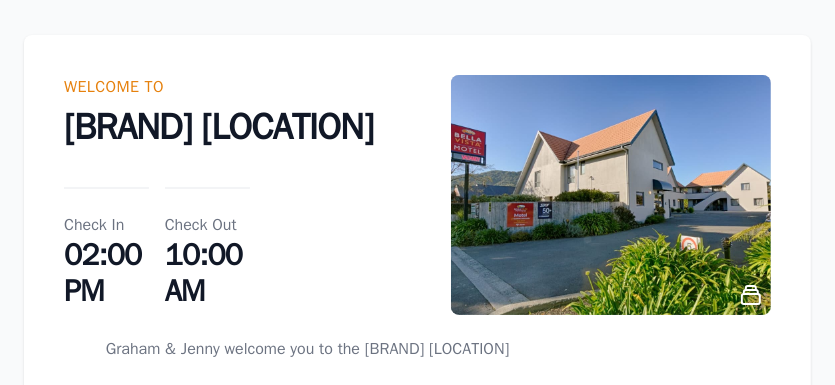 scroll, scrollTop: 80, scrollLeft: 0, axis: vertical 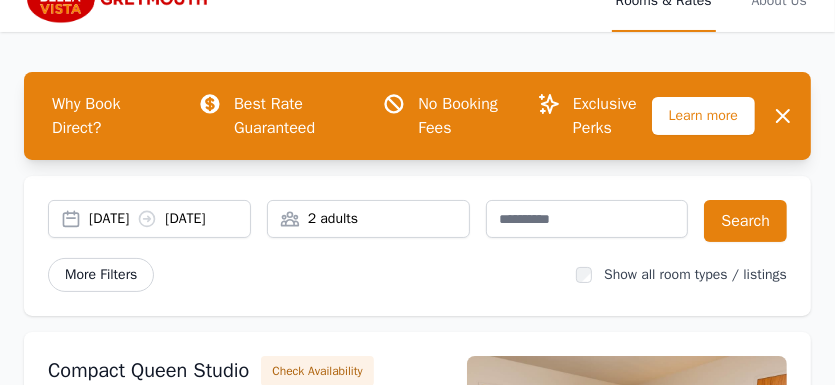 click on "More Filters" at bounding box center (101, 275) 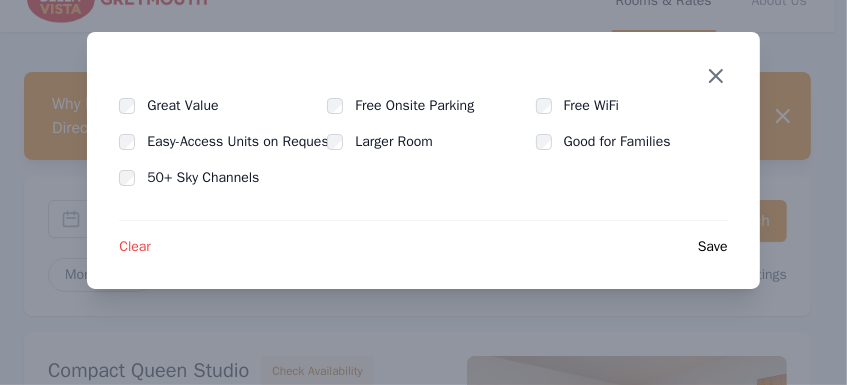 click at bounding box center (716, 76) 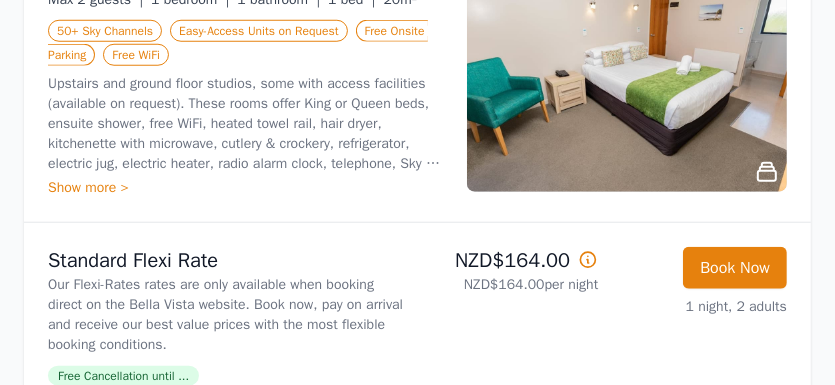 scroll, scrollTop: 1040, scrollLeft: 0, axis: vertical 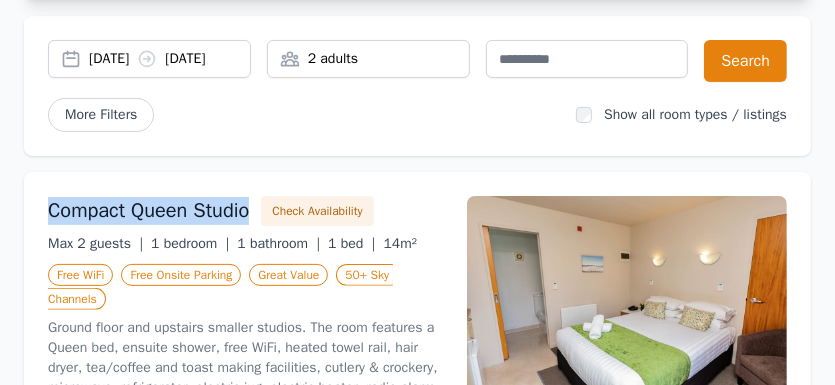drag, startPoint x: 44, startPoint y: 232, endPoint x: 261, endPoint y: 233, distance: 217.0023 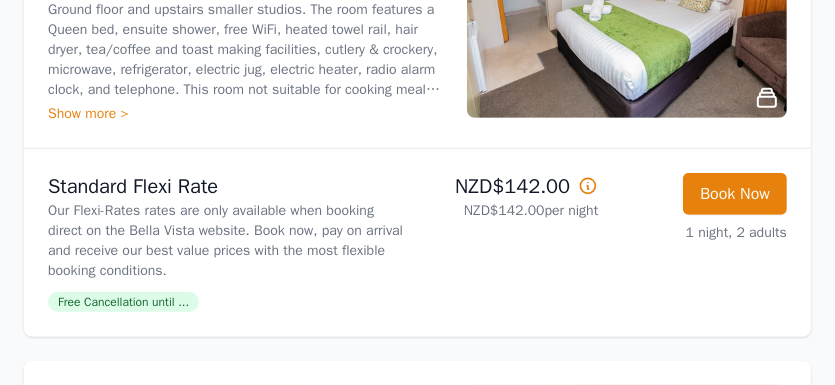 scroll, scrollTop: 560, scrollLeft: 0, axis: vertical 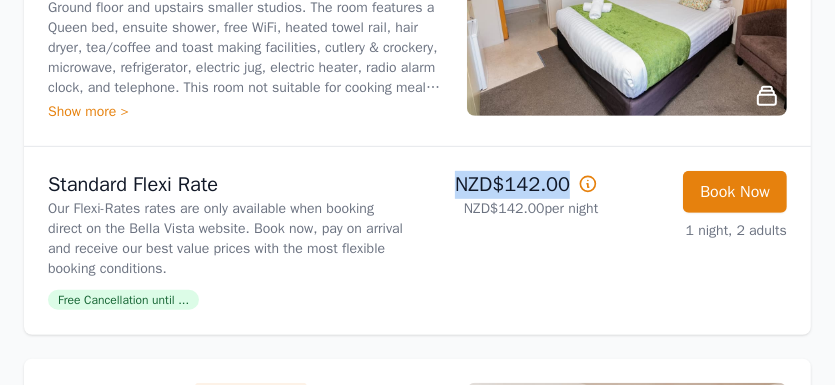 drag, startPoint x: 461, startPoint y: 205, endPoint x: 570, endPoint y: 199, distance: 109.165016 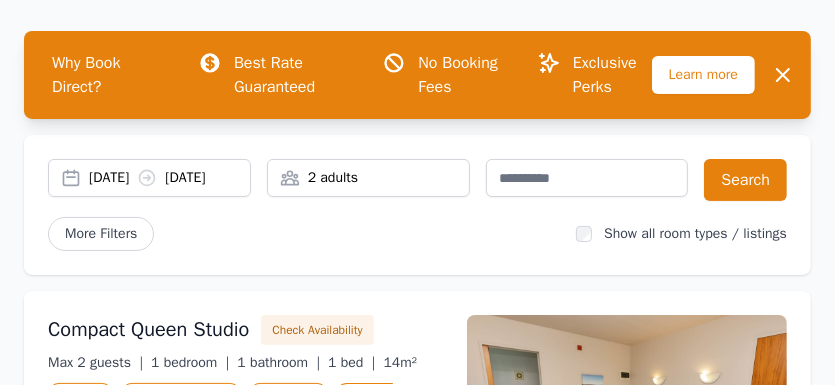 scroll, scrollTop: 80, scrollLeft: 0, axis: vertical 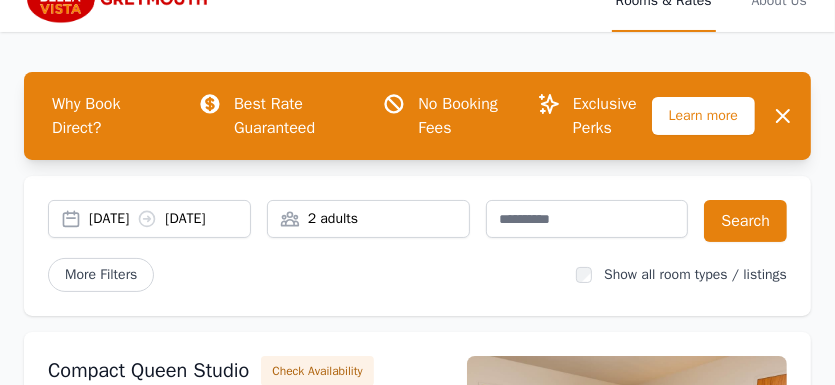 click on "More Filters" at bounding box center [304, 311] 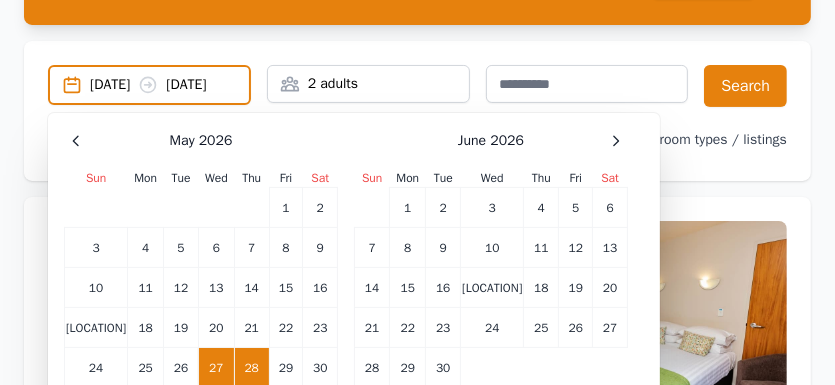 scroll, scrollTop: 320, scrollLeft: 0, axis: vertical 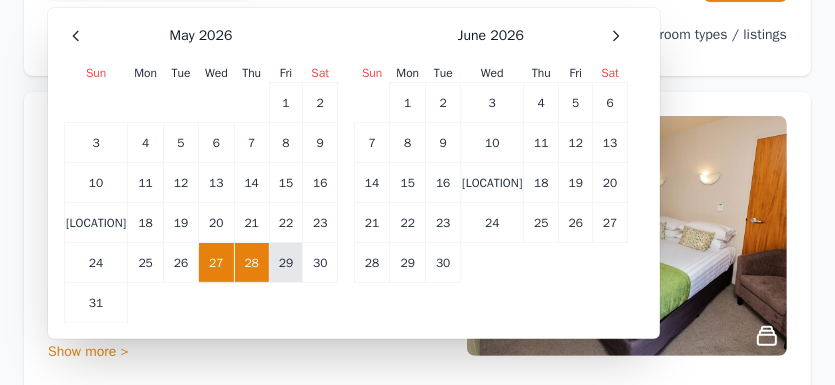 click on "29" at bounding box center [382, 143] 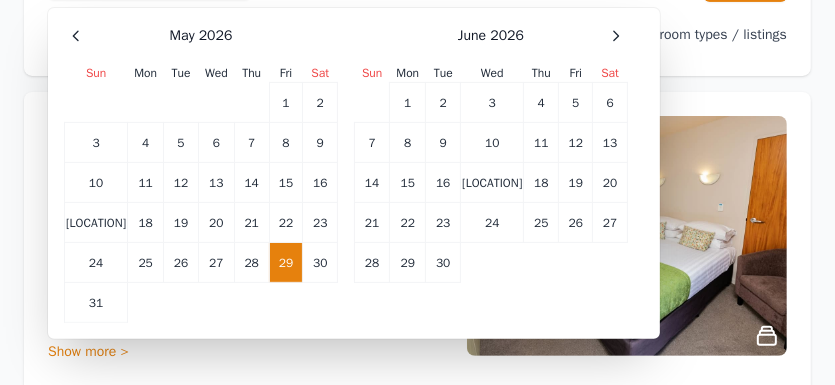 scroll, scrollTop: 80, scrollLeft: 0, axis: vertical 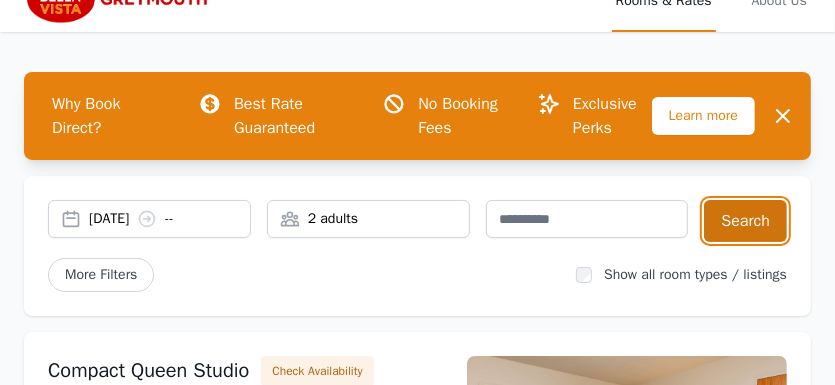 click on "Search" at bounding box center [745, 221] 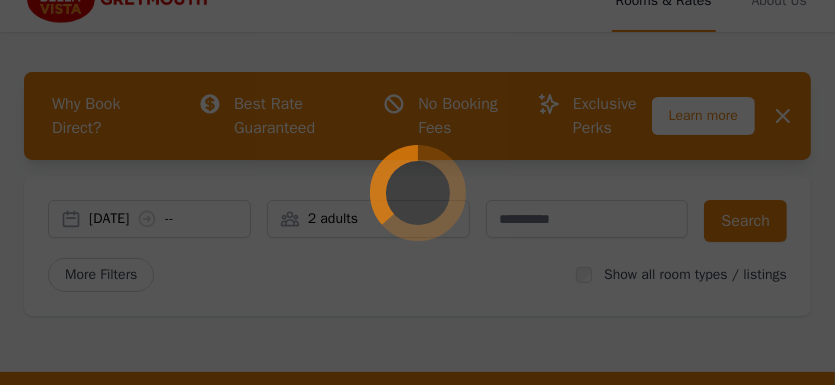 click at bounding box center [417, 192] 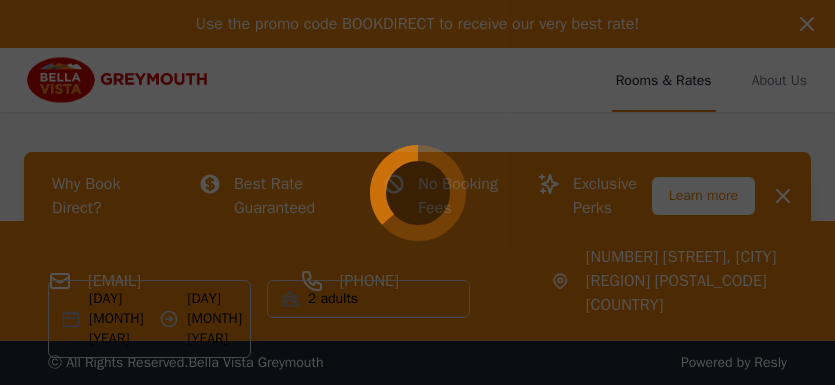 scroll, scrollTop: 80, scrollLeft: 0, axis: vertical 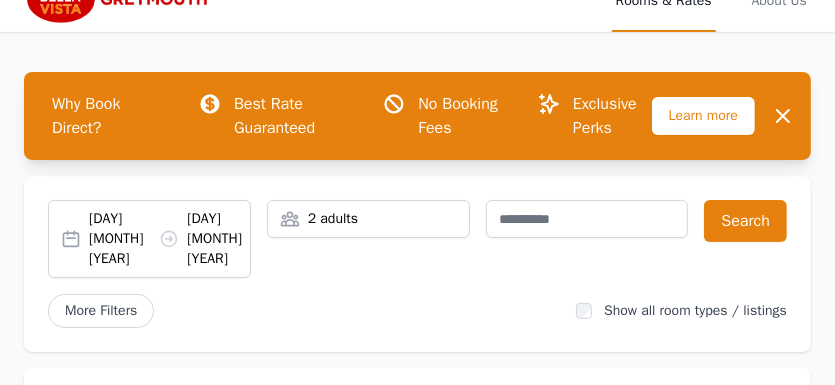 click on "27 May 2026 28 May 2026" at bounding box center (169, 219) 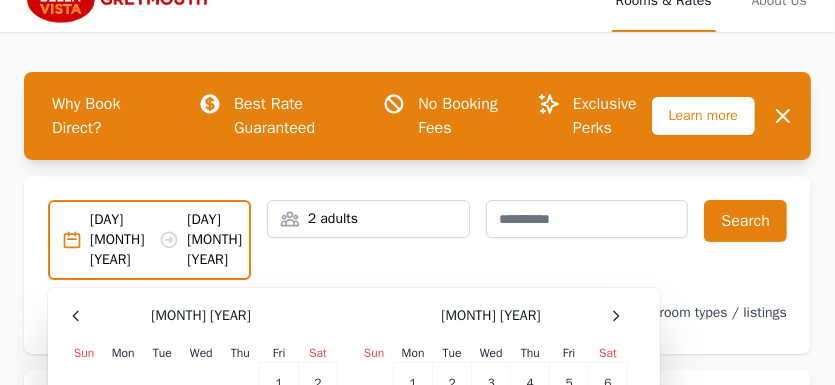 scroll, scrollTop: 240, scrollLeft: 0, axis: vertical 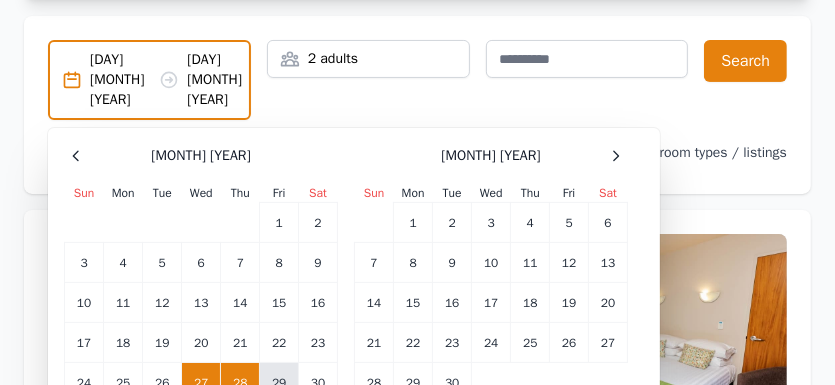 click on "29" at bounding box center [279, 183] 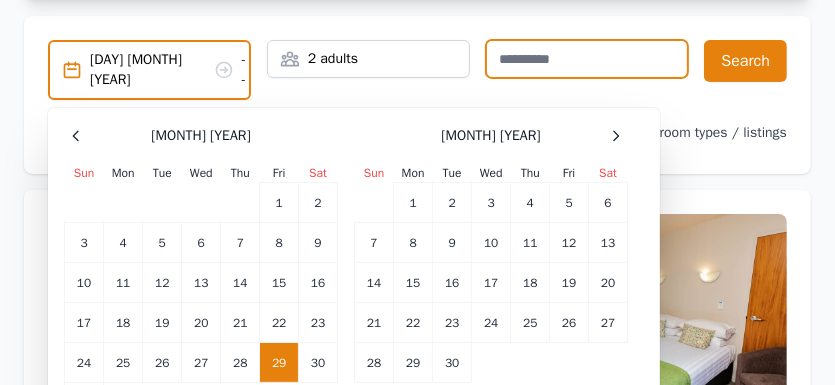 click at bounding box center (587, 59) 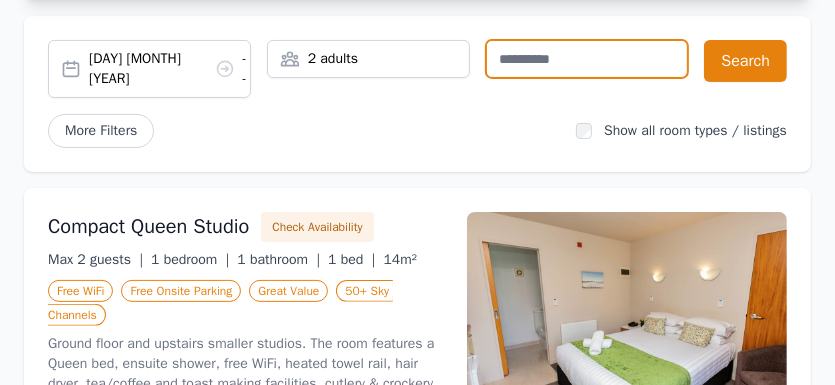 click on "29 May 2026 --" at bounding box center (169, 59) 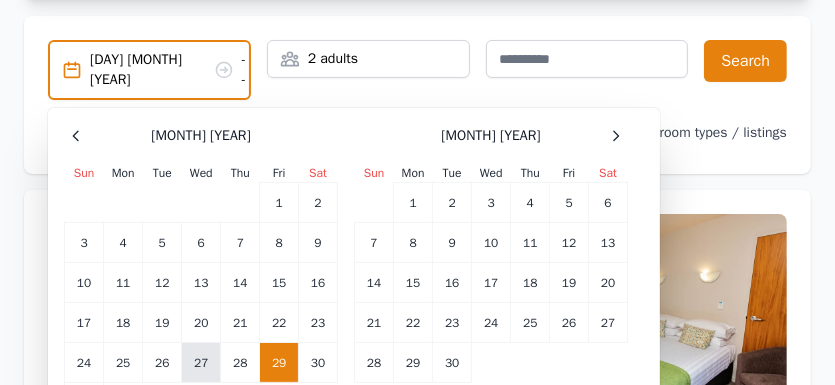 click on "27" at bounding box center (201, 223) 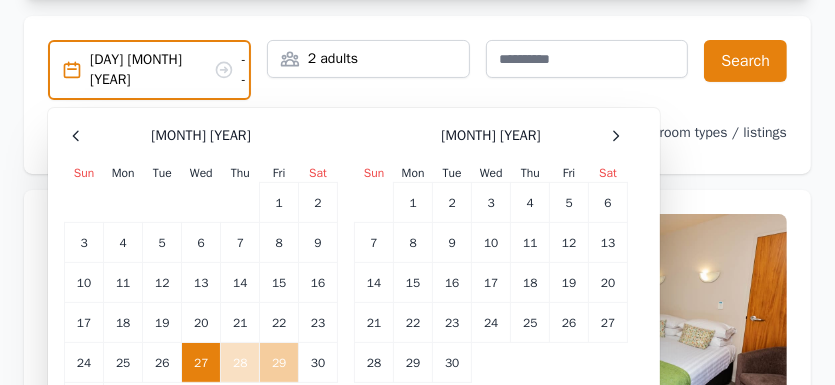 click on "29" at bounding box center [279, 343] 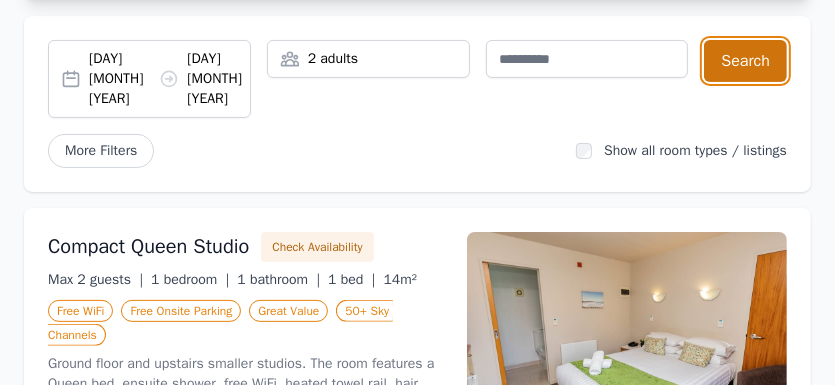 click on "Search" at bounding box center [745, 61] 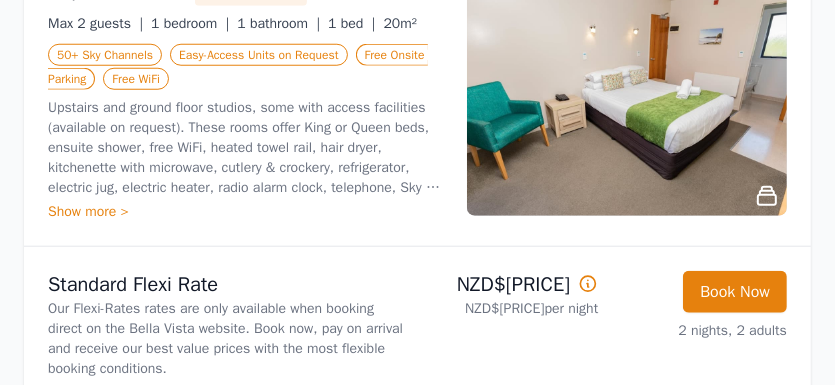 scroll, scrollTop: 1120, scrollLeft: 0, axis: vertical 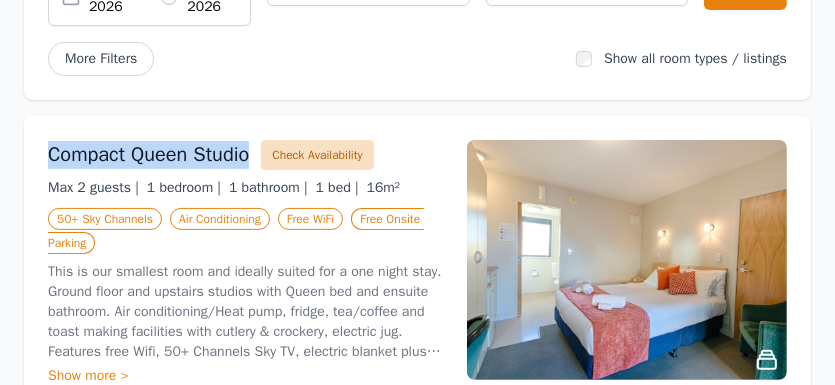 drag, startPoint x: 45, startPoint y: 158, endPoint x: 272, endPoint y: 157, distance: 227.0022 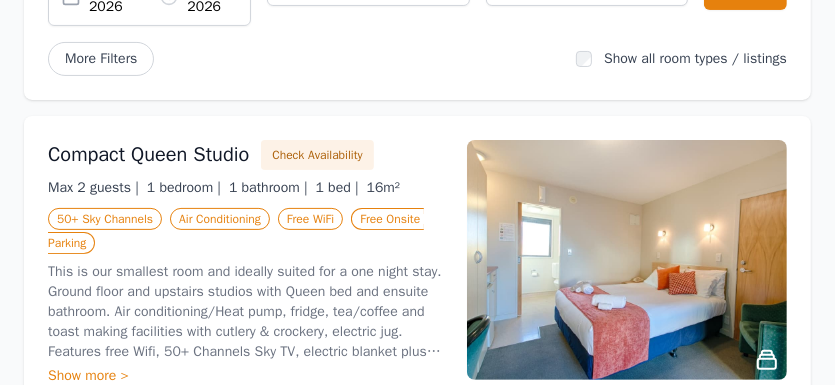 drag, startPoint x: 106, startPoint y: 149, endPoint x: 472, endPoint y: 104, distance: 368.756 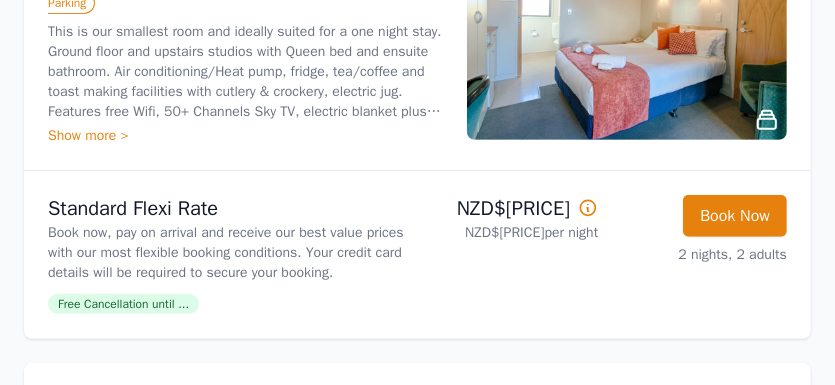 scroll, scrollTop: 560, scrollLeft: 0, axis: vertical 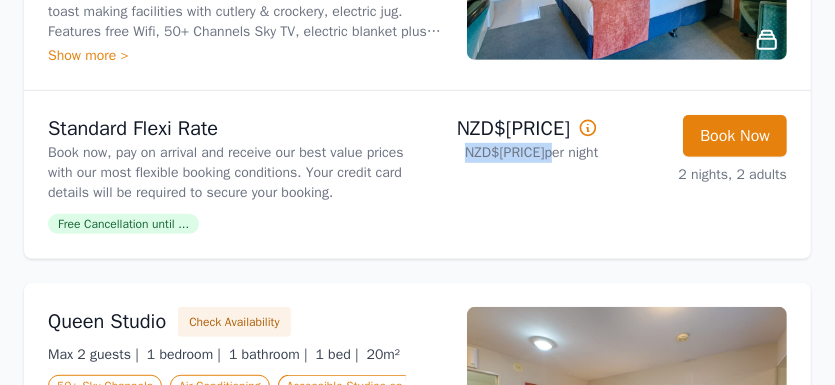 drag, startPoint x: 465, startPoint y: 152, endPoint x: 540, endPoint y: 151, distance: 75.00667 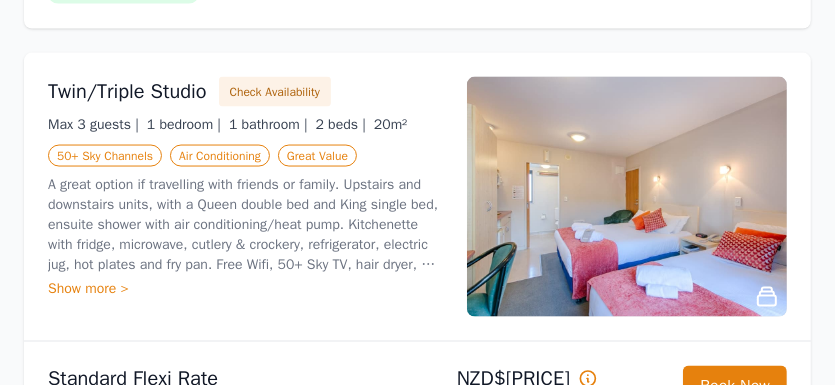 scroll, scrollTop: 1680, scrollLeft: 0, axis: vertical 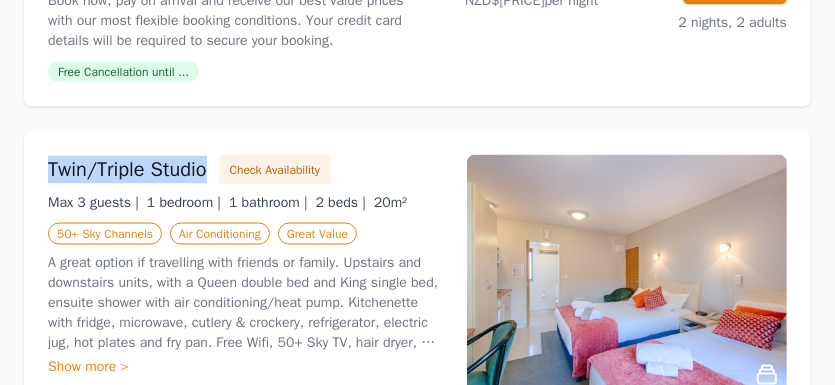 drag, startPoint x: 41, startPoint y: 162, endPoint x: 214, endPoint y: 162, distance: 173 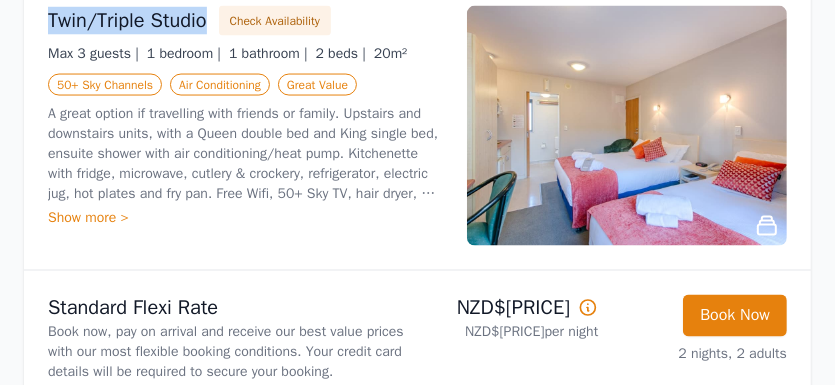 scroll, scrollTop: 2000, scrollLeft: 0, axis: vertical 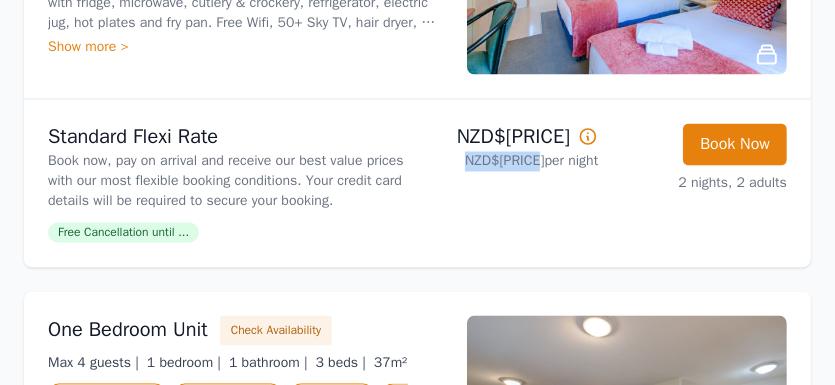 drag, startPoint x: 454, startPoint y: 160, endPoint x: 538, endPoint y: 160, distance: 84 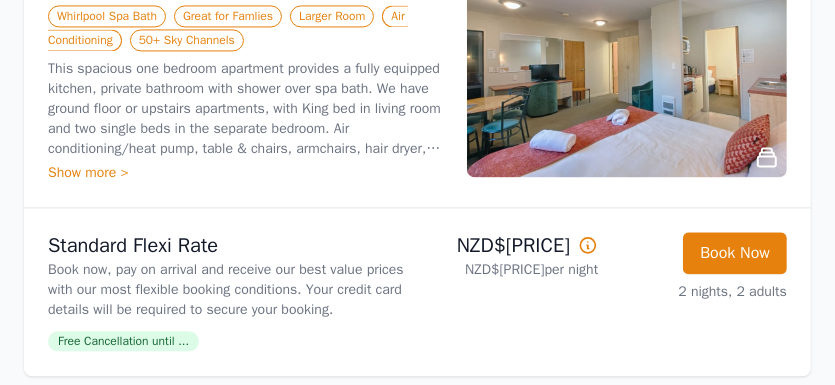 scroll, scrollTop: 2480, scrollLeft: 0, axis: vertical 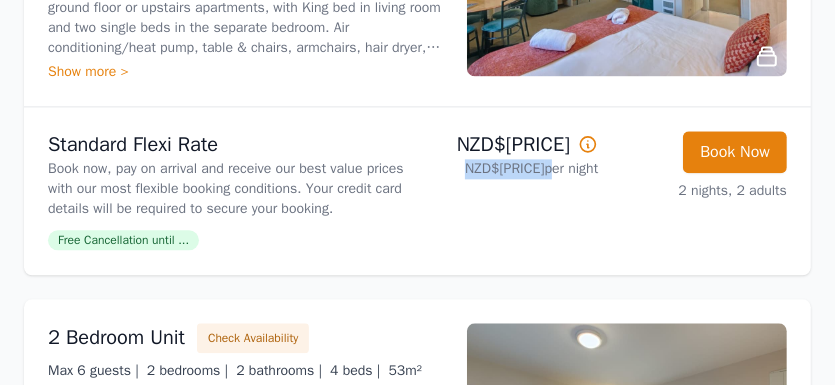 drag, startPoint x: 461, startPoint y: 166, endPoint x: 540, endPoint y: 167, distance: 79.00633 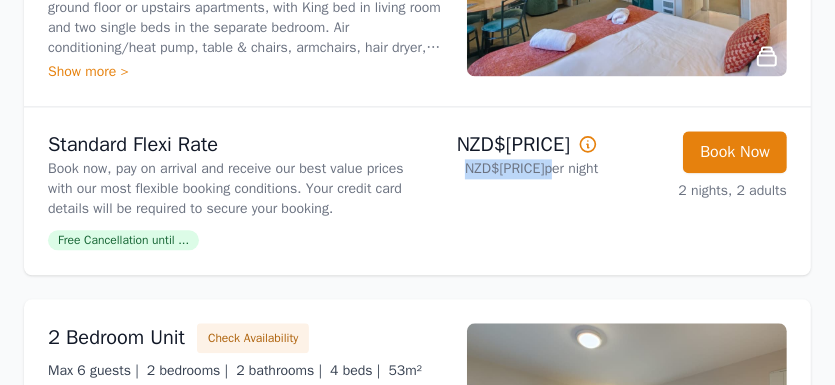 click on "NZD$275.00  per night" at bounding box center (512, 153) 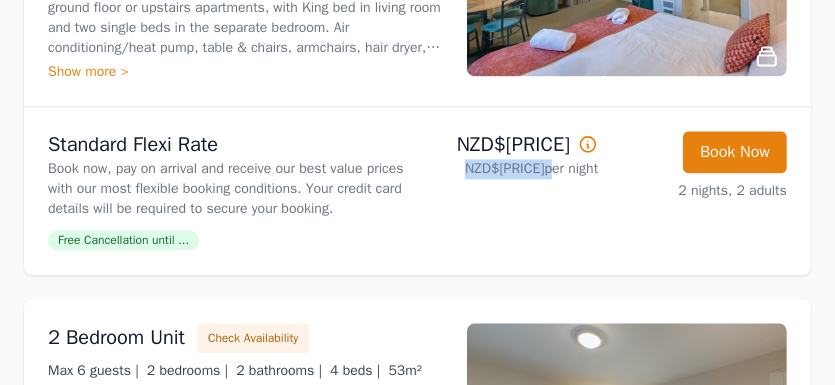copy on "NZD$275.00" 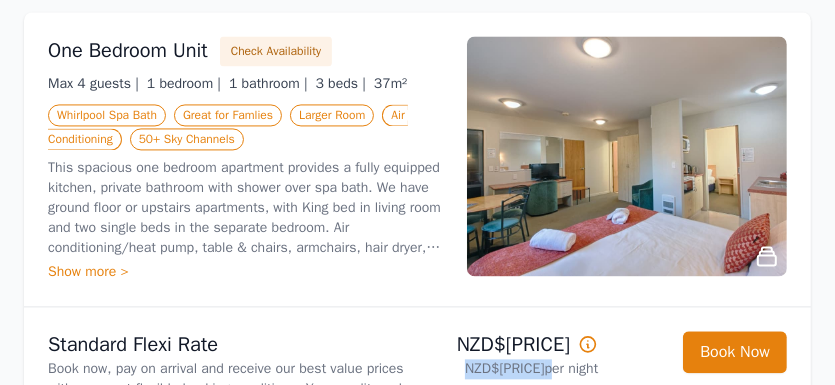 scroll, scrollTop: 2160, scrollLeft: 0, axis: vertical 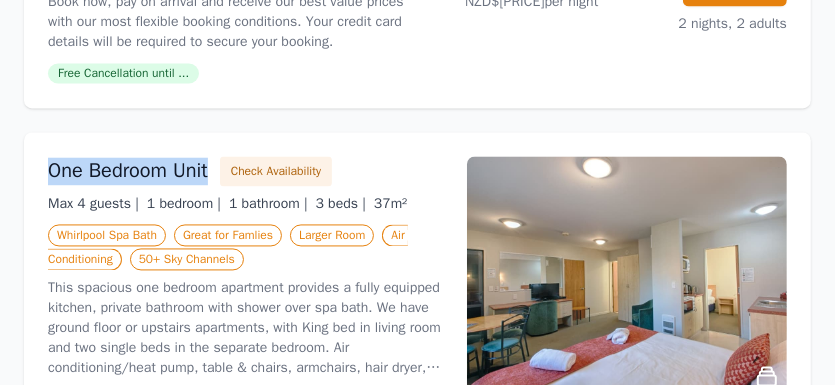 drag, startPoint x: 45, startPoint y: 172, endPoint x: 220, endPoint y: 172, distance: 175 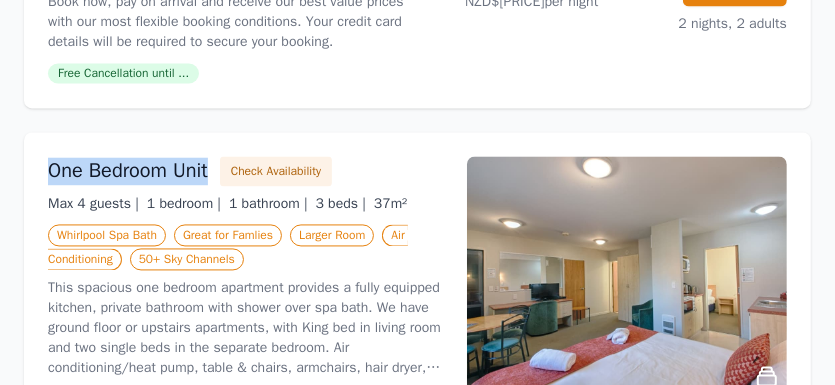 click on "One Bedroom Unit Check Availability Max 4 guests  | 1 bedroom  | 1 bathroom  | 3 beds  | 37m² Whirlpool Spa Bath Great for Famlies Larger Room Air Conditioning 50+ Sky Channels This spacious one bedroom apartment provides a fully equipped kitchen, private bathroom with shower over spa bath. We have ground floor or upstairs apartments, with King bed in living room and two single beds in the separate bedroom. Air conditioning/heat pump, table & chairs, armchairs, hair dryer, free Wi-Fi, 50+Sky TV, electric blankets are included. Free onsite parking. Show more >" at bounding box center (417, 263) 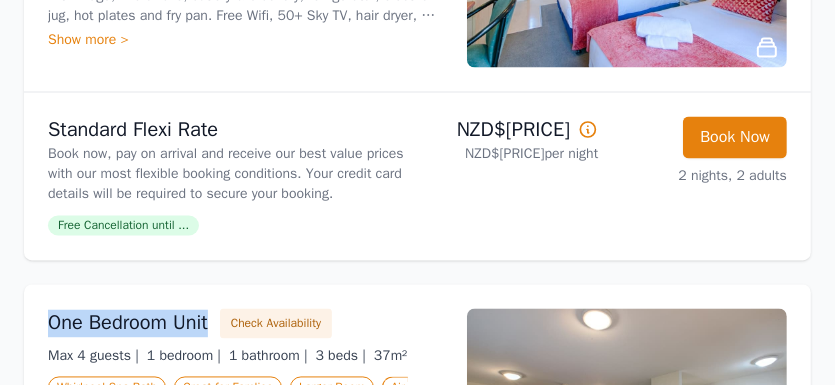 scroll, scrollTop: 2000, scrollLeft: 0, axis: vertical 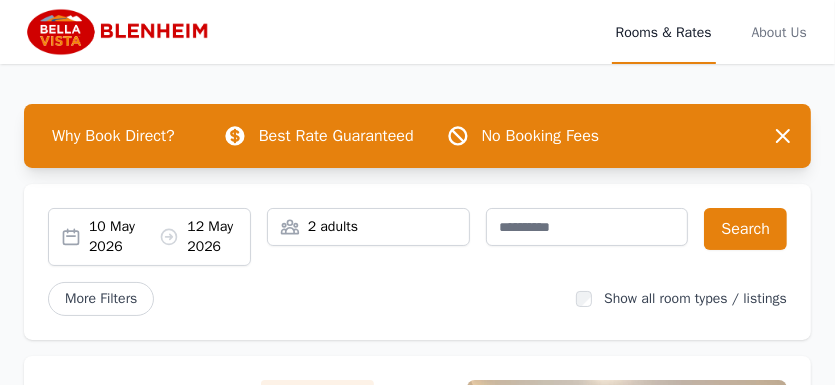 drag, startPoint x: 189, startPoint y: 2, endPoint x: 462, endPoint y: 69, distance: 281.1014 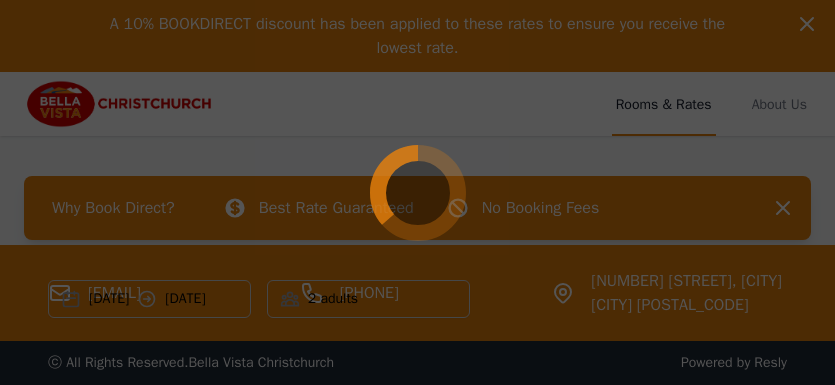 scroll, scrollTop: 0, scrollLeft: 0, axis: both 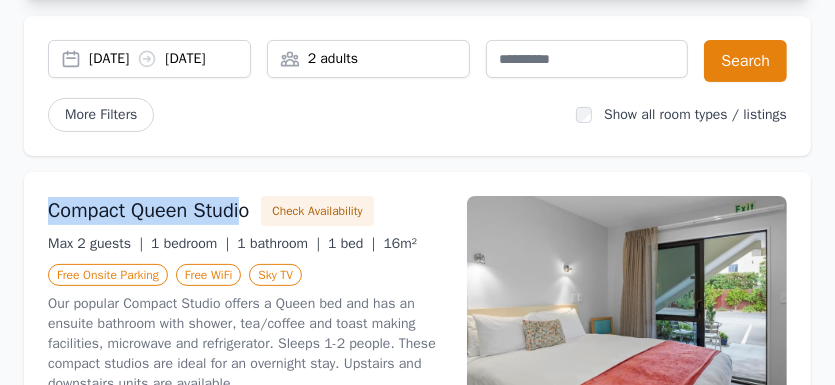 drag, startPoint x: 50, startPoint y: 224, endPoint x: 250, endPoint y: 222, distance: 200.01 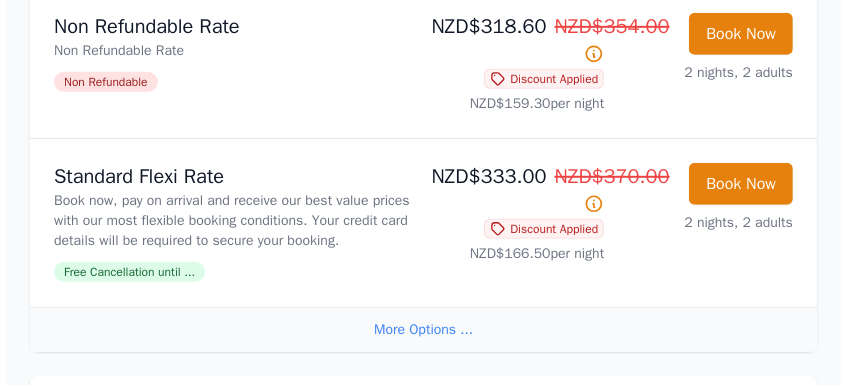 scroll, scrollTop: 720, scrollLeft: 0, axis: vertical 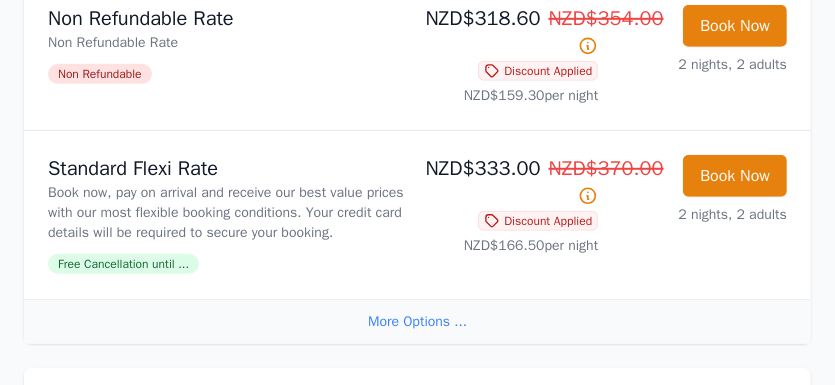 click on "Free Cancellation until ..." at bounding box center [123, 264] 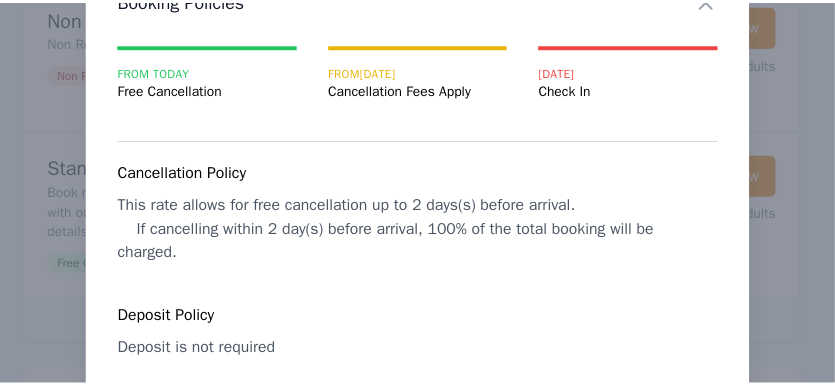 scroll, scrollTop: 0, scrollLeft: 0, axis: both 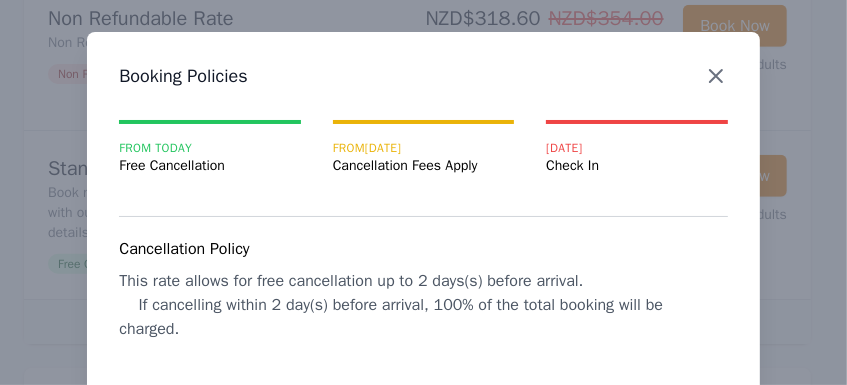 click at bounding box center (716, 76) 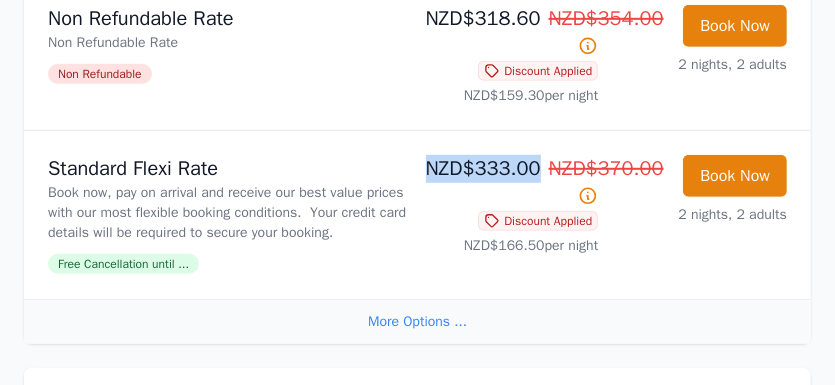 drag, startPoint x: 426, startPoint y: 184, endPoint x: 540, endPoint y: 180, distance: 114.07015 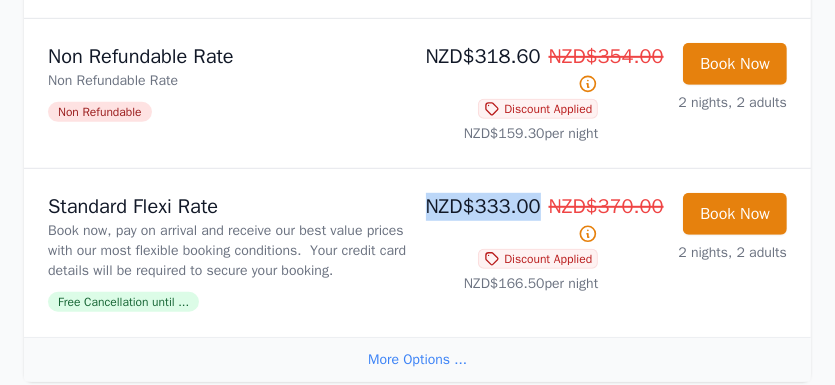scroll, scrollTop: 800, scrollLeft: 0, axis: vertical 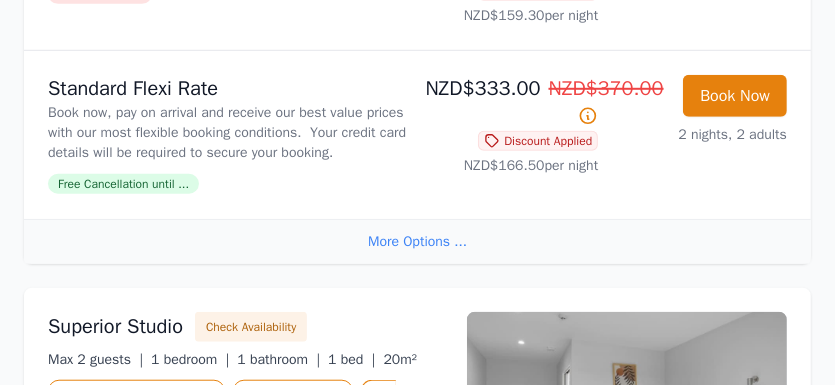 click on "More Options ..." at bounding box center [417, 241] 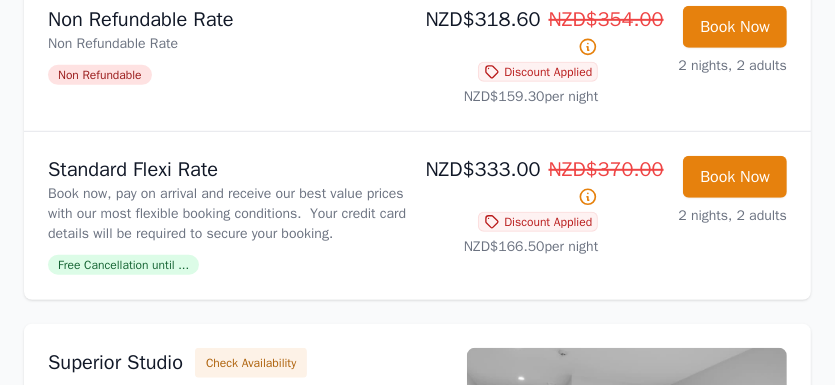 scroll, scrollTop: 720, scrollLeft: 0, axis: vertical 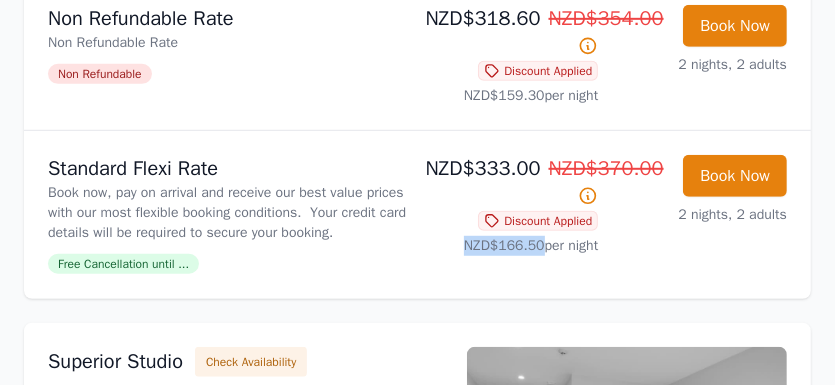 drag, startPoint x: 457, startPoint y: 260, endPoint x: 535, endPoint y: 263, distance: 78.05767 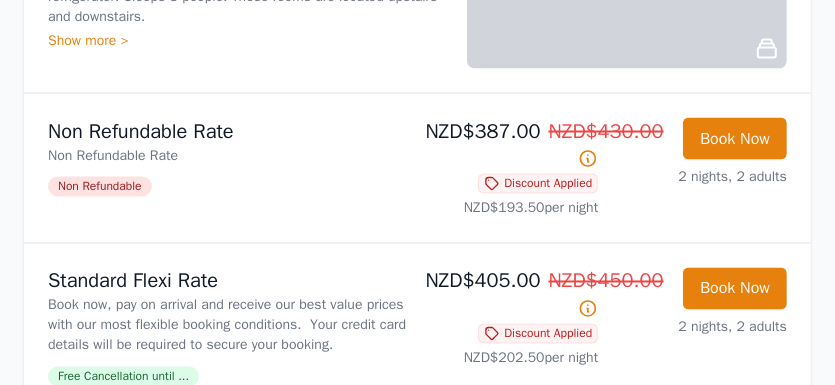 scroll, scrollTop: 2080, scrollLeft: 0, axis: vertical 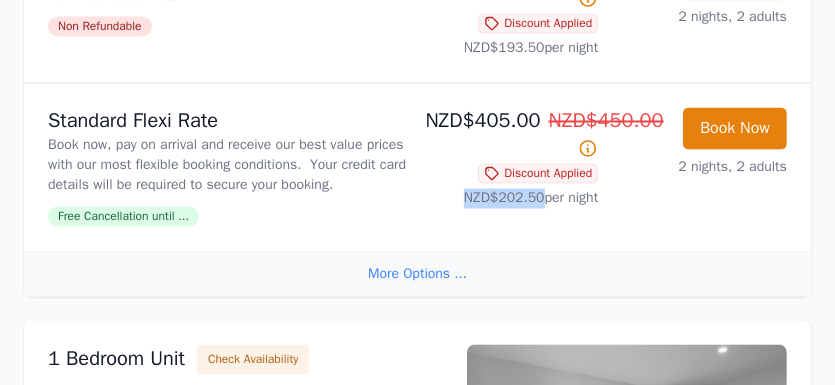 drag, startPoint x: 461, startPoint y: 212, endPoint x: 536, endPoint y: 216, distance: 75.10659 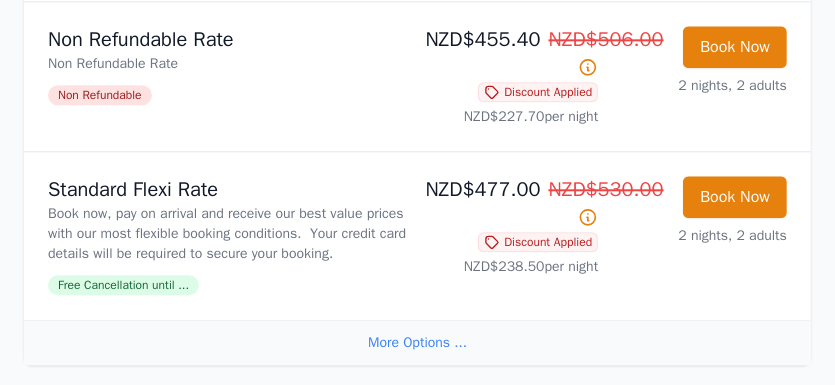scroll, scrollTop: 2720, scrollLeft: 0, axis: vertical 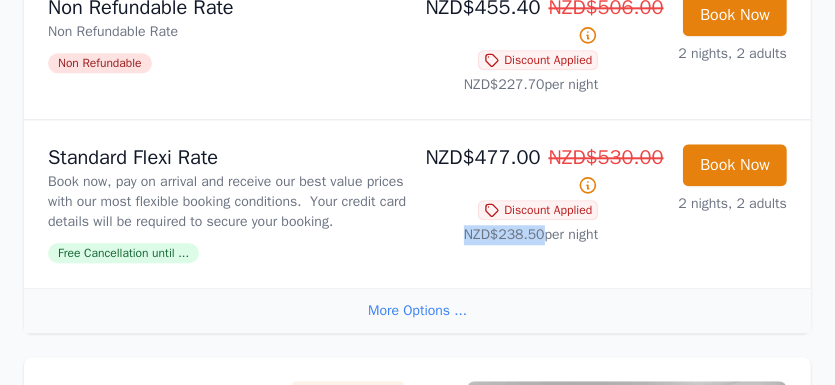 drag, startPoint x: 459, startPoint y: 253, endPoint x: 535, endPoint y: 249, distance: 76.105194 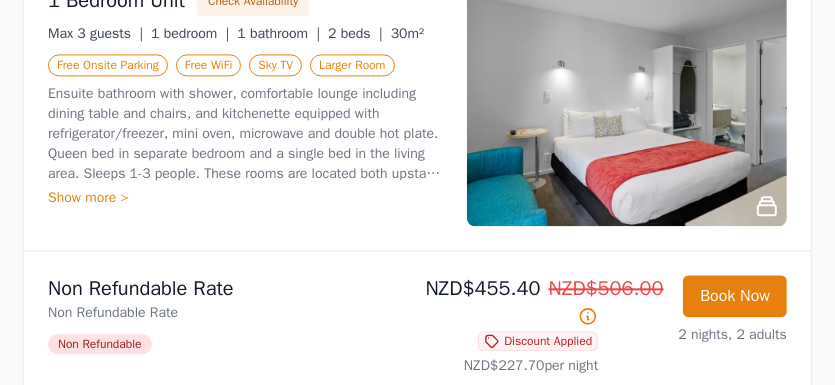 scroll, scrollTop: 2400, scrollLeft: 0, axis: vertical 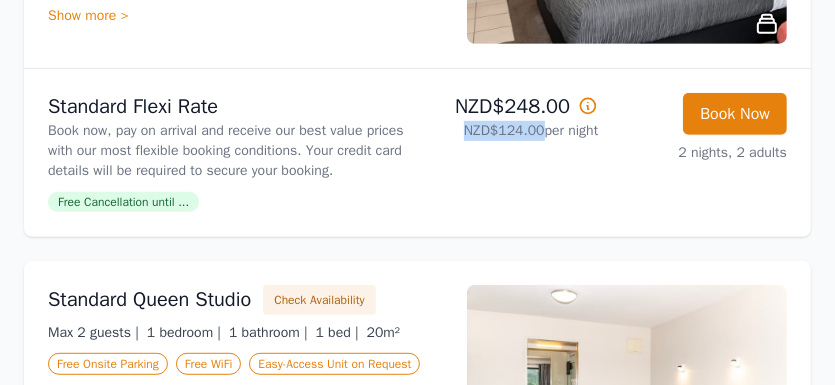 drag, startPoint x: 456, startPoint y: 148, endPoint x: 538, endPoint y: 149, distance: 82.006096 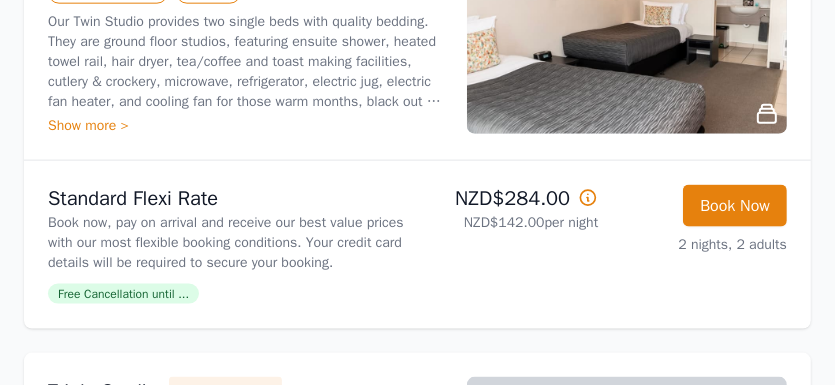 scroll, scrollTop: 1440, scrollLeft: 0, axis: vertical 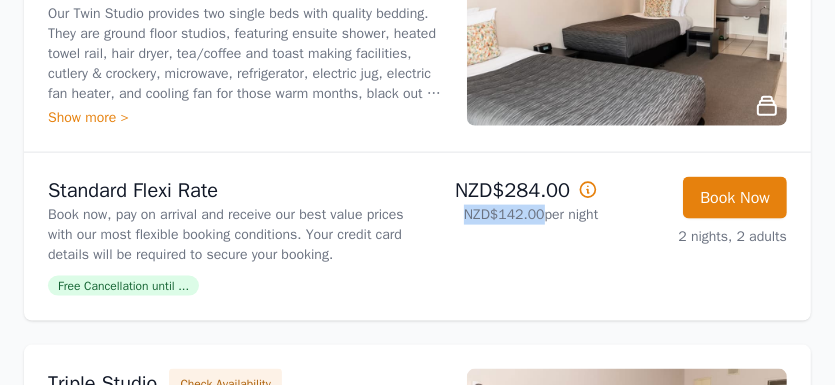 drag, startPoint x: 468, startPoint y: 233, endPoint x: 539, endPoint y: 236, distance: 71.063354 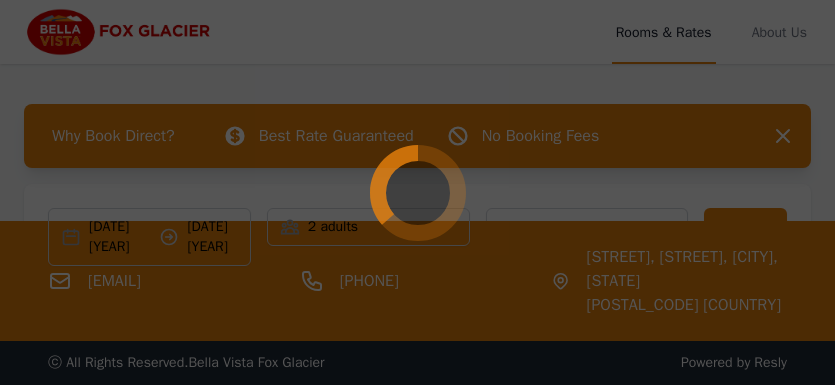 scroll, scrollTop: 0, scrollLeft: 0, axis: both 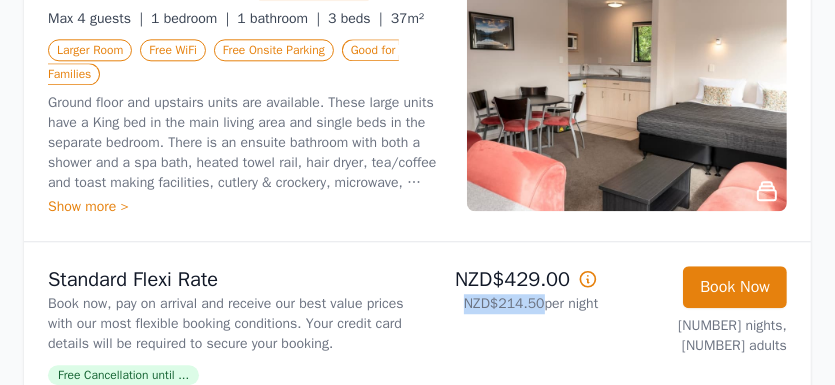 drag, startPoint x: 454, startPoint y: 321, endPoint x: 537, endPoint y: 320, distance: 83.00603 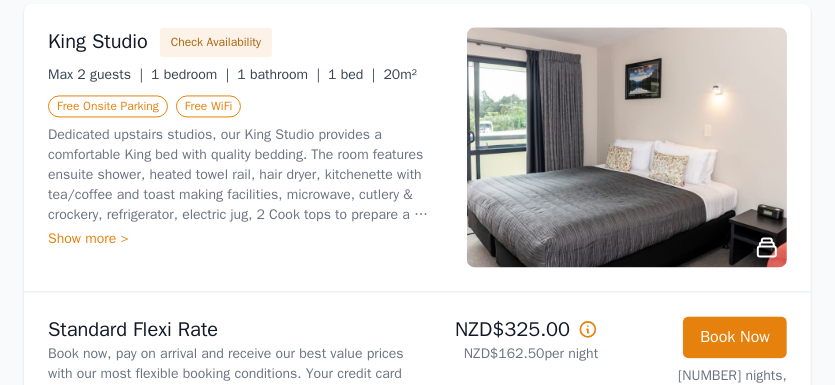 scroll, scrollTop: 2160, scrollLeft: 0, axis: vertical 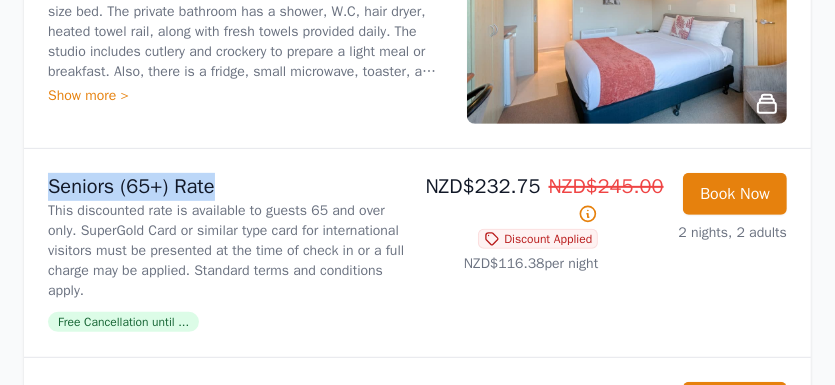 drag, startPoint x: 42, startPoint y: 204, endPoint x: 235, endPoint y: 204, distance: 193 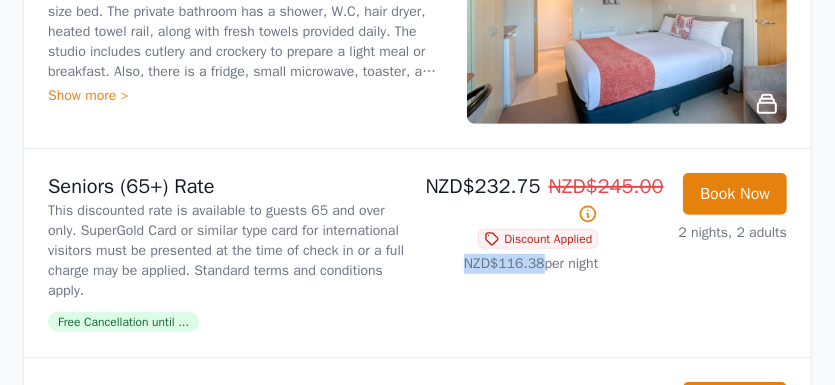 drag, startPoint x: 453, startPoint y: 276, endPoint x: 535, endPoint y: 275, distance: 82.006096 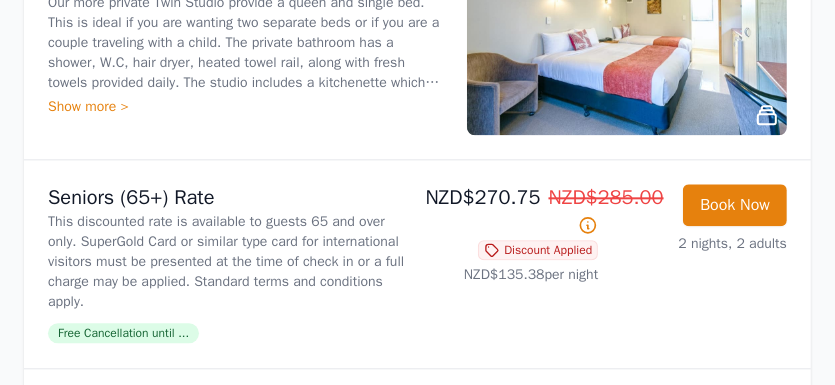 scroll, scrollTop: 2560, scrollLeft: 0, axis: vertical 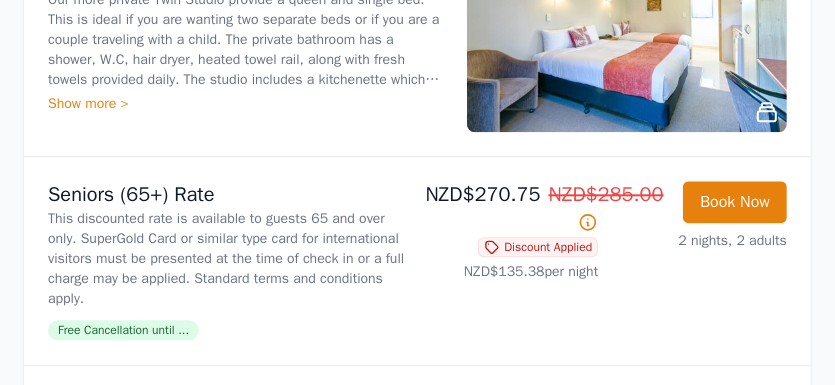 click on "NZD$270.75 NZD$285.00" at bounding box center [512, 225] 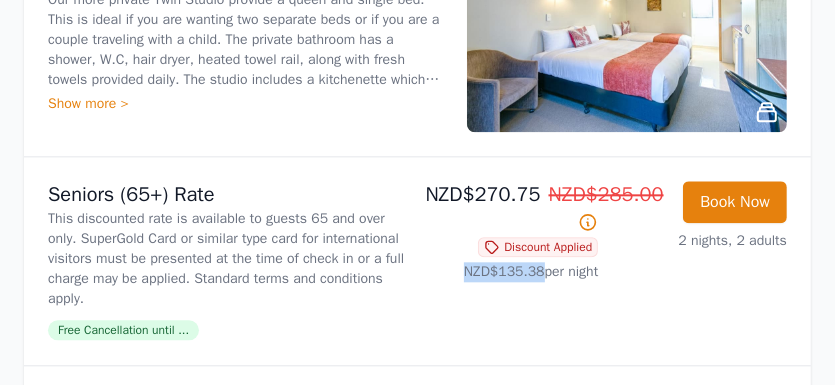 drag, startPoint x: 456, startPoint y: 288, endPoint x: 537, endPoint y: 287, distance: 81.00617 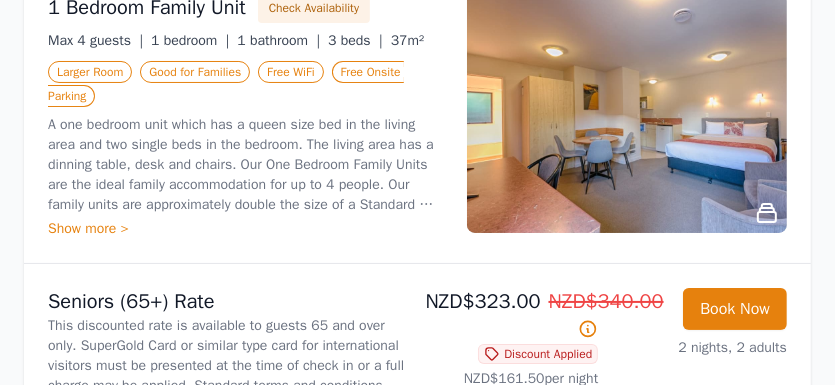 scroll, scrollTop: 4320, scrollLeft: 0, axis: vertical 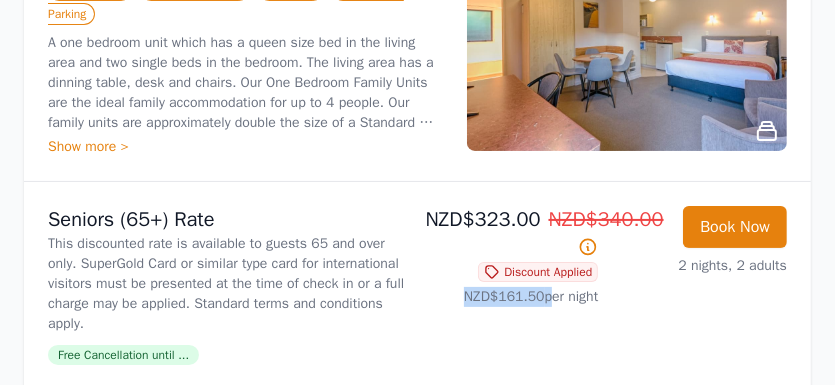 drag, startPoint x: 460, startPoint y: 309, endPoint x: 541, endPoint y: 309, distance: 81 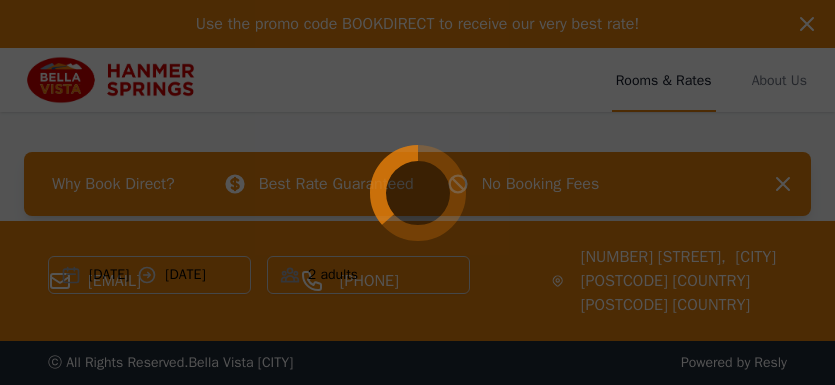 scroll, scrollTop: 0, scrollLeft: 0, axis: both 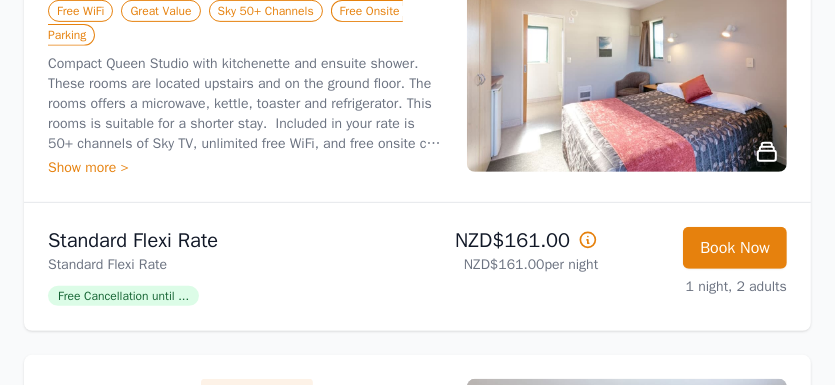 click on "NZD$161.00  per night" at bounding box center (512, 285) 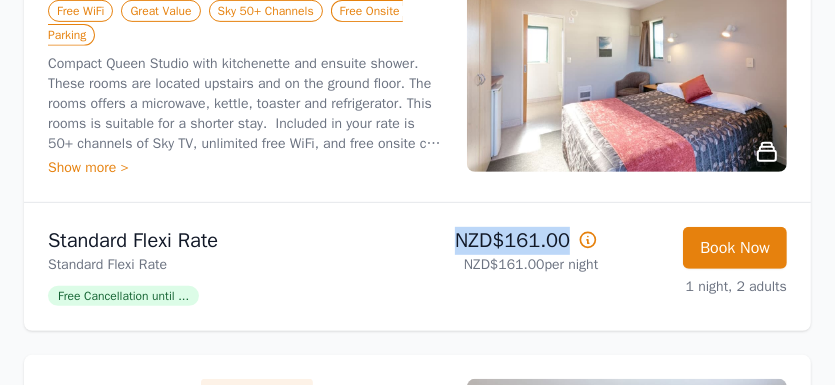 drag, startPoint x: 463, startPoint y: 255, endPoint x: 569, endPoint y: 253, distance: 106.01887 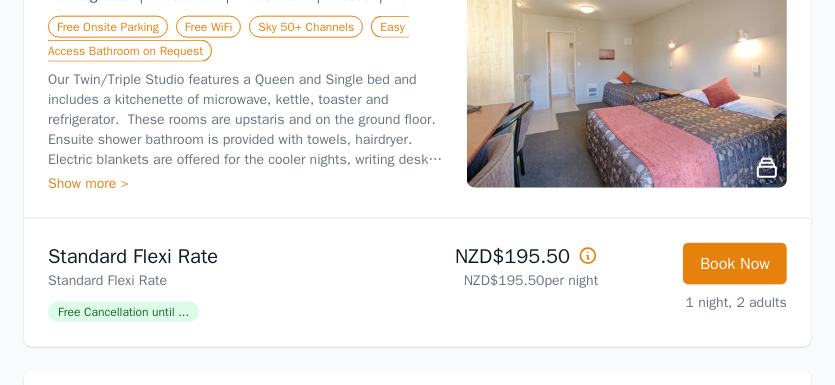 scroll, scrollTop: 1360, scrollLeft: 0, axis: vertical 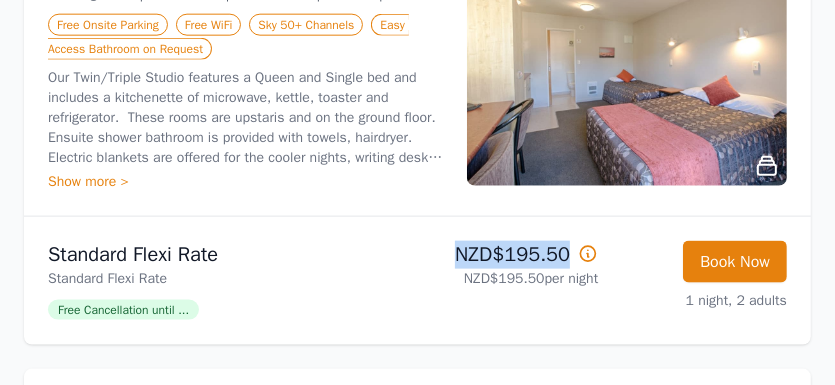 drag, startPoint x: 459, startPoint y: 269, endPoint x: 571, endPoint y: 269, distance: 112 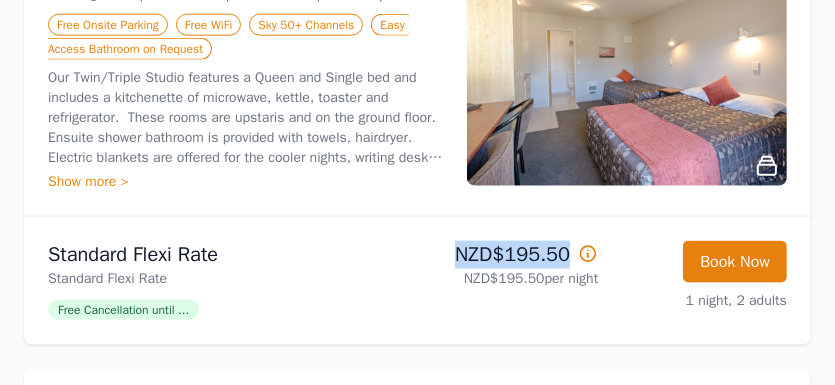 click on "NZD$195.50" at bounding box center (512, 295) 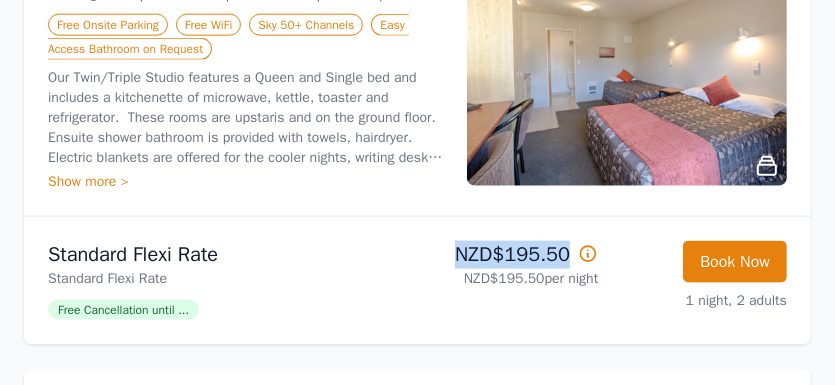copy on "NZD$195.50" 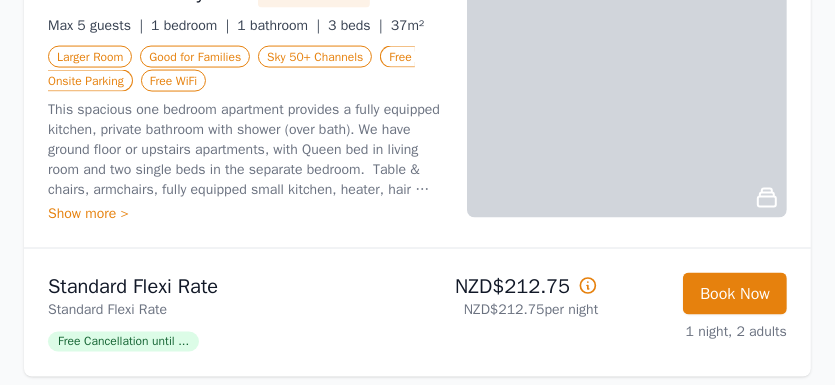 scroll, scrollTop: 1920, scrollLeft: 0, axis: vertical 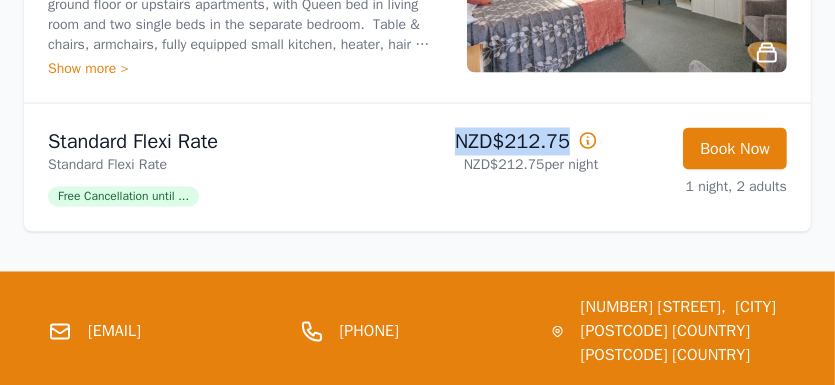 drag, startPoint x: 456, startPoint y: 158, endPoint x: 569, endPoint y: 155, distance: 113.03982 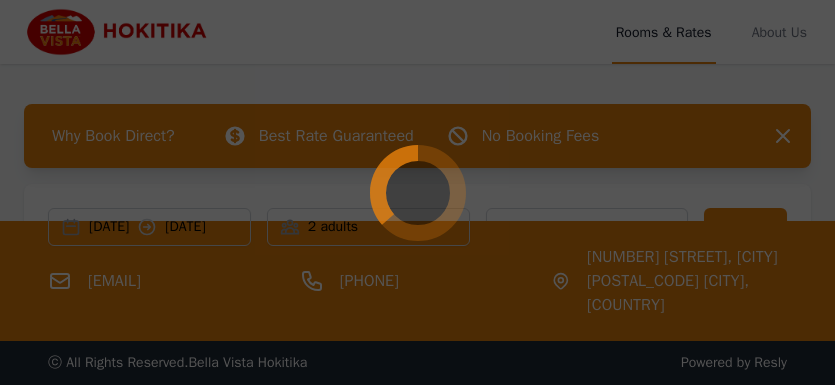 scroll, scrollTop: 0, scrollLeft: 0, axis: both 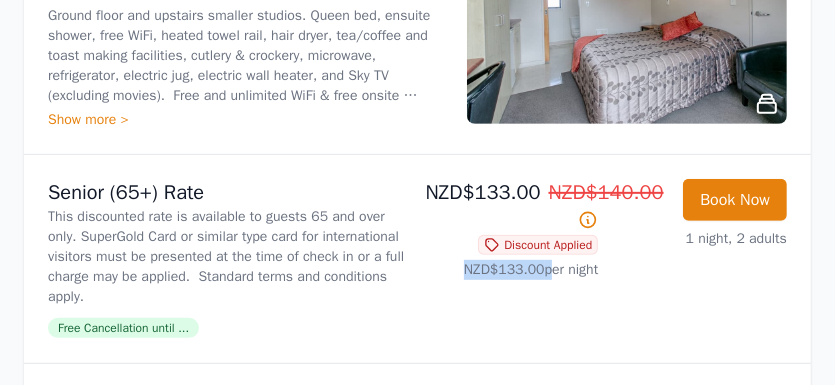 drag, startPoint x: 453, startPoint y: 284, endPoint x: 543, endPoint y: 284, distance: 90 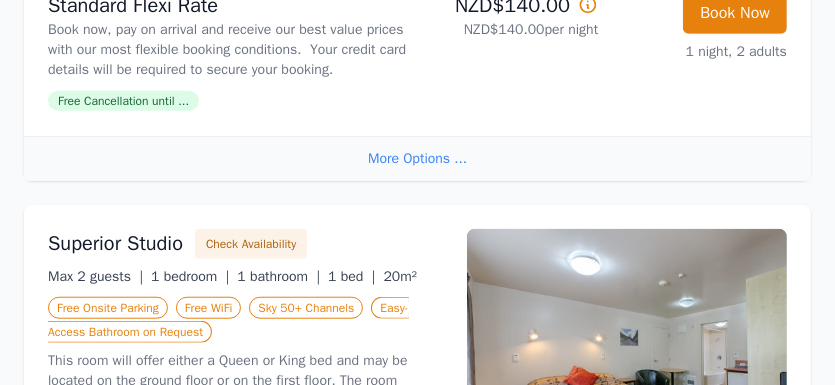 scroll, scrollTop: 880, scrollLeft: 0, axis: vertical 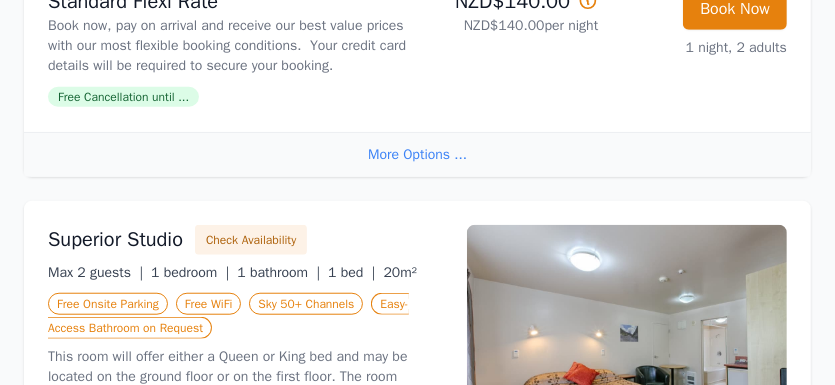 click on "More Options ..." at bounding box center [417, 134] 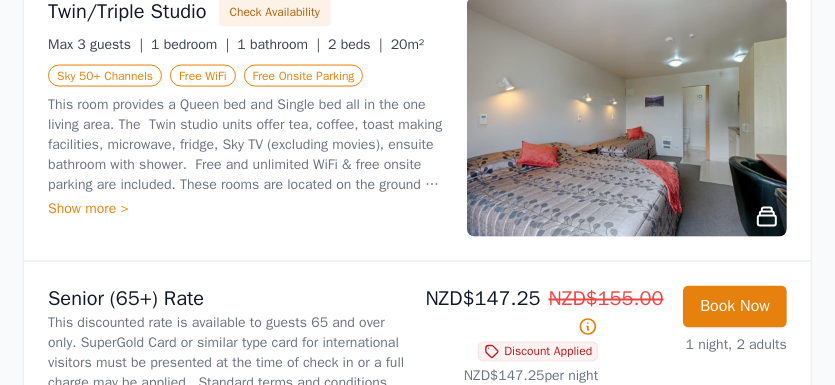 scroll, scrollTop: 1920, scrollLeft: 0, axis: vertical 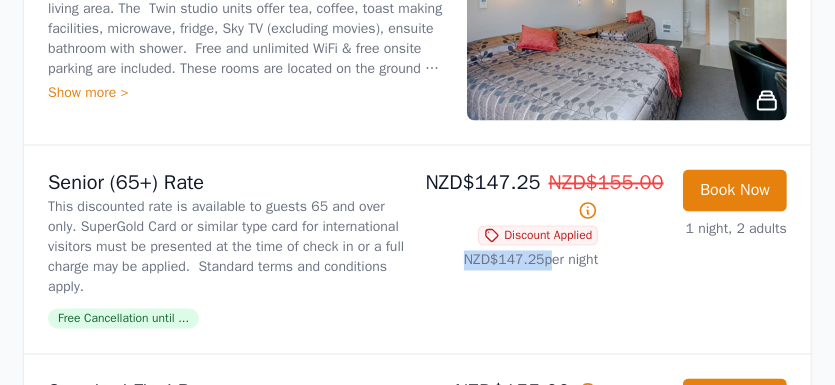 drag, startPoint x: 458, startPoint y: 277, endPoint x: 541, endPoint y: 276, distance: 83.00603 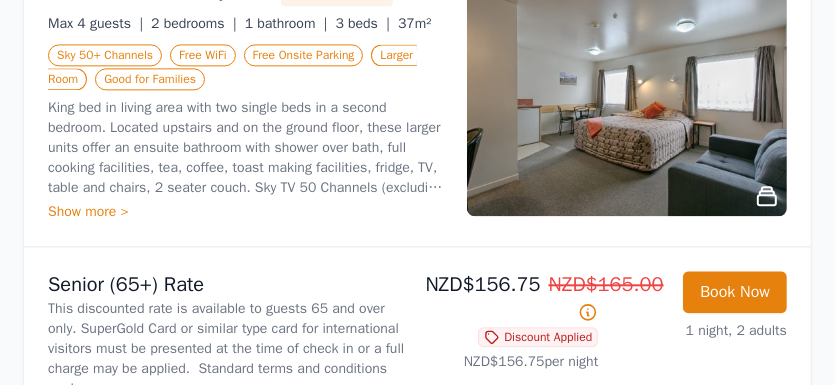 scroll, scrollTop: 2720, scrollLeft: 0, axis: vertical 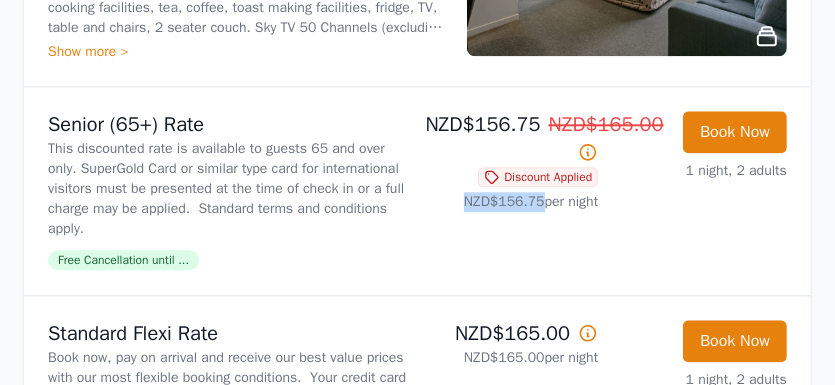 drag, startPoint x: 458, startPoint y: 221, endPoint x: 537, endPoint y: 218, distance: 79.05694 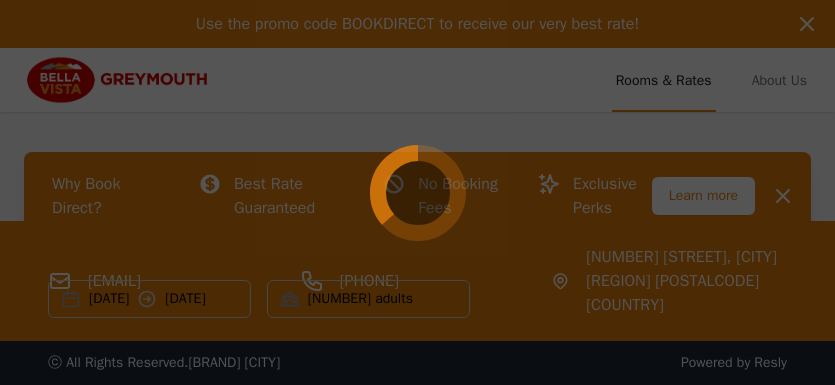 scroll, scrollTop: 0, scrollLeft: 0, axis: both 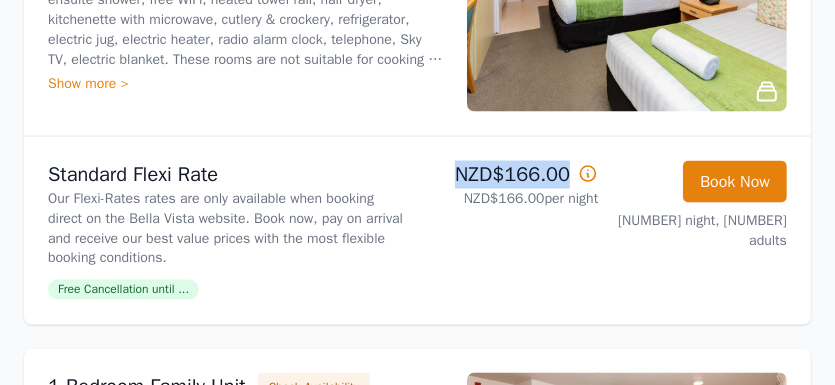 drag, startPoint x: 449, startPoint y: 191, endPoint x: 569, endPoint y: 189, distance: 120.01666 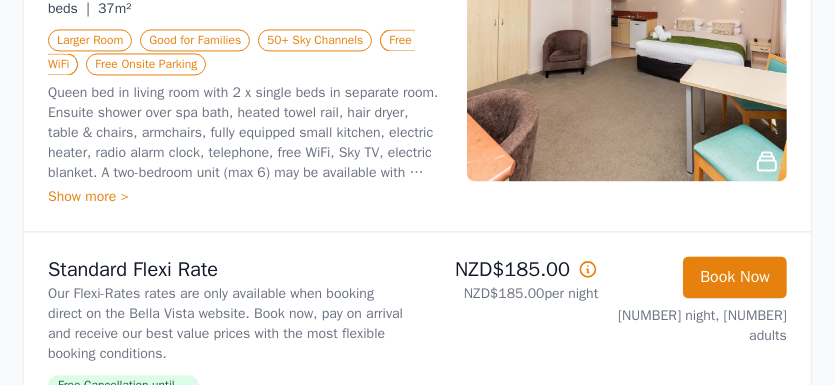 scroll, scrollTop: 2320, scrollLeft: 0, axis: vertical 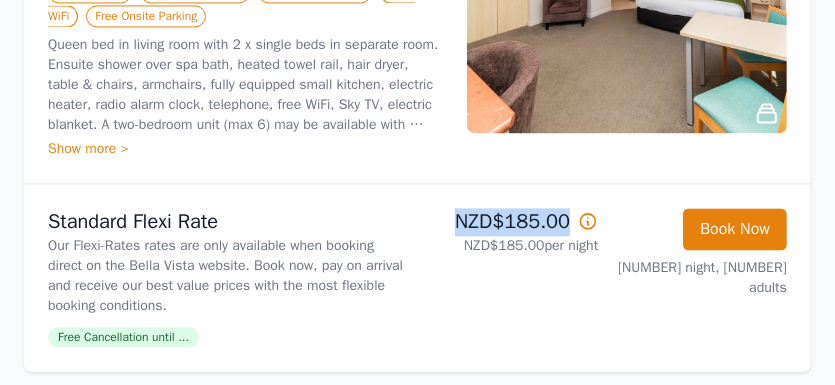 drag, startPoint x: 456, startPoint y: 231, endPoint x: 568, endPoint y: 234, distance: 112.04017 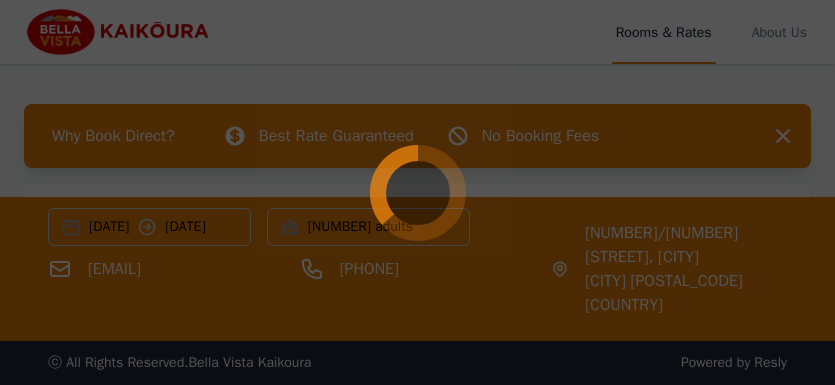 scroll, scrollTop: 0, scrollLeft: 0, axis: both 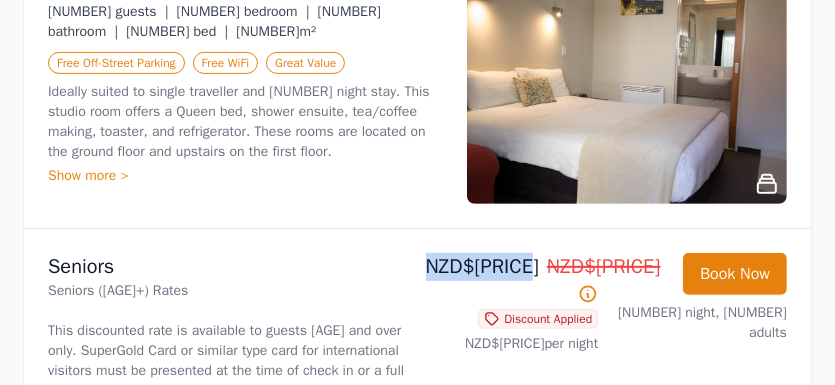 drag, startPoint x: 427, startPoint y: 285, endPoint x: 540, endPoint y: 284, distance: 113.004425 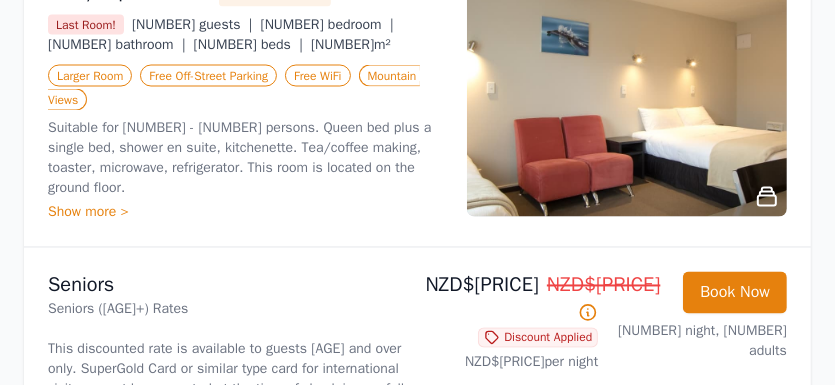 scroll, scrollTop: 2000, scrollLeft: 0, axis: vertical 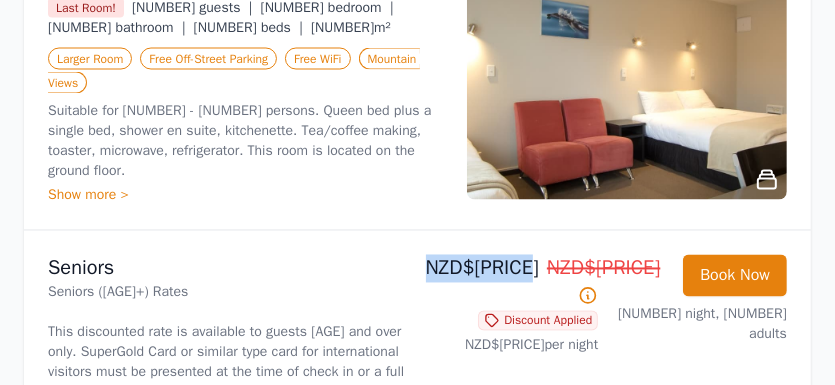 drag, startPoint x: 425, startPoint y: 273, endPoint x: 531, endPoint y: 273, distance: 106 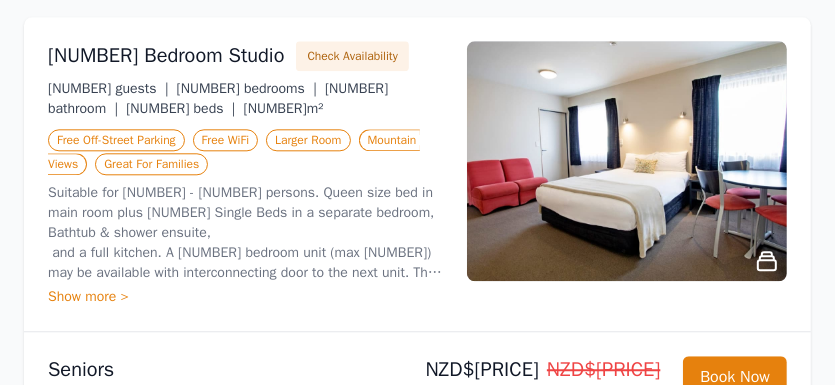 scroll, scrollTop: 2800, scrollLeft: 0, axis: vertical 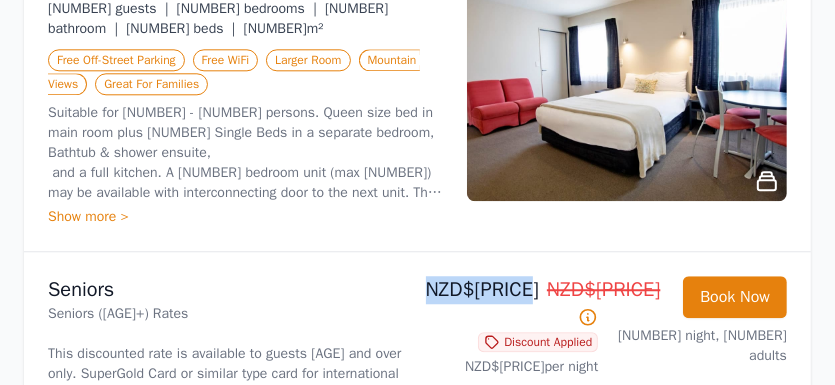 drag, startPoint x: 425, startPoint y: 273, endPoint x: 541, endPoint y: 268, distance: 116.10771 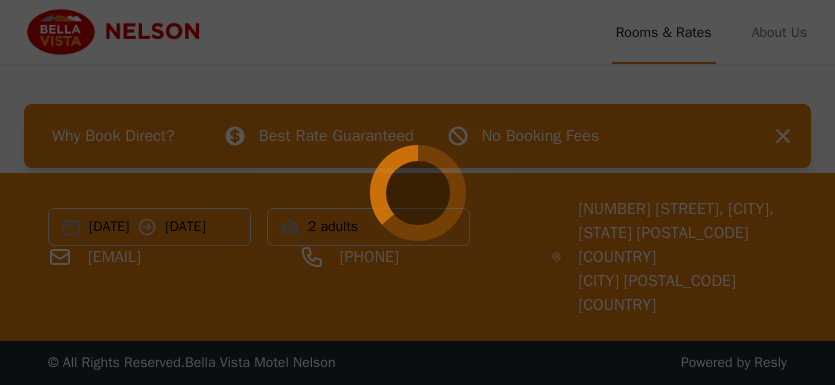 scroll, scrollTop: 0, scrollLeft: 0, axis: both 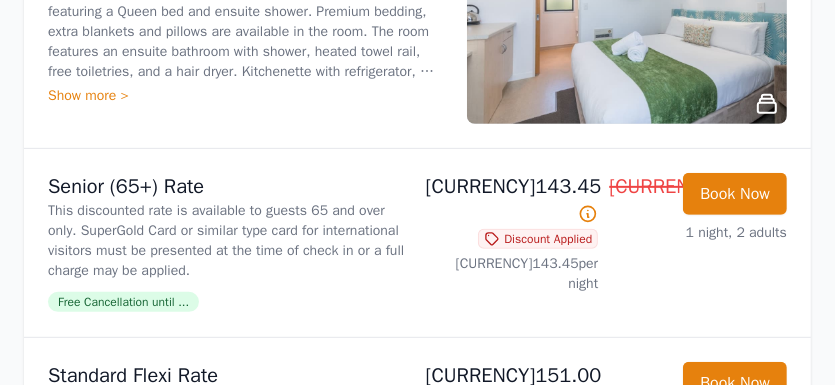 click on "Senior ([AGE]+) Rate This discounted rate is available to guests [AGE] and over only. SuperGold Card or similar type card for international visitors must be presented at the time of check in or a full charge may be applied. Free Cancellation until ... NZD$[PRICE] NZD$[PRICE] Discount Applied NZD$[PRICE] per night Book Now [DATE], [NUMBERS] adults" at bounding box center (417, 243) 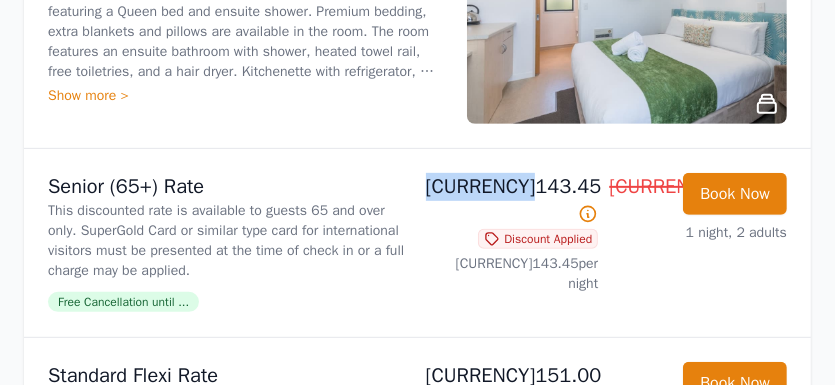drag, startPoint x: 425, startPoint y: 205, endPoint x: 536, endPoint y: 206, distance: 111.0045 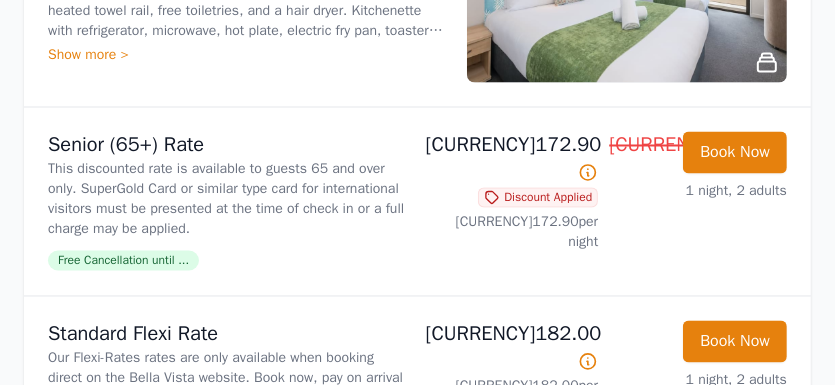 scroll, scrollTop: 2000, scrollLeft: 0, axis: vertical 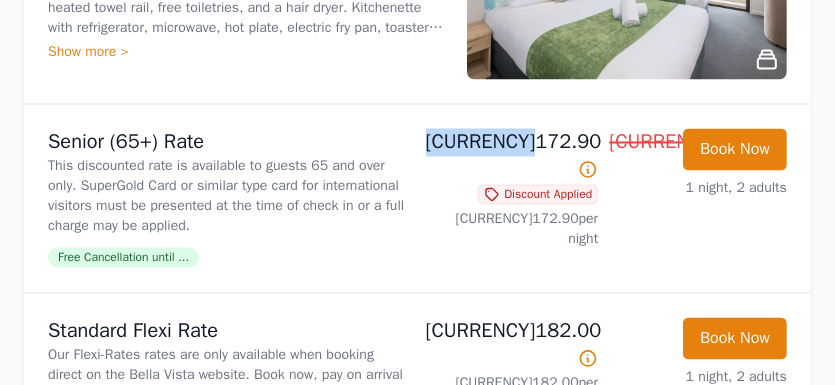 drag, startPoint x: 422, startPoint y: 155, endPoint x: 534, endPoint y: 147, distance: 112.28535 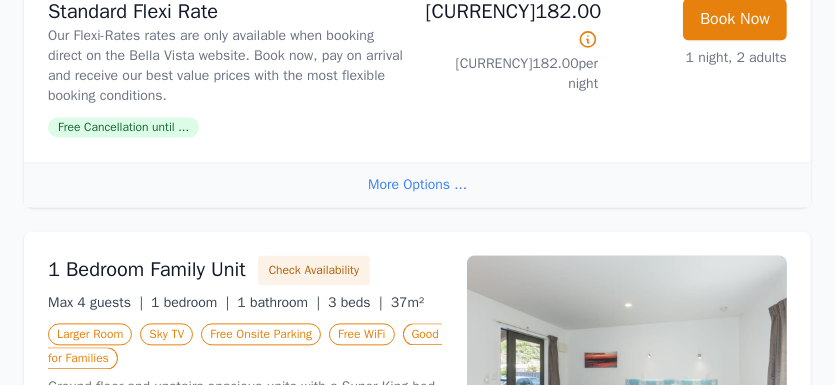 scroll, scrollTop: 2640, scrollLeft: 0, axis: vertical 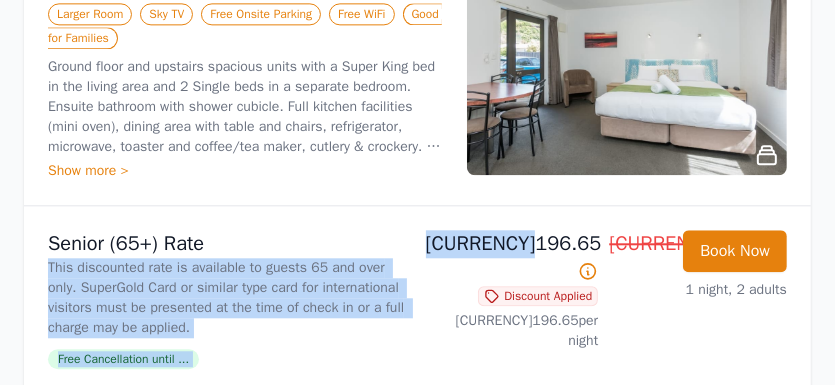drag, startPoint x: 416, startPoint y: 257, endPoint x: 541, endPoint y: 251, distance: 125.14392 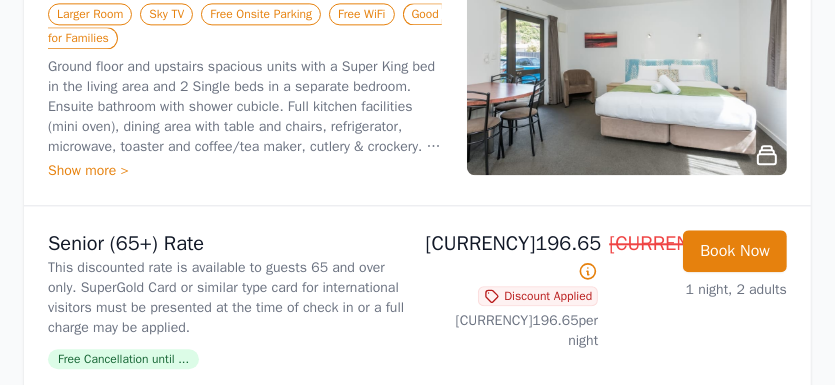 drag, startPoint x: 541, startPoint y: 251, endPoint x: 432, endPoint y: 217, distance: 114.17968 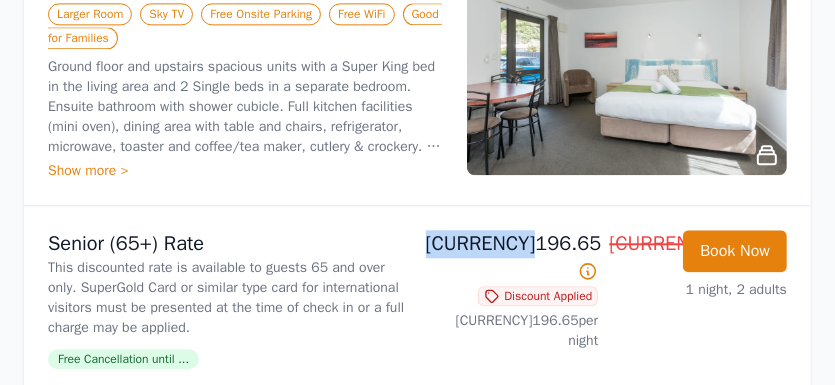 drag, startPoint x: 425, startPoint y: 252, endPoint x: 533, endPoint y: 261, distance: 108.37435 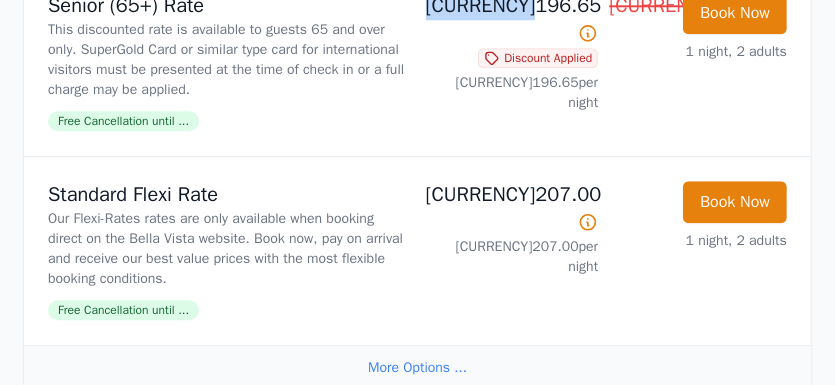 scroll, scrollTop: 2720, scrollLeft: 0, axis: vertical 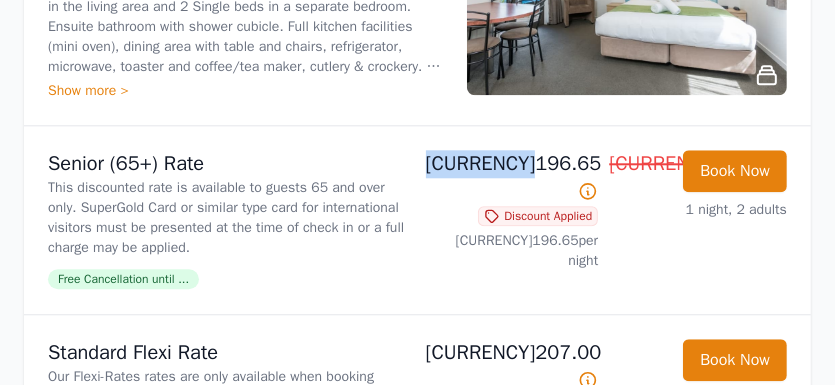 copy on "NZD$196.65" 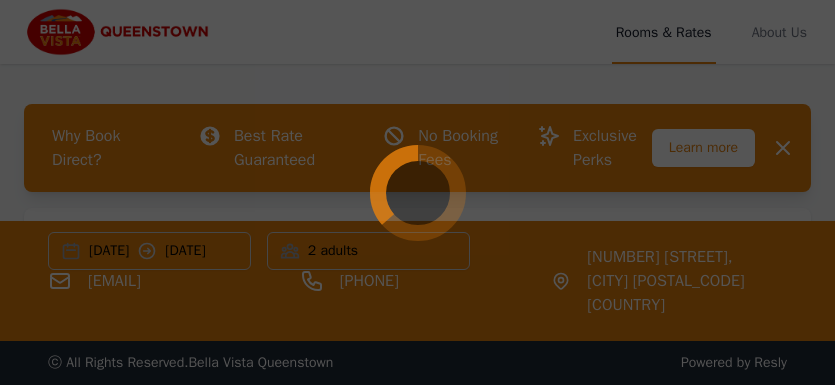 scroll, scrollTop: 0, scrollLeft: 0, axis: both 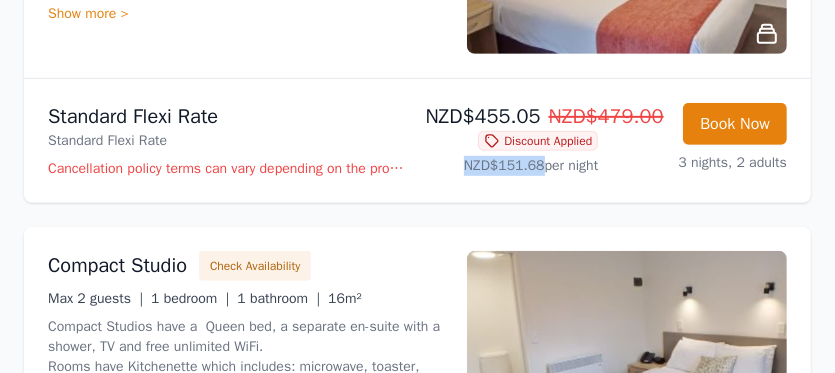 drag, startPoint x: 456, startPoint y: 183, endPoint x: 538, endPoint y: 178, distance: 82.1523 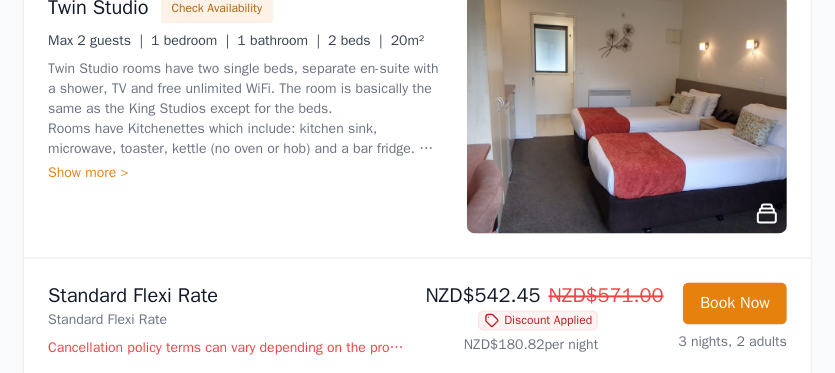 scroll, scrollTop: 2240, scrollLeft: 0, axis: vertical 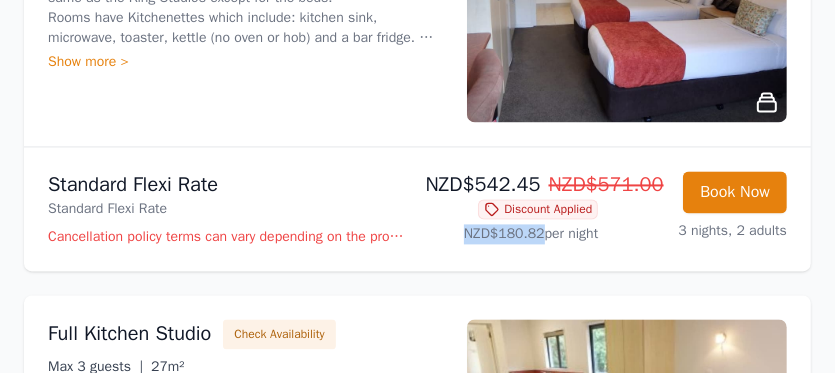 drag, startPoint x: 457, startPoint y: 250, endPoint x: 539, endPoint y: 248, distance: 82.02438 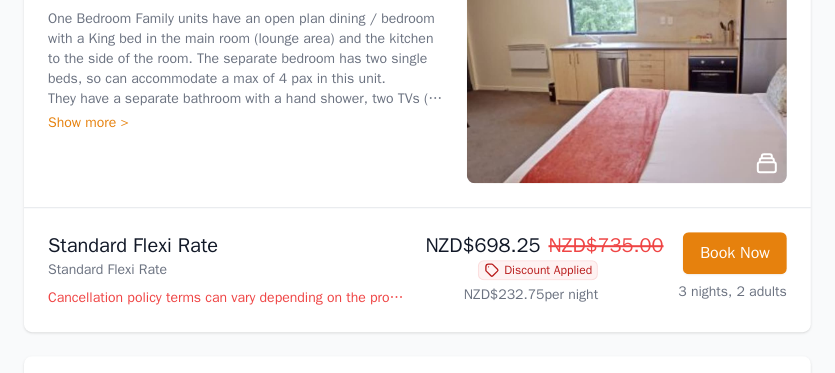 scroll, scrollTop: 3120, scrollLeft: 0, axis: vertical 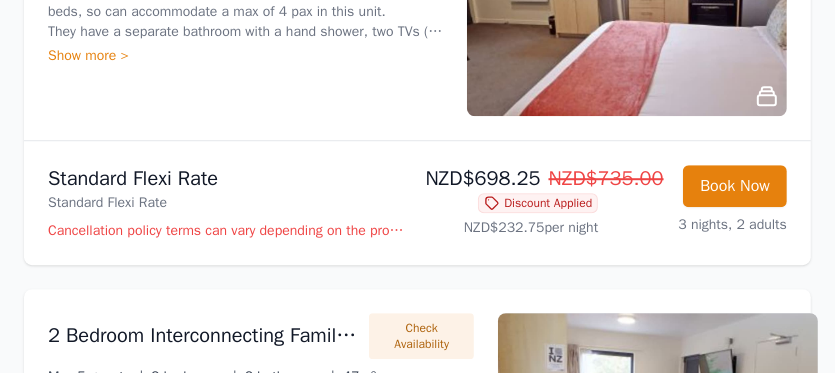 click at bounding box center (492, 287) 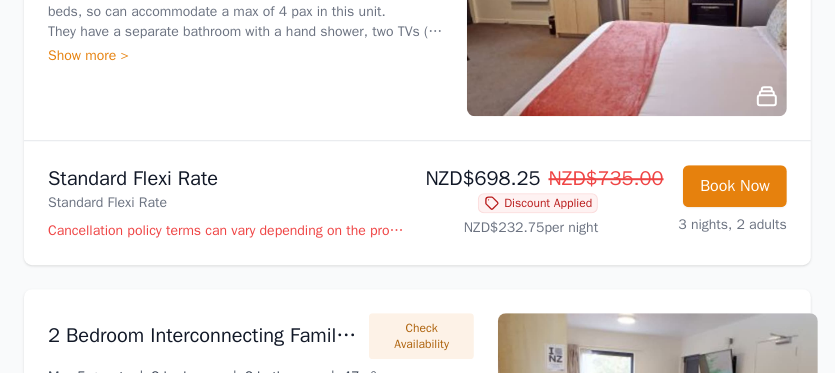click on "Discount Applied" at bounding box center (538, 287) 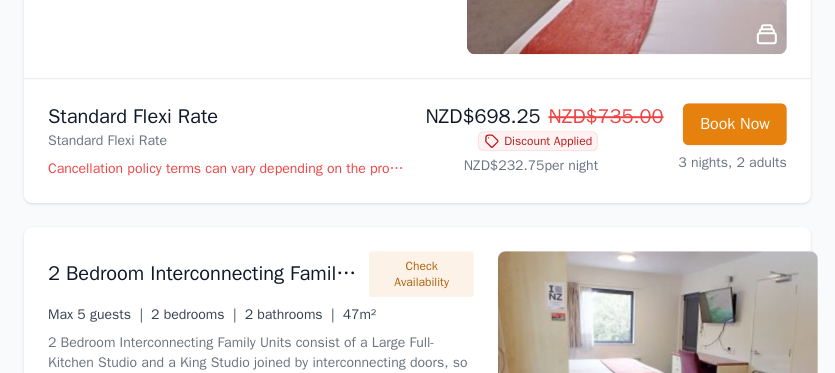 scroll, scrollTop: 3200, scrollLeft: 0, axis: vertical 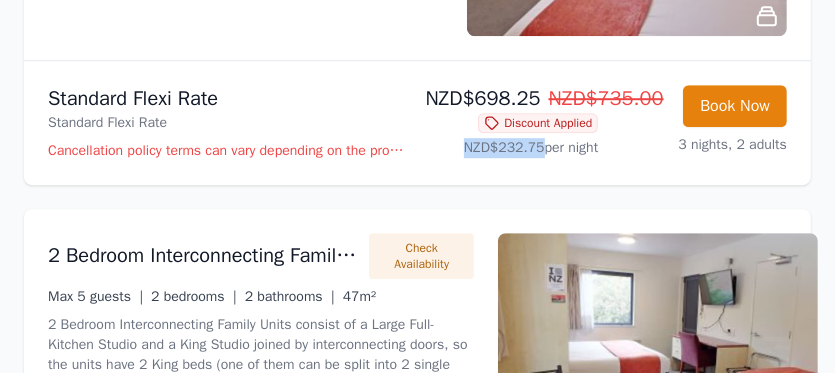 drag, startPoint x: 458, startPoint y: 158, endPoint x: 537, endPoint y: 161, distance: 79.05694 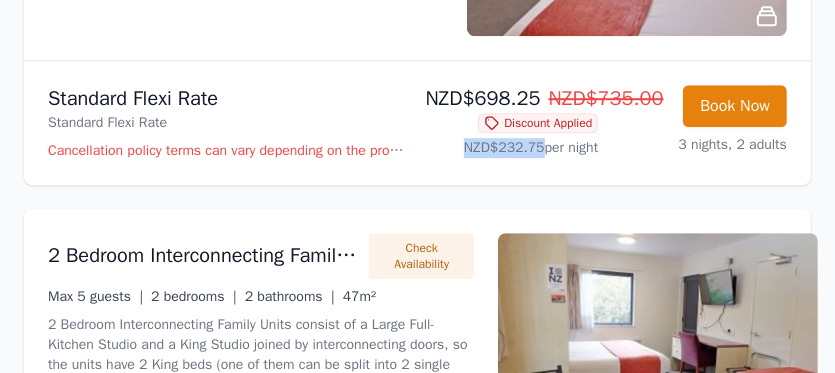 click on "NZD$232.75  per night" at bounding box center [512, 232] 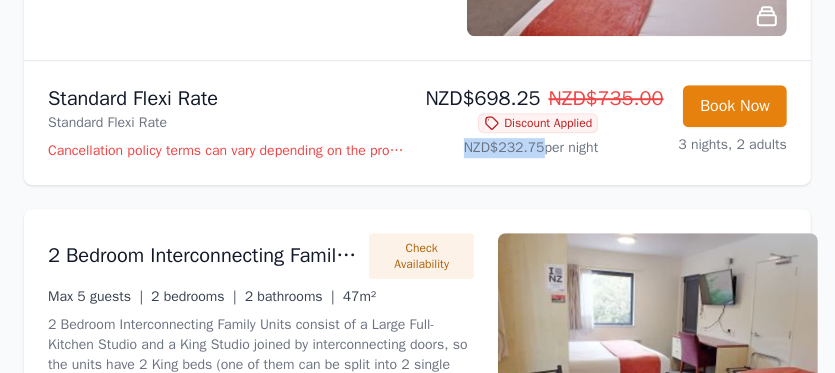 copy on "NZD$232.75" 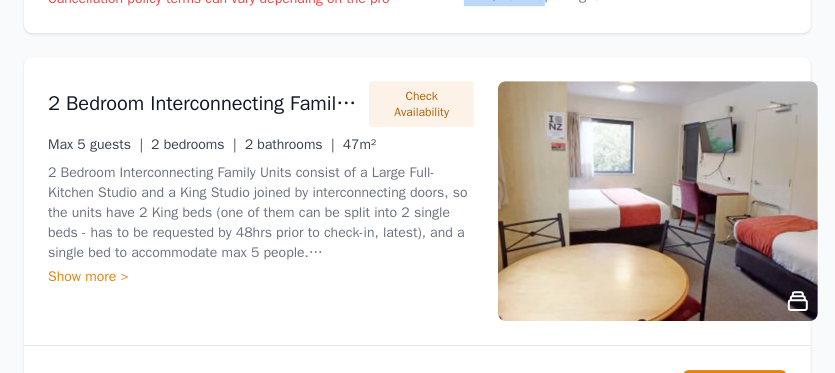 scroll, scrollTop: 3360, scrollLeft: 0, axis: vertical 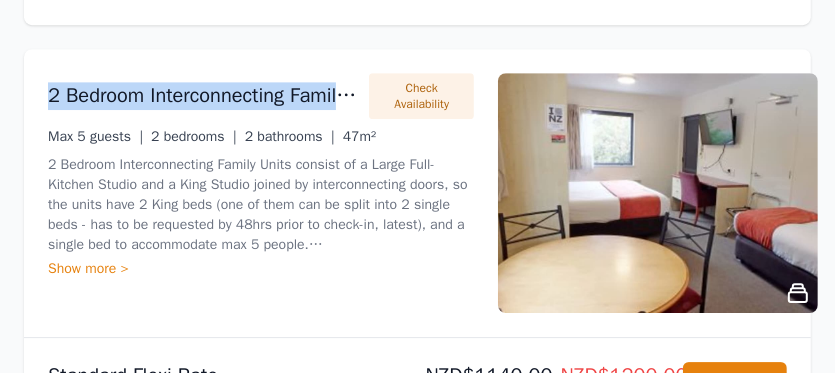 drag, startPoint x: 45, startPoint y: 112, endPoint x: 364, endPoint y: 118, distance: 319.05643 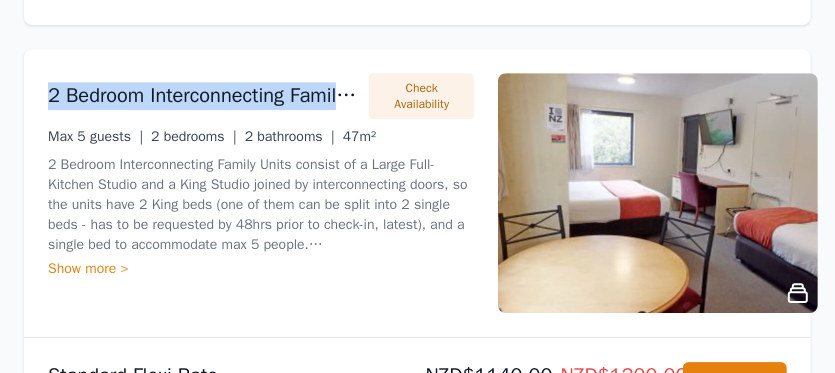 click on "2 Bedroom Interconnecting Family Unit Check Availability Max 5 guests  | 2 bedrooms  | 2 bathrooms  | 47m² 2 Bedroom Interconnecting Family Units consist of a Large Full-Kitchen Studio and a King Studio joined by interconnecting doors, so the units have 2 King beds (one of them can be split into 2 single beds - has to be requested by 48hrs prior to check-in, latest), and a single bed to accommodate max 5 people.
The main bathroom comes with a hand shower over the bath and the second bathroom comes with a walk-in shower. The units have two TVs, free unlimited Wifi, a kitchenette and a Full kitchen.
Kitchen facilities are: Oven, Fridge/Freezer, Dishwasher, Toaster, Microwave, Kettle, Electric Frypan, Rice Cooker, Crockery/cutlery and dining table & chairs. (one plate hob can be booked free of charge). Show more >" at bounding box center (417, 291) 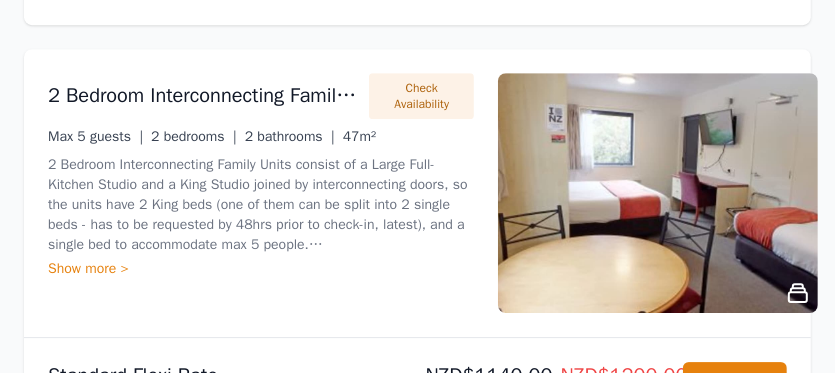 click on "Show more >" at bounding box center [261, 367] 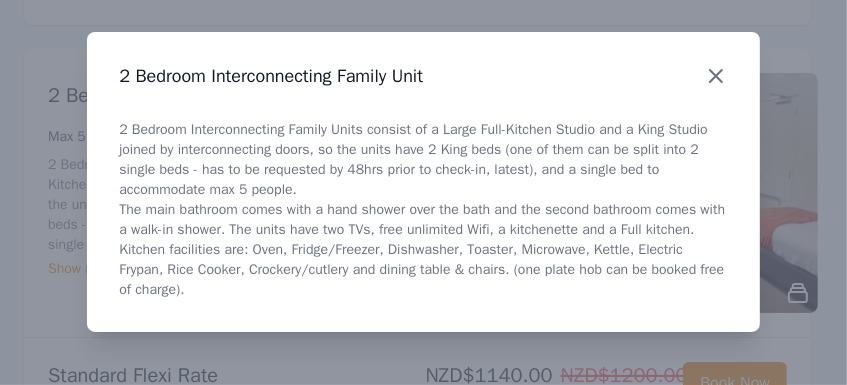 click at bounding box center [716, 76] 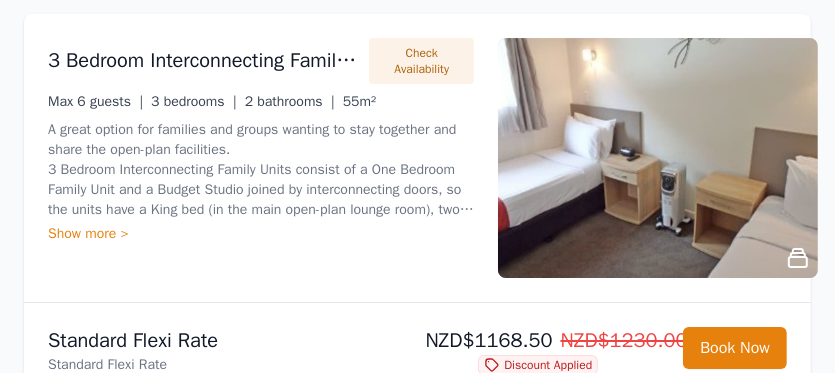scroll, scrollTop: 3840, scrollLeft: 0, axis: vertical 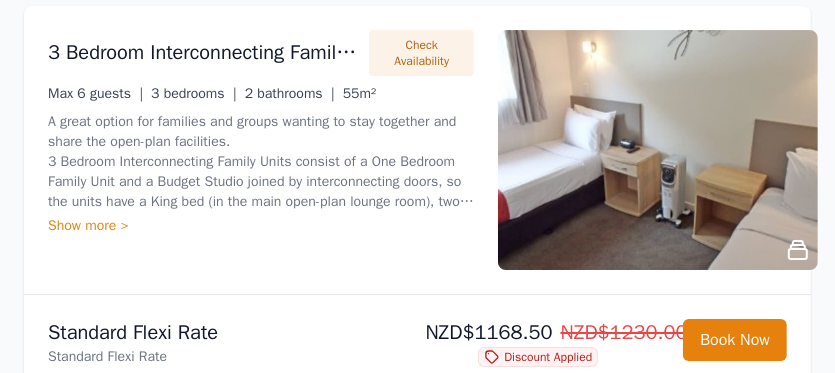 click on "Show more >" at bounding box center (261, 338) 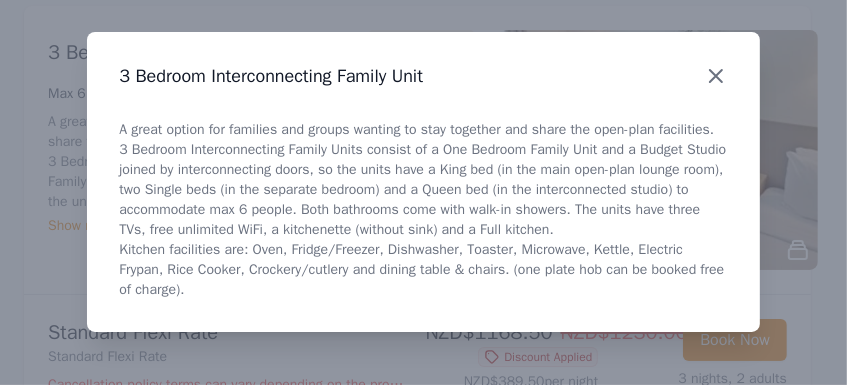 click on "Close 3 Bedroom Interconnecting Family Unit A great option for families and groups wanting to stay together and share the open-plan facilities.
3 Bedroom Interconnecting Family Units consist of a One Bedroom Family Unit and a Budget Studio joined by interconnecting doors, so the units have a King bed (in the main open-plan lounge room), two Single beds (in the separate bedroom) and a Queen bed (in the interconnected studio) to accommodate max 6 people. Both bathrooms come with walk-in showers. The units have three TVs, free unlimited WiFi, a kitchenette (without sink) and a Full kitchen.
Kitchen facilities are: Oven, Fridge/Freezer, Dishwasher, Toaster, Microwave, Kettle, Electric Frypan, Rice Cooker, Crockery/cutlery and dining table & chairs. (one plate hob can be booked free of charge)." at bounding box center (423, 182) 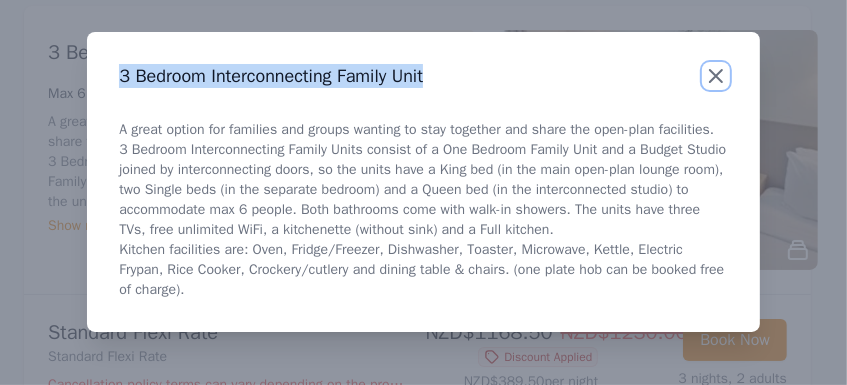 click at bounding box center (716, 76) 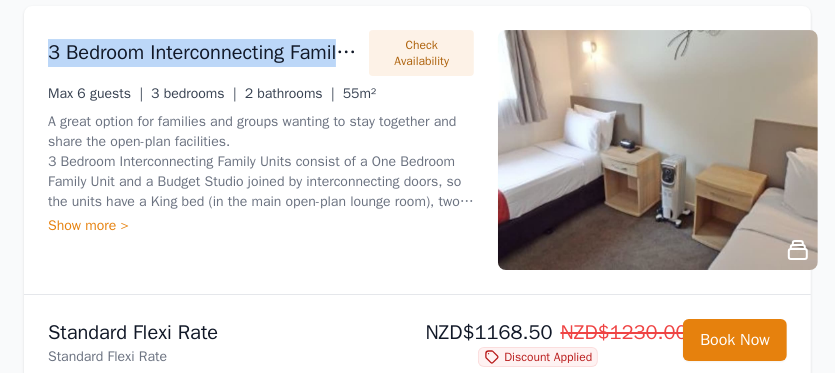 drag, startPoint x: 46, startPoint y: 69, endPoint x: 374, endPoint y: 67, distance: 328.0061 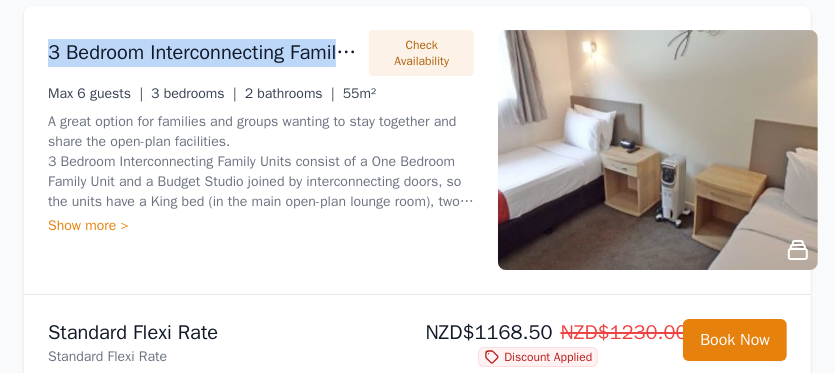 click on "3 Bedroom Interconnecting Family Unit Check Availability Max 6 guests  | 3 bedrooms  | 2 bathrooms  | 55m² A great option for families and groups wanting to stay together and share the open-plan facilities.
3 Bedroom Interconnecting Family Units consist of a One Bedroom Family Unit and a Budget Studio joined by interconnecting doors, so the units have a King bed (in the main open-plan lounge room), two Single beds (in the separate bedroom) and a Queen bed (in the interconnected studio) to accommodate max 6 people. Both bathrooms come with walk-in showers. The units have three TVs, free unlimited WiFi, a kitchenette (without sink) and a Full kitchen.
Kitchen facilities are: Oven, Fridge/Freezer, Dishwasher, Toaster, Microwave, Kettle, Electric Frypan, Rice Cooker, Crockery/cutlery and dining table & chairs. (one plate hob can be booked free of charge). Show more >" at bounding box center [417, 262] 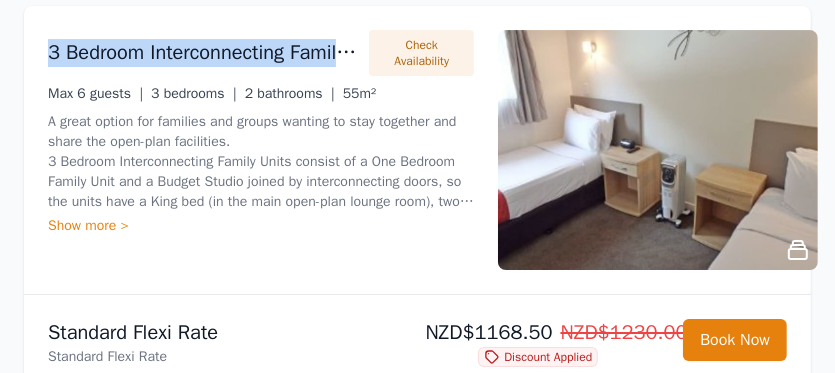 copy on "3 Bedroom Interconnecting Family U" 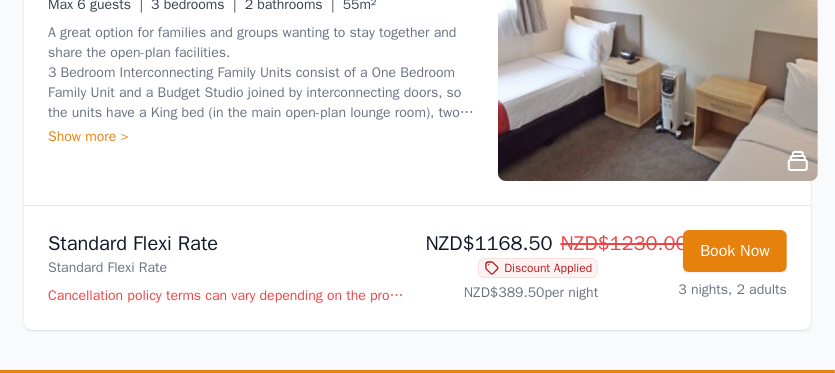 scroll, scrollTop: 4000, scrollLeft: 0, axis: vertical 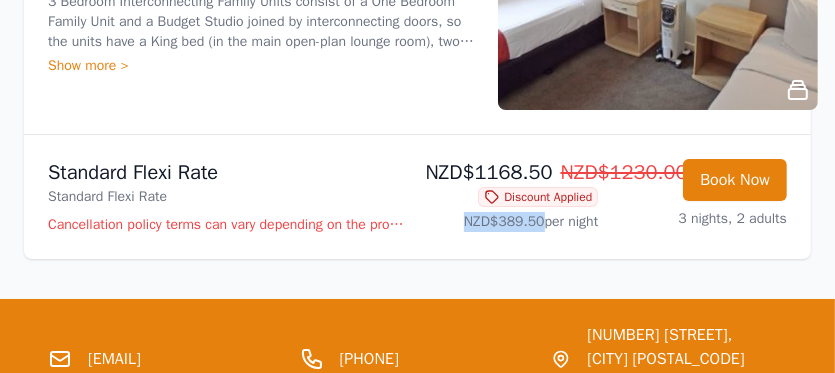drag, startPoint x: 458, startPoint y: 237, endPoint x: 537, endPoint y: 236, distance: 79.00633 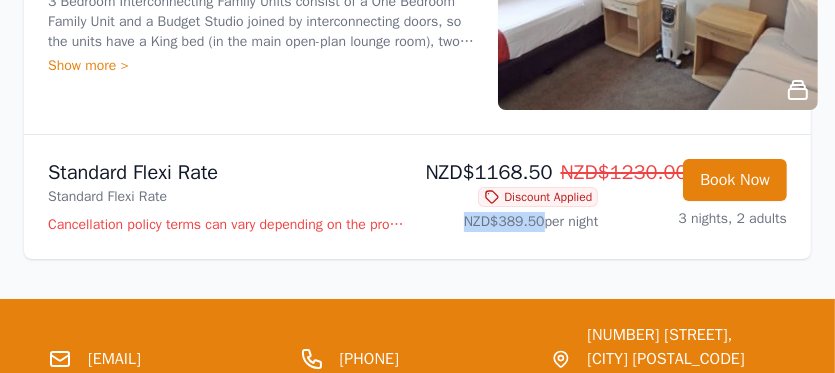 click on "NZD$389.50  per night" at bounding box center [512, 334] 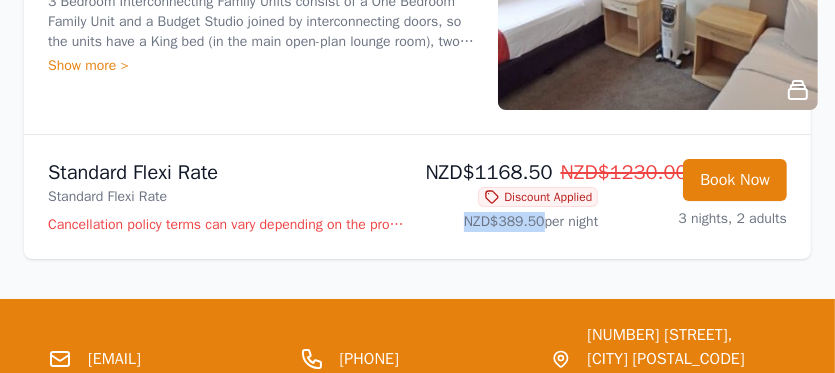 copy on "NZD$389.50" 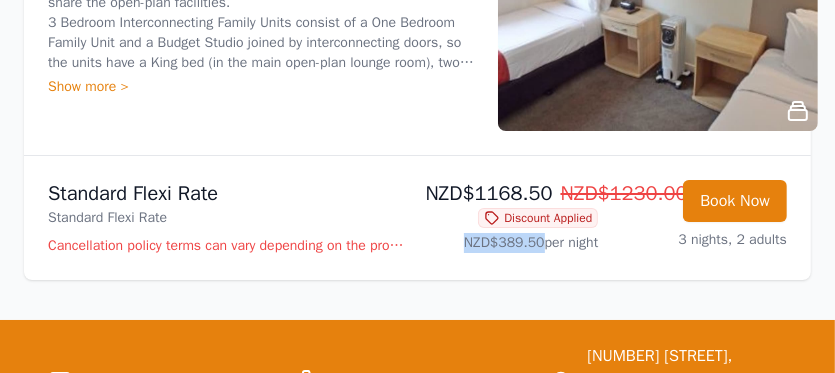 scroll, scrollTop: 3920, scrollLeft: 0, axis: vertical 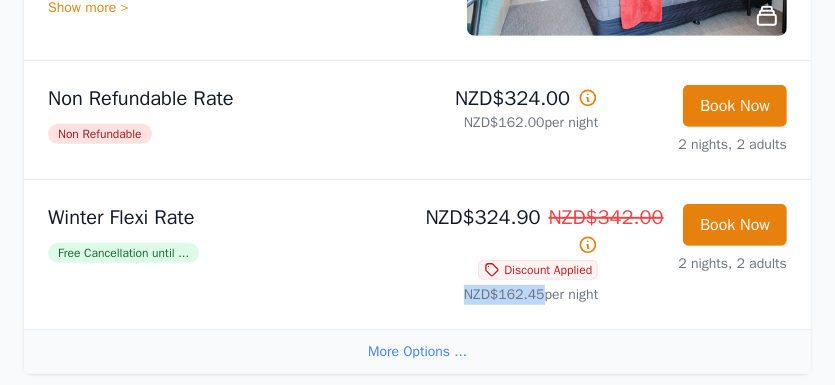 drag, startPoint x: 454, startPoint y: 313, endPoint x: 538, endPoint y: 313, distance: 84 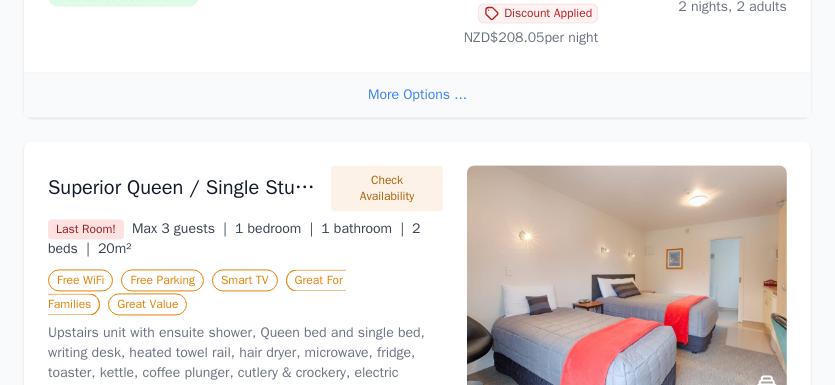 scroll, scrollTop: 2160, scrollLeft: 0, axis: vertical 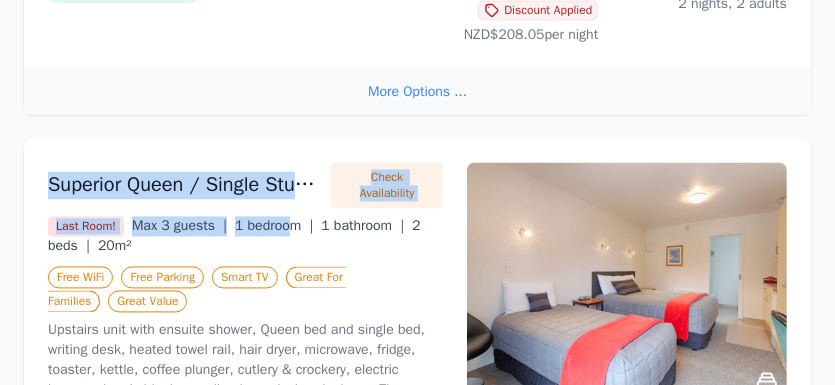 drag, startPoint x: 38, startPoint y: 205, endPoint x: 286, endPoint y: 240, distance: 250.45758 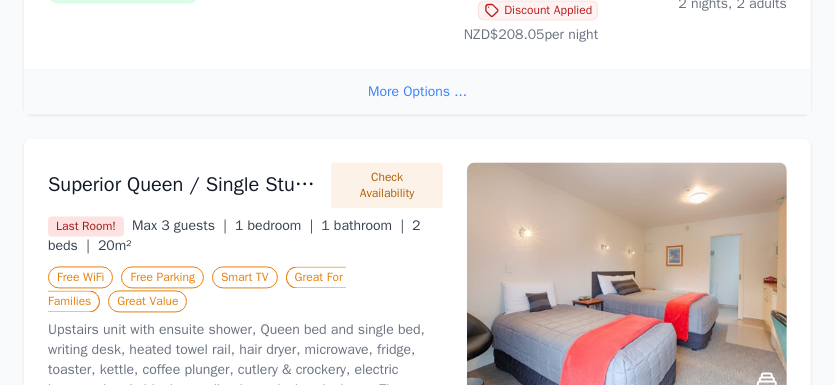 click on "Last Room! Max 3 guests  | 1 bedroom  | 1 bathroom  | 2 beds  | 20m²" at bounding box center (245, 252) 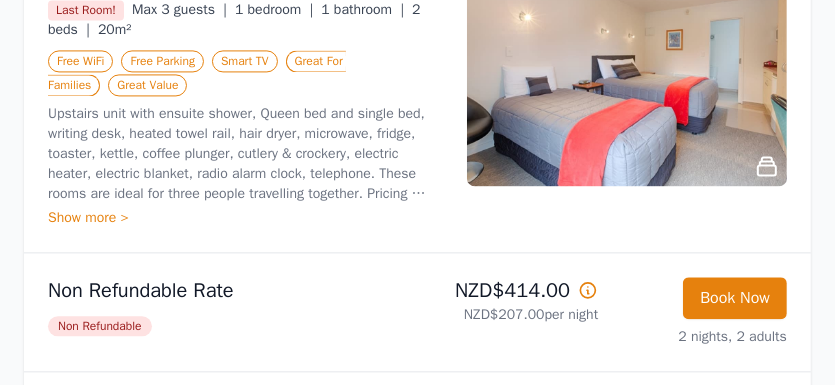 scroll, scrollTop: 2320, scrollLeft: 0, axis: vertical 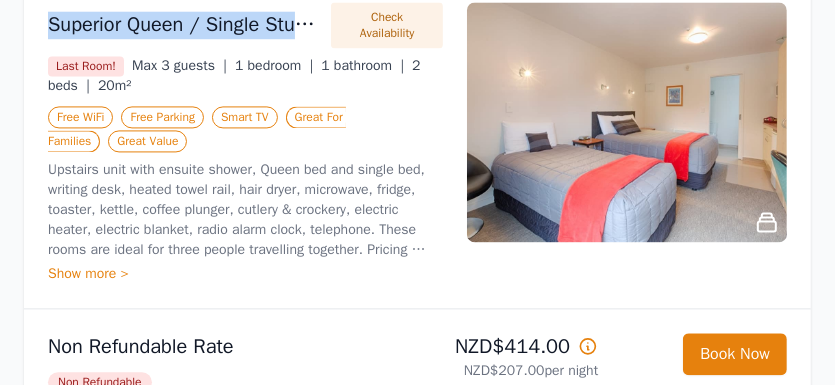 drag, startPoint x: 48, startPoint y: 38, endPoint x: 308, endPoint y: 42, distance: 260.03076 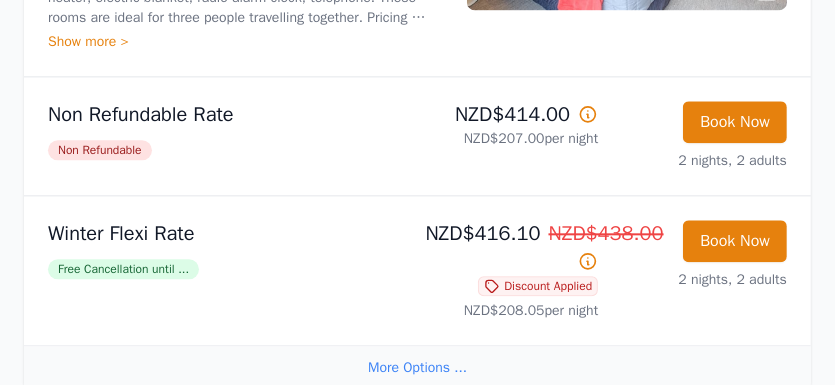 scroll, scrollTop: 2560, scrollLeft: 0, axis: vertical 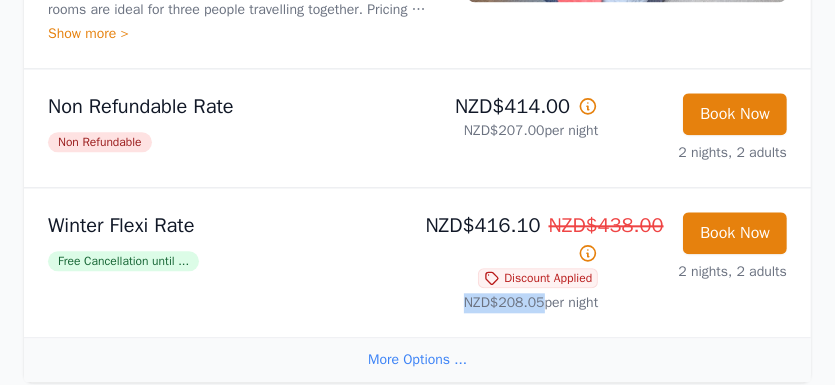 drag, startPoint x: 463, startPoint y: 315, endPoint x: 537, endPoint y: 315, distance: 74 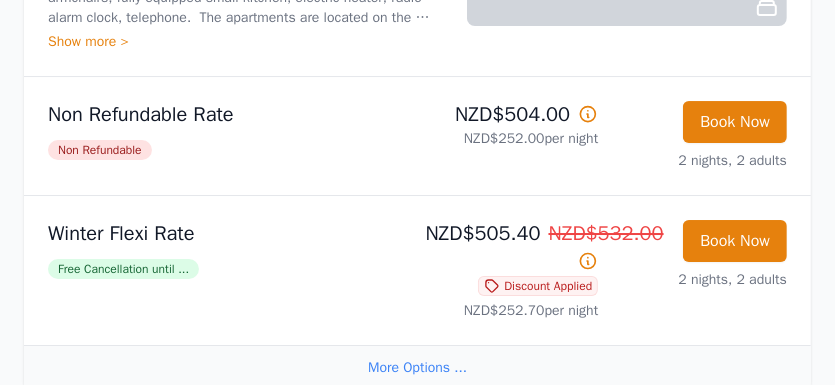 scroll, scrollTop: 3840, scrollLeft: 0, axis: vertical 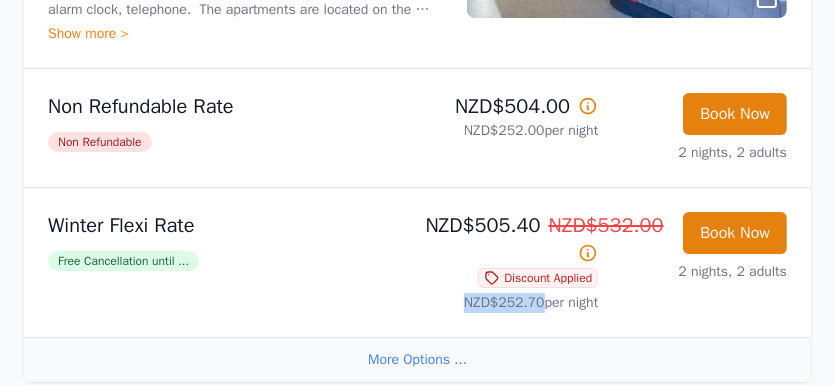 drag, startPoint x: 464, startPoint y: 317, endPoint x: 535, endPoint y: 316, distance: 71.00704 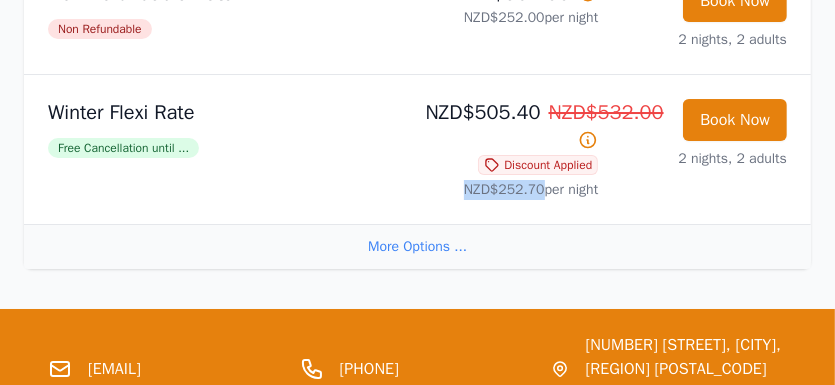scroll, scrollTop: 4000, scrollLeft: 0, axis: vertical 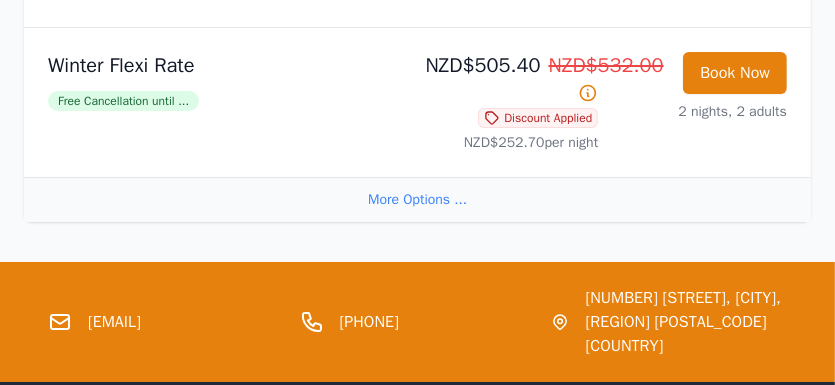 click on "More Options ..." at bounding box center (417, 215) 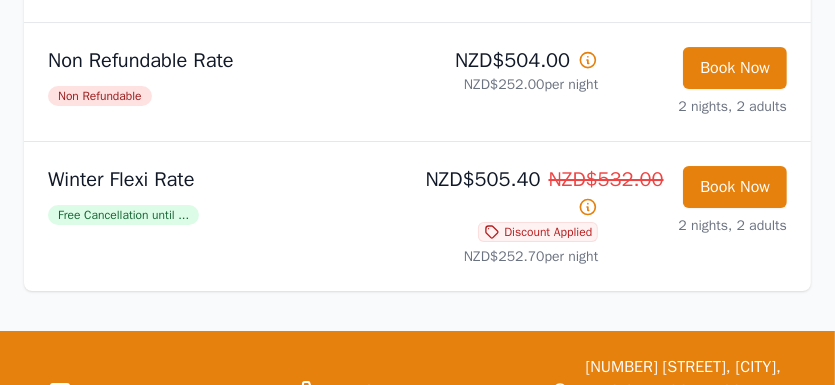 scroll, scrollTop: 3760, scrollLeft: 0, axis: vertical 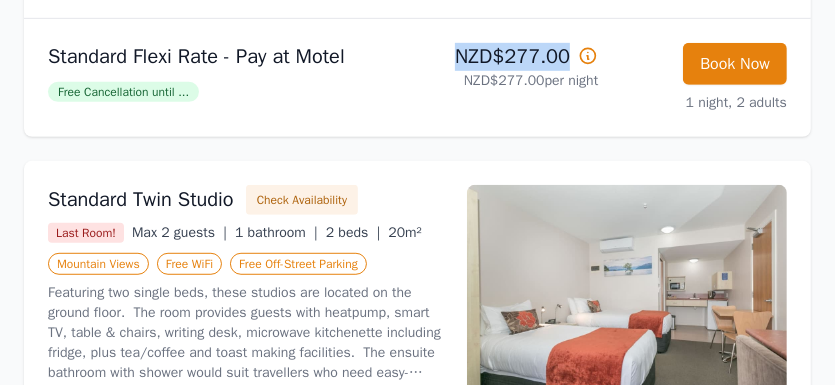 drag, startPoint x: 460, startPoint y: 70, endPoint x: 567, endPoint y: 70, distance: 107 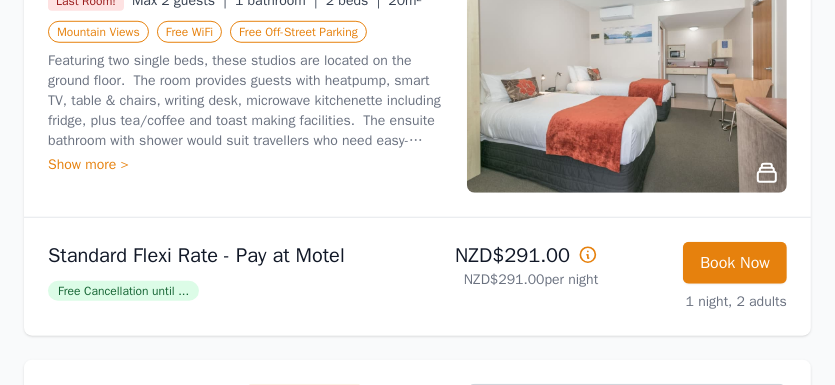 scroll, scrollTop: 880, scrollLeft: 0, axis: vertical 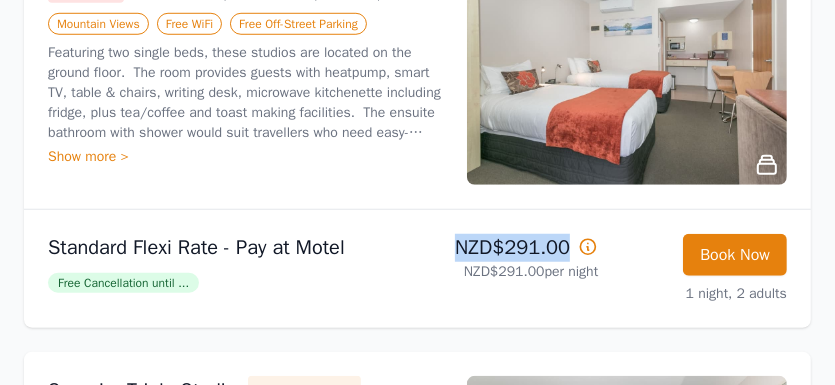 drag, startPoint x: 460, startPoint y: 264, endPoint x: 567, endPoint y: 261, distance: 107.042046 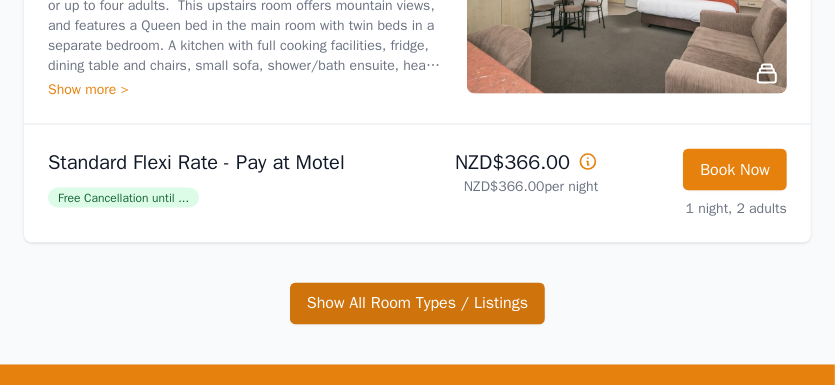 scroll, scrollTop: 1840, scrollLeft: 0, axis: vertical 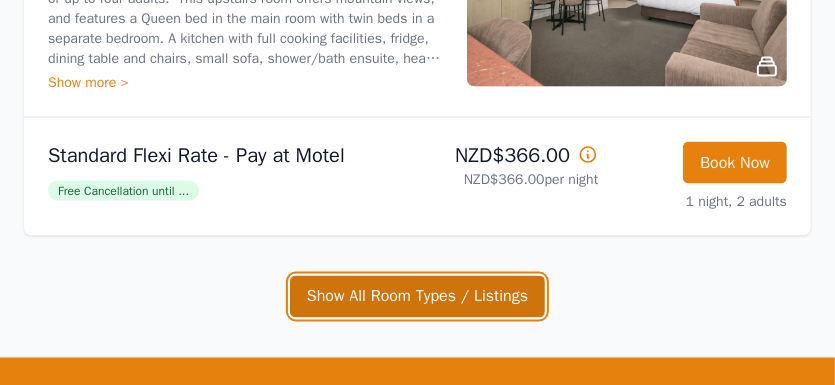 click on "Show All Room Types / Listings" at bounding box center [417, 333] 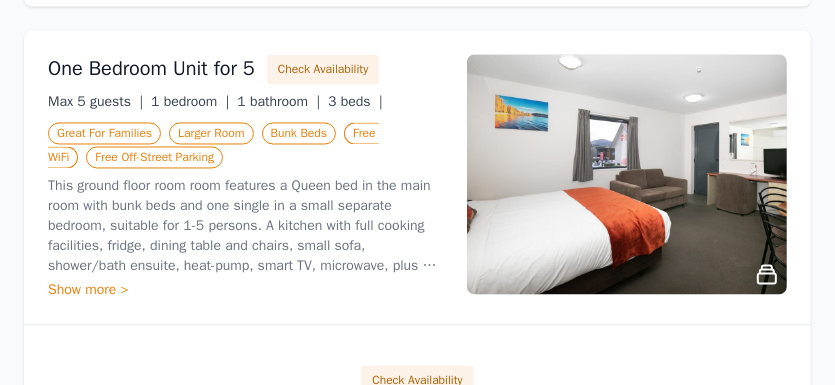 scroll, scrollTop: 2000, scrollLeft: 0, axis: vertical 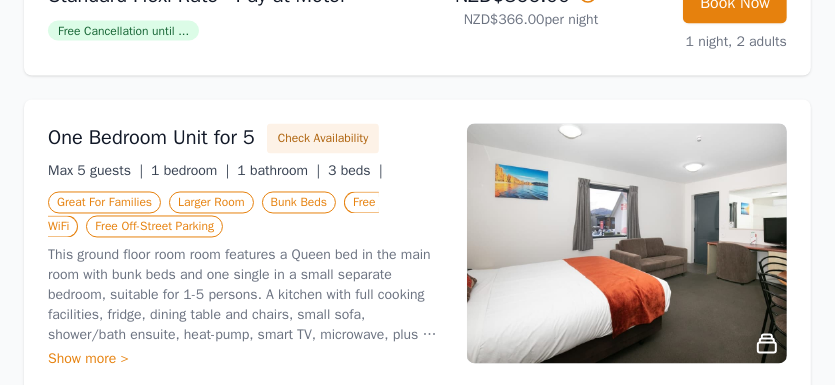 click at bounding box center [627, 280] 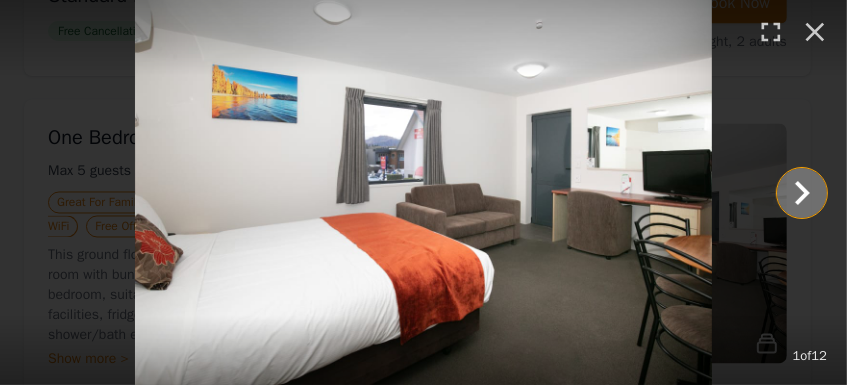 click at bounding box center [802, 193] 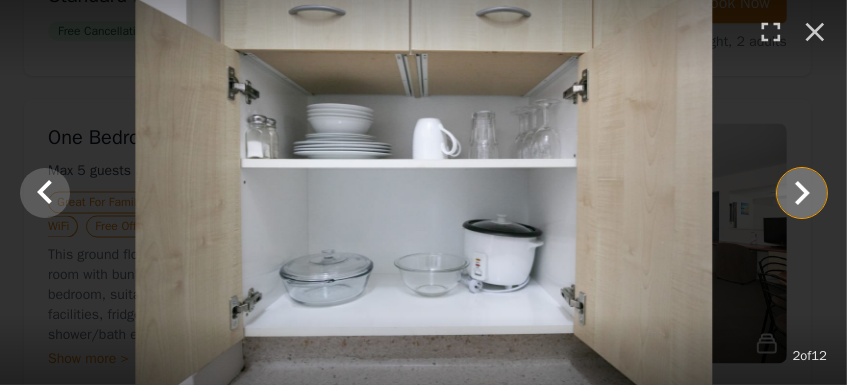 click at bounding box center (802, 193) 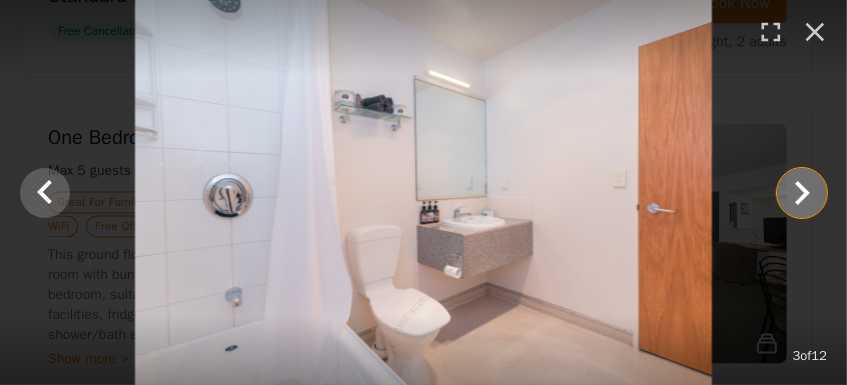 click at bounding box center [802, 193] 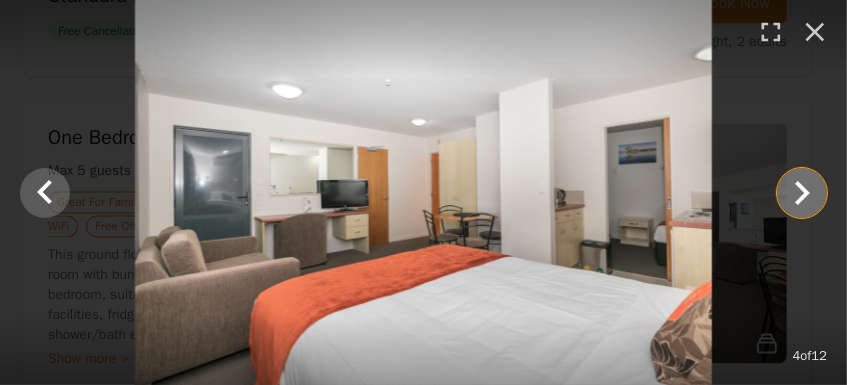 click at bounding box center [802, 193] 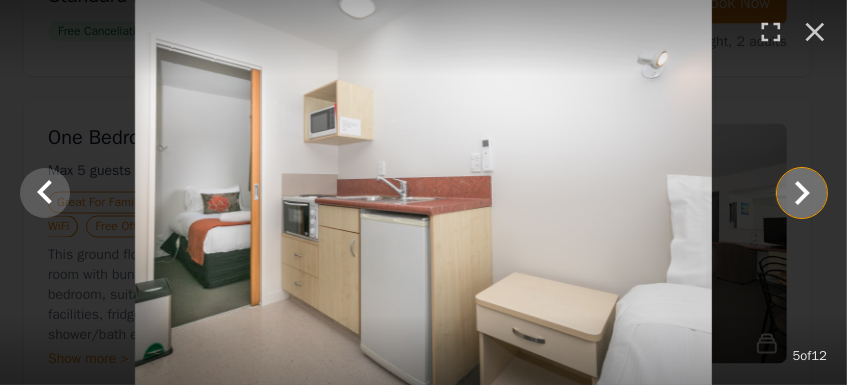 click at bounding box center [802, 193] 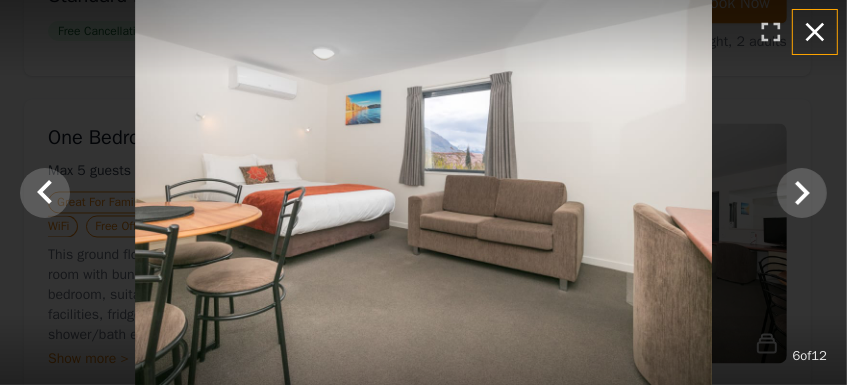 click at bounding box center (815, 32) 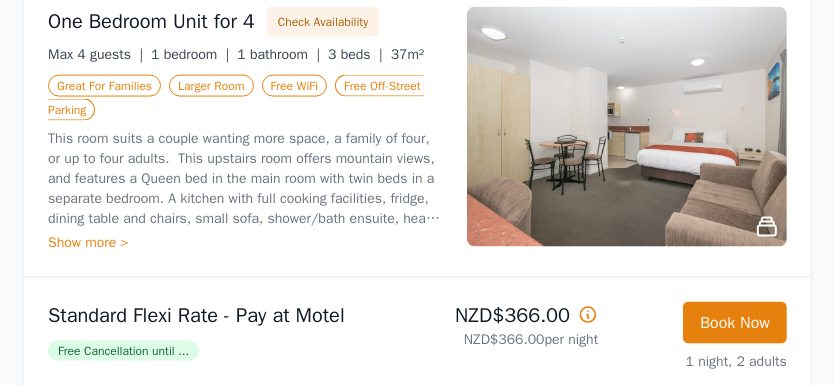 scroll, scrollTop: 1840, scrollLeft: 0, axis: vertical 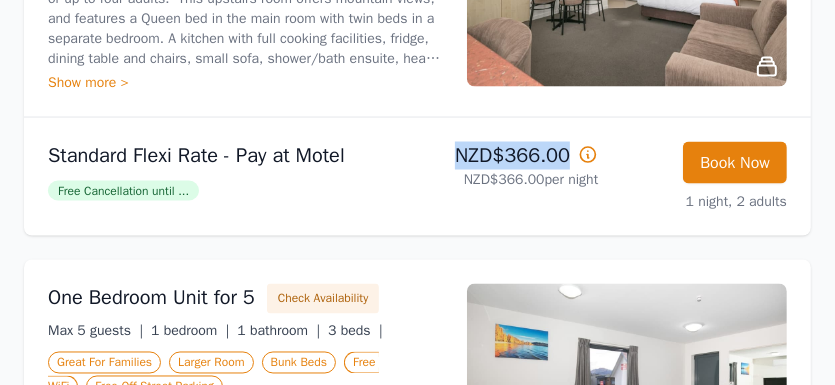 drag, startPoint x: 454, startPoint y: 172, endPoint x: 565, endPoint y: 170, distance: 111.01801 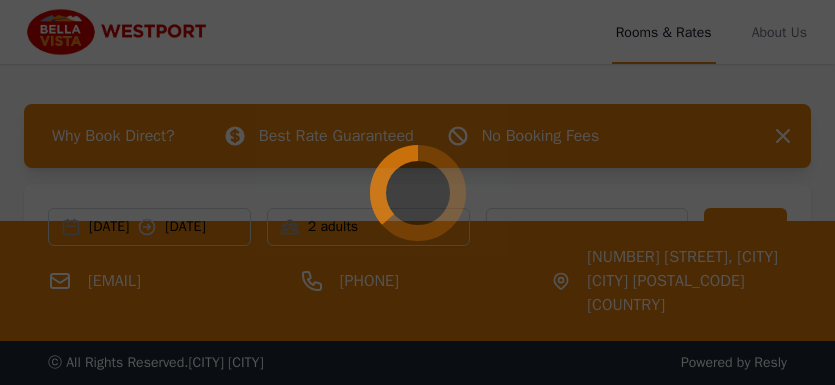 scroll, scrollTop: 0, scrollLeft: 0, axis: both 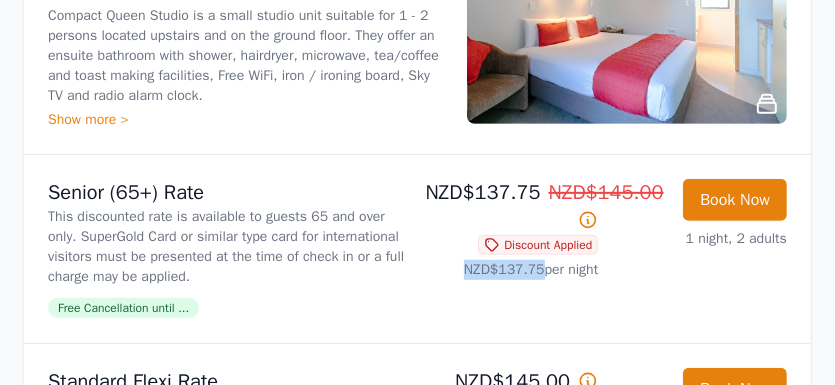drag, startPoint x: 463, startPoint y: 286, endPoint x: 537, endPoint y: 286, distance: 74 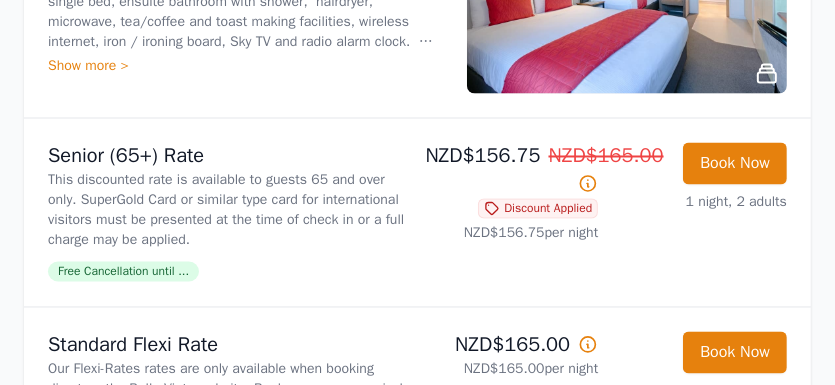 scroll, scrollTop: 2000, scrollLeft: 0, axis: vertical 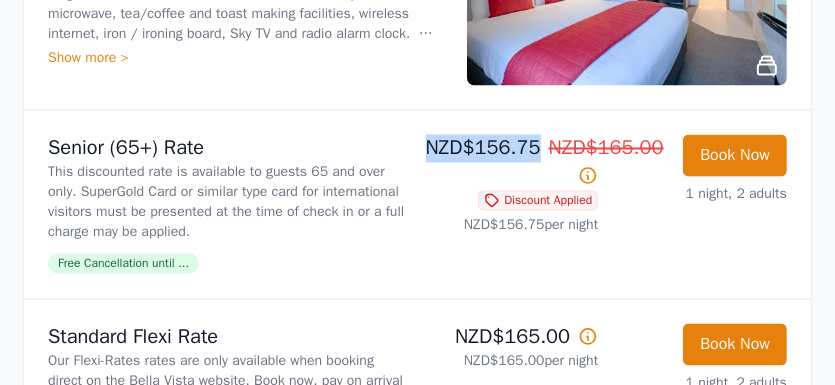 drag, startPoint x: 428, startPoint y: 158, endPoint x: 534, endPoint y: 157, distance: 106.004715 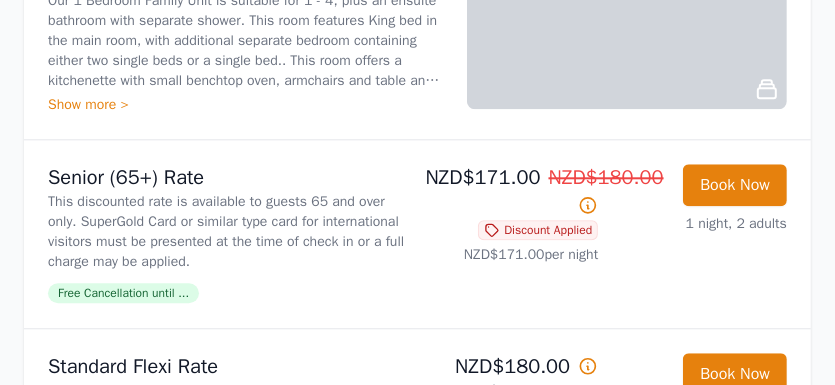 scroll, scrollTop: 2720, scrollLeft: 0, axis: vertical 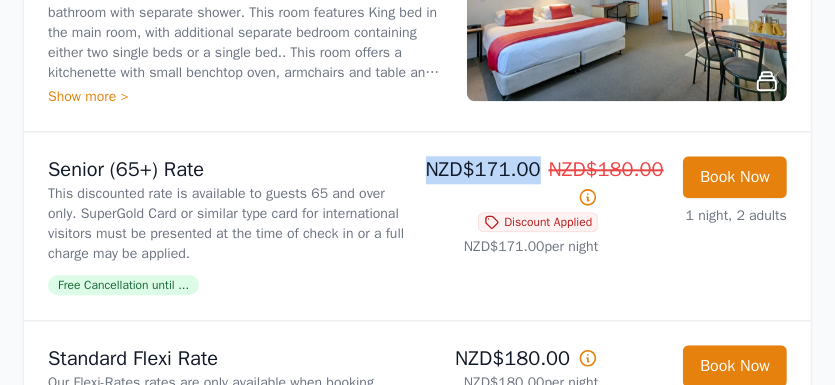 drag, startPoint x: 427, startPoint y: 182, endPoint x: 532, endPoint y: 180, distance: 105.01904 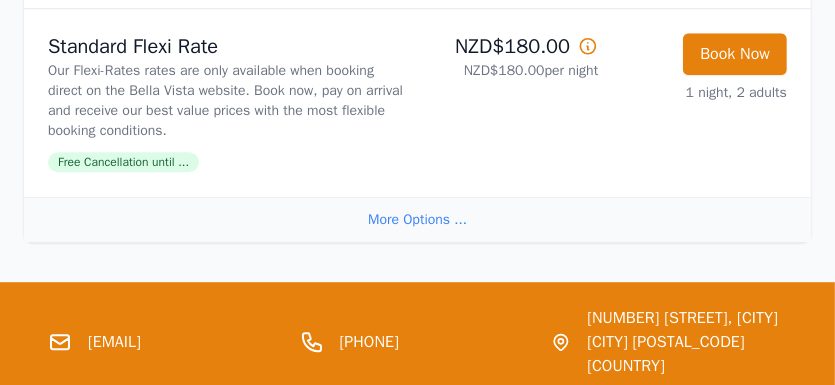 scroll, scrollTop: 2880, scrollLeft: 0, axis: vertical 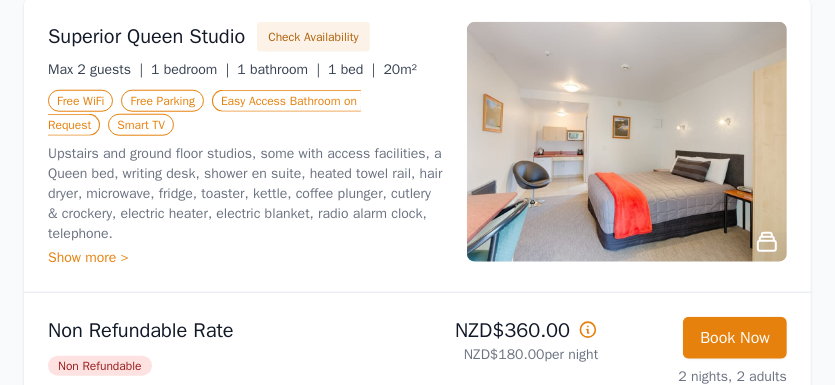 click on "Show more >" at bounding box center (245, 406) 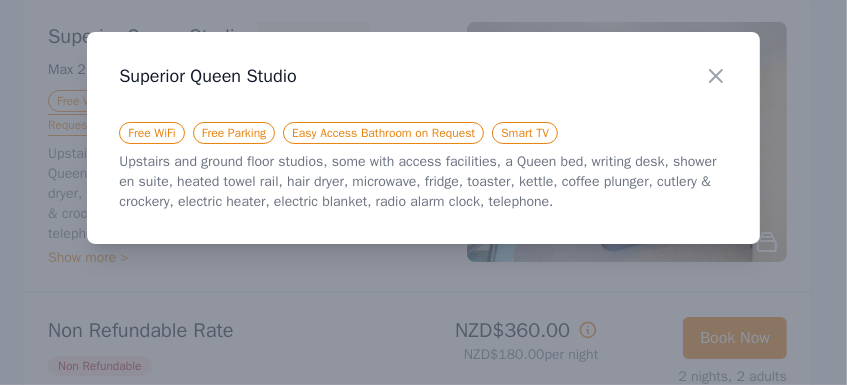 click on "Upstairs and ground floor studios, some with access facilities, a Queen bed, writing desk, shower en suite, heated towel rail, hair dryer, microwave, fridge, toaster, kettle, coffee plunger, cutlery & crockery, electric heater, electric blanket, radio alarm clock, telephone." at bounding box center (423, 182) 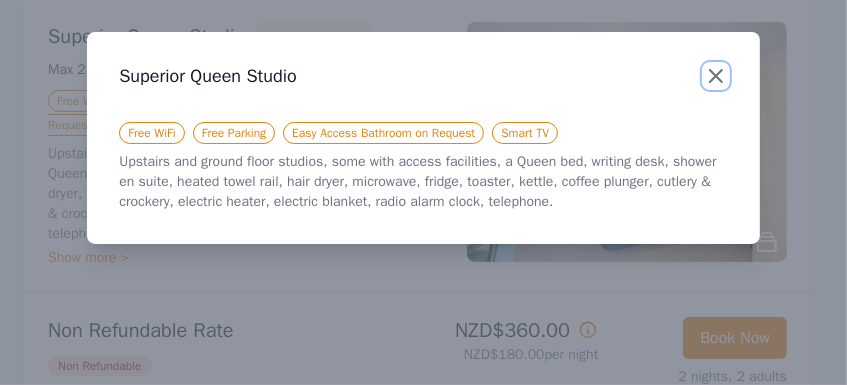 click at bounding box center [716, 76] 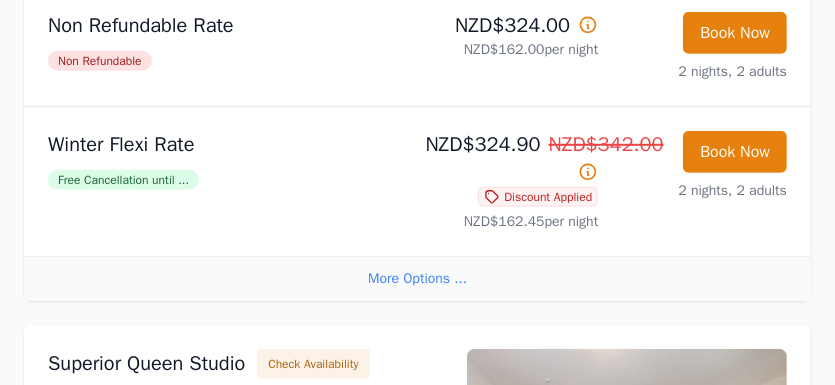 scroll, scrollTop: 720, scrollLeft: 0, axis: vertical 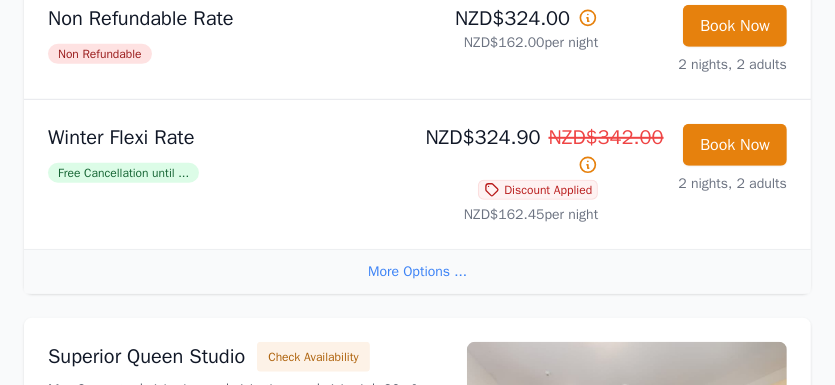 click on "More Options ..." at bounding box center [417, 399] 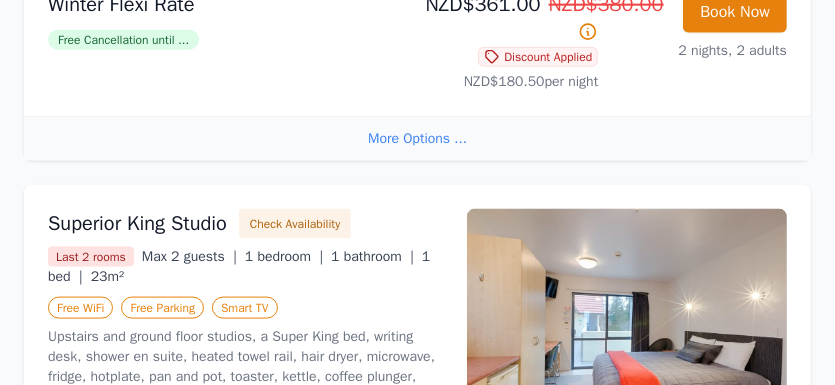 scroll, scrollTop: 1280, scrollLeft: 0, axis: vertical 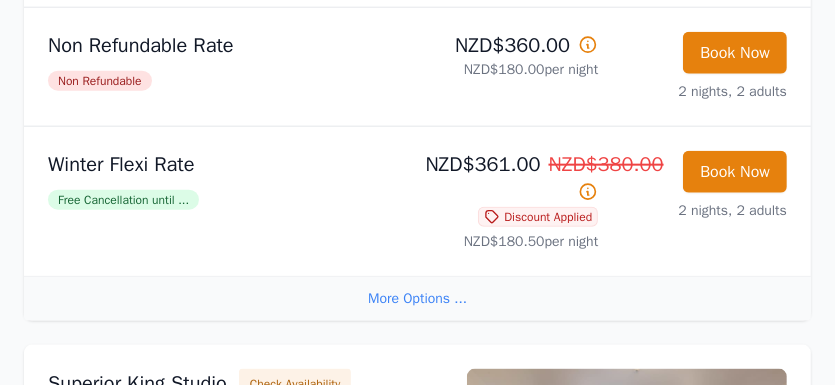 click on "More Options ..." at bounding box center (417, 548) 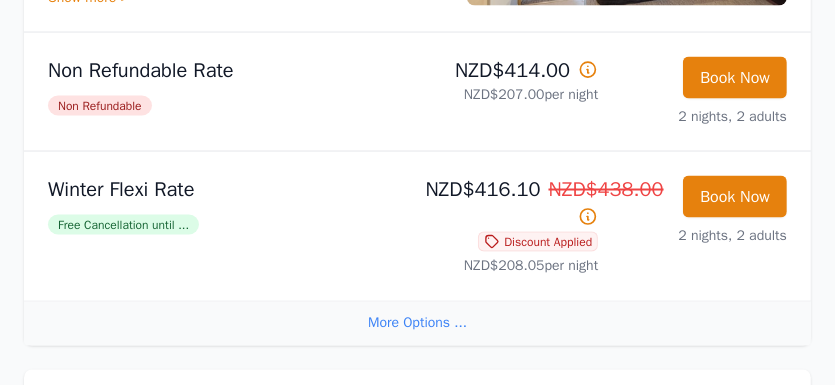 scroll, scrollTop: 1840, scrollLeft: 0, axis: vertical 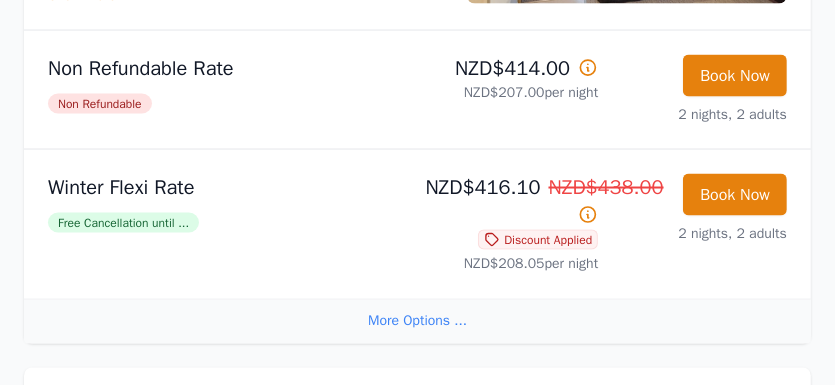click on "More Options ..." at bounding box center (417, 673) 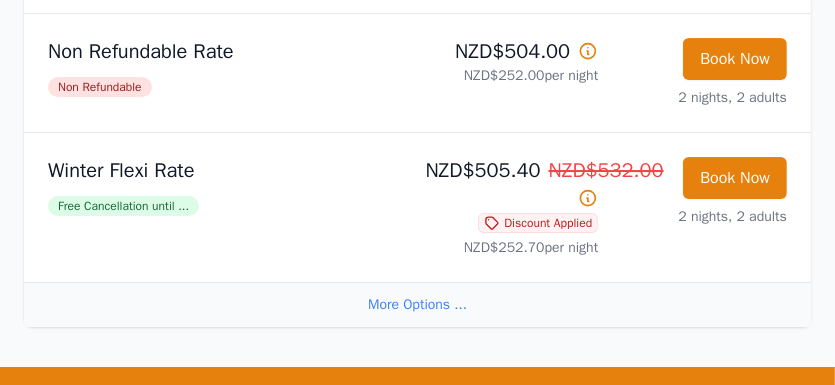 scroll, scrollTop: 4000, scrollLeft: 0, axis: vertical 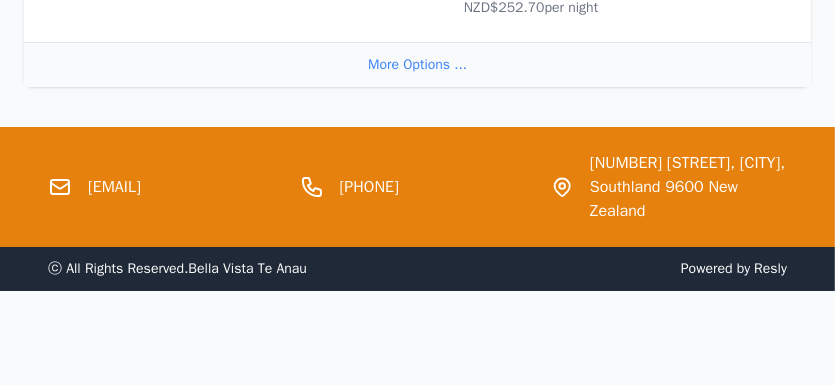 click on "More Options ..." at bounding box center (417, 722) 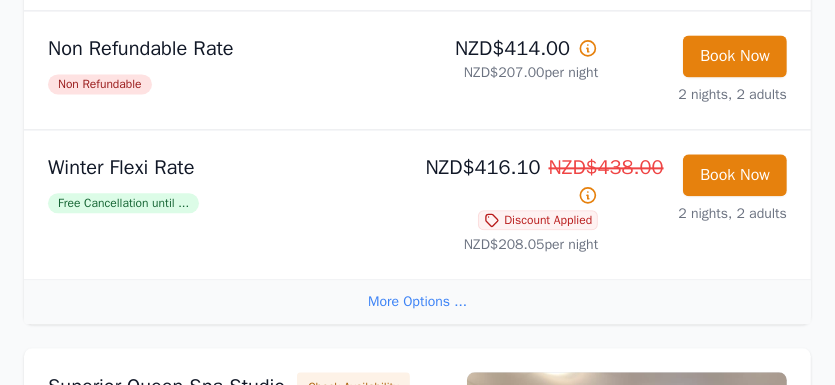 scroll, scrollTop: 2288, scrollLeft: 0, axis: vertical 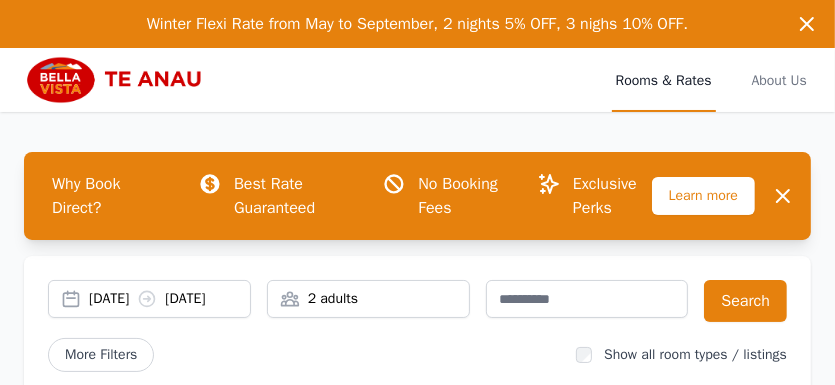 click on "Rooms & Rates" at bounding box center (664, 104) 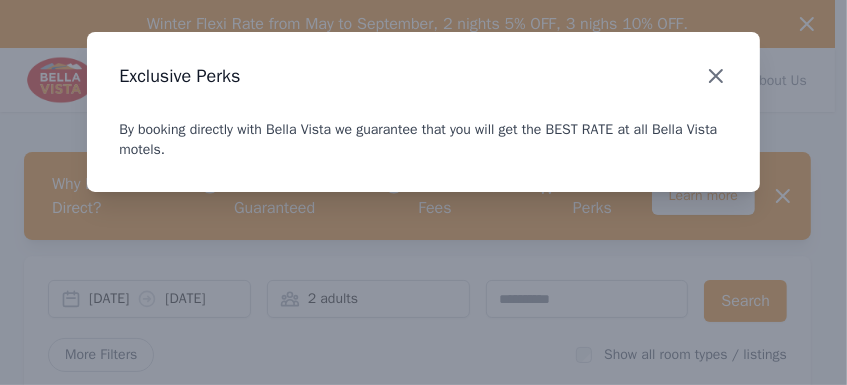 click at bounding box center [716, 76] 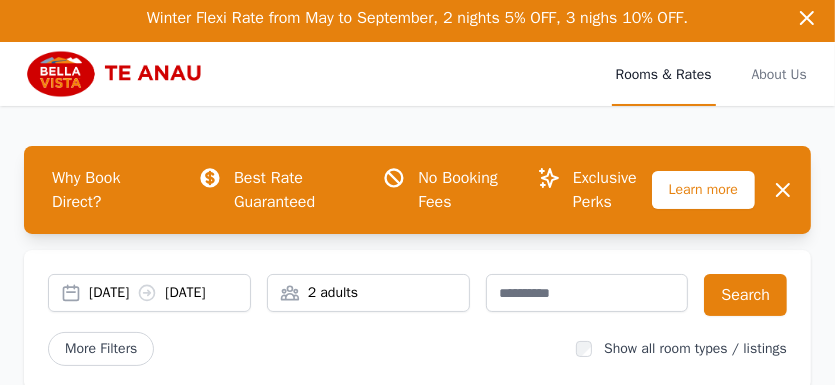 scroll, scrollTop: 0, scrollLeft: 0, axis: both 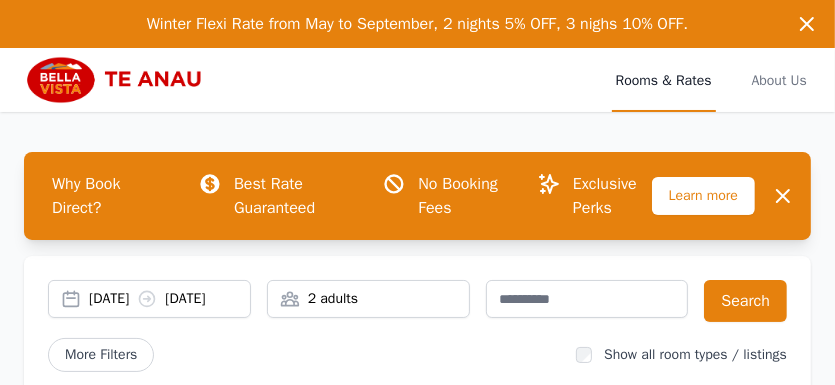 click on "Rooms & Rates" at bounding box center (664, 104) 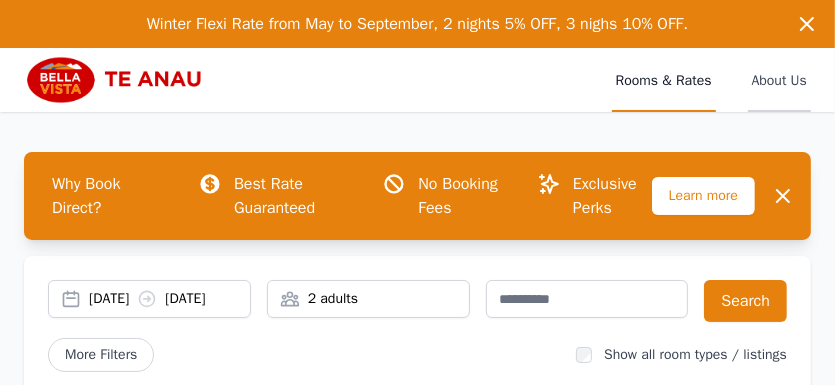 click on "About Us" at bounding box center [779, 104] 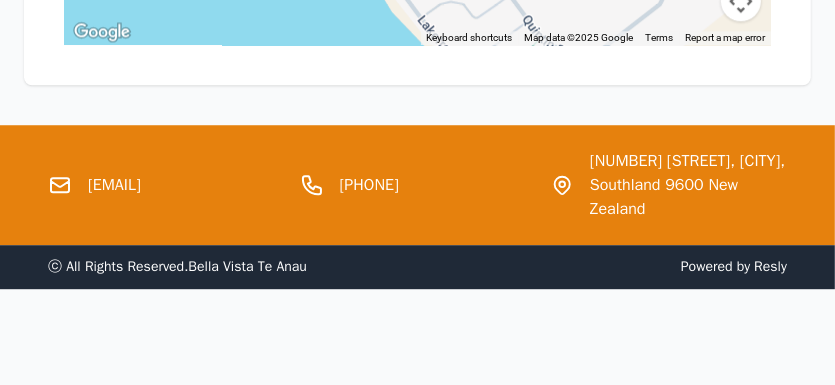 scroll, scrollTop: 3206, scrollLeft: 0, axis: vertical 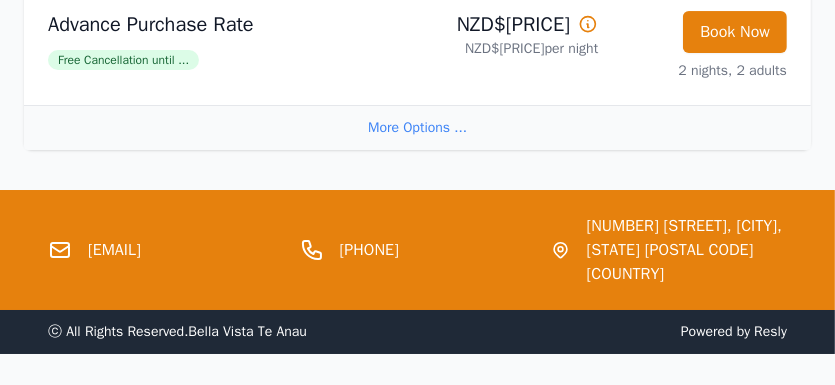 click on "More Options ..." at bounding box center [417, 91] 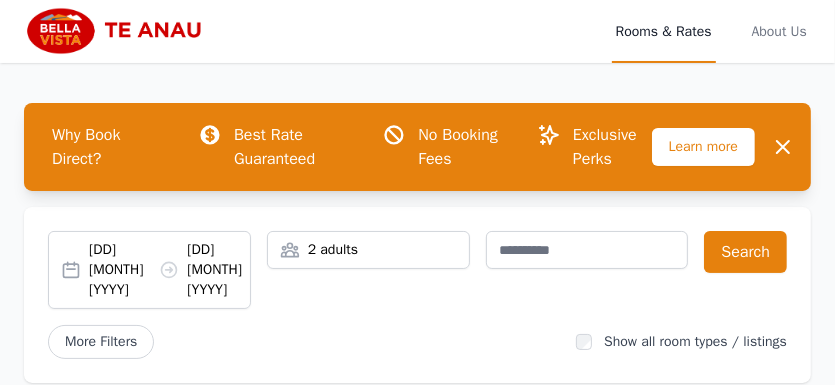 scroll, scrollTop: 0, scrollLeft: 0, axis: both 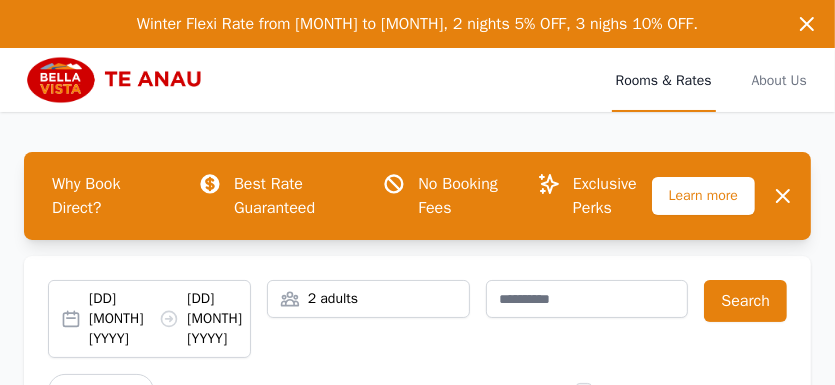 click on "Winter Flexi Rate from [MONTH] to [MONTH], [NUMBER] nights [PERCENT]% OFF, [NUMBER] nighs [PERCENT]% OFF." at bounding box center [417, 24] 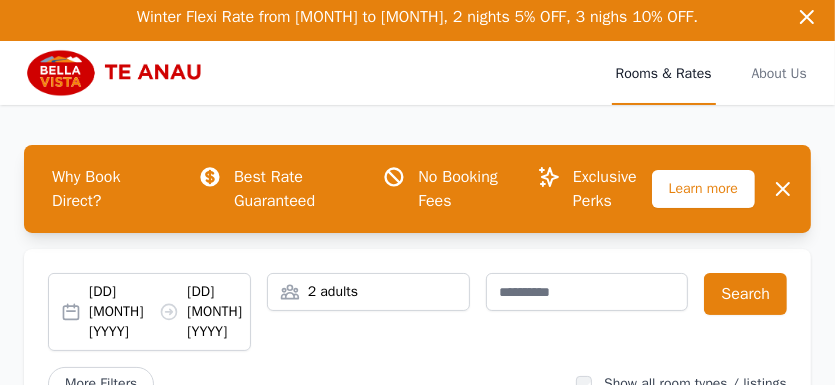 scroll, scrollTop: 0, scrollLeft: 0, axis: both 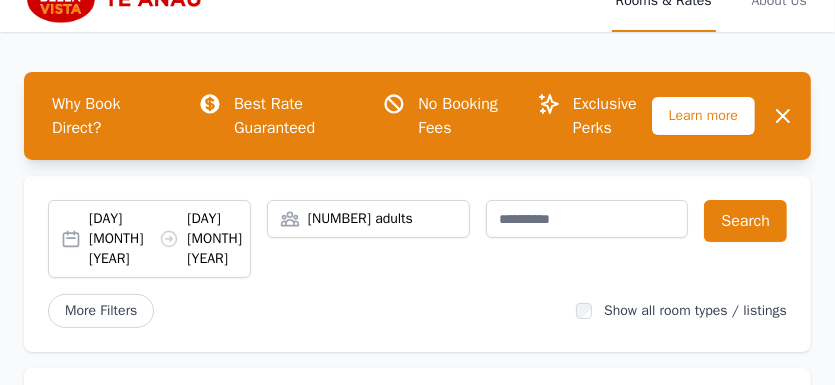 click on "[NUMBER] adults" at bounding box center (368, 243) 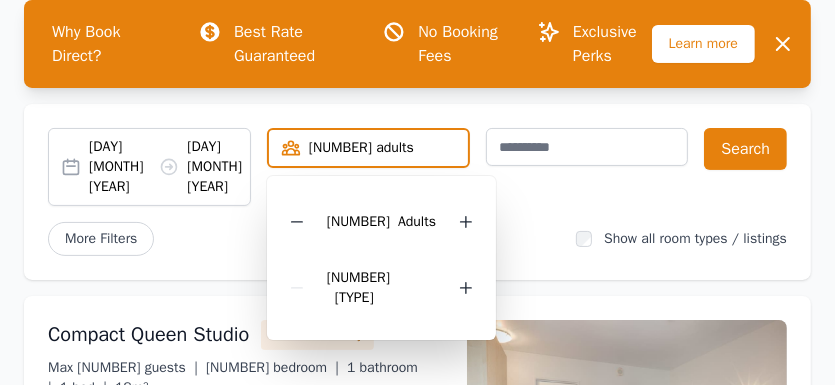 scroll, scrollTop: 160, scrollLeft: 0, axis: vertical 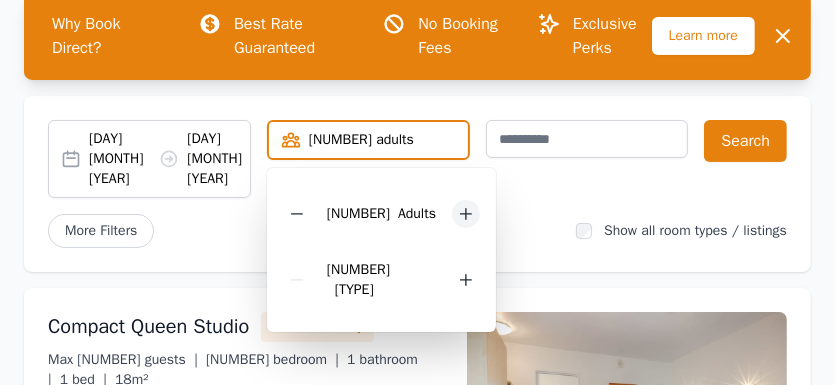 click at bounding box center [466, 238] 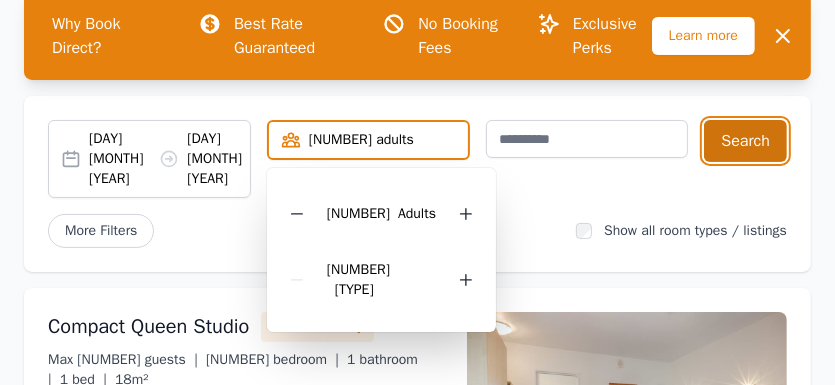 click on "Search" at bounding box center (745, 165) 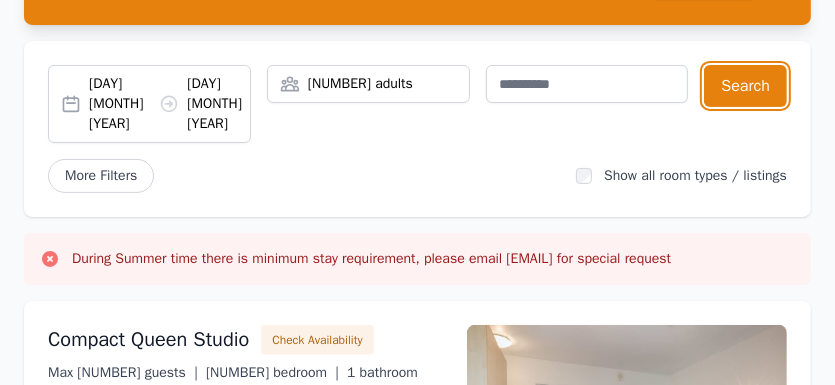 scroll, scrollTop: 160, scrollLeft: 0, axis: vertical 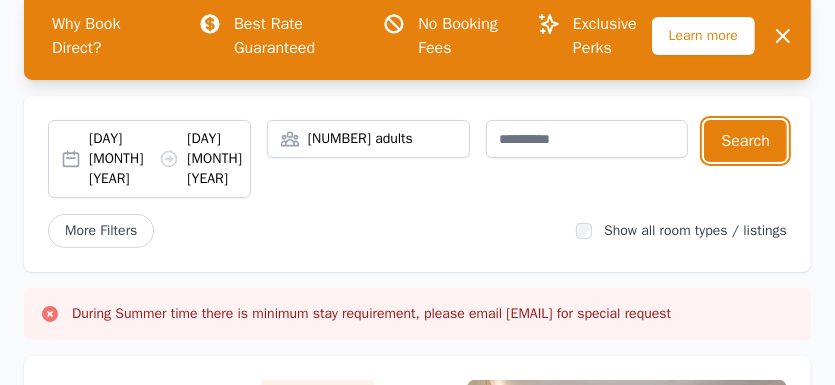 click on "22 Jul 2025 24 Jul 2025" at bounding box center [169, 183] 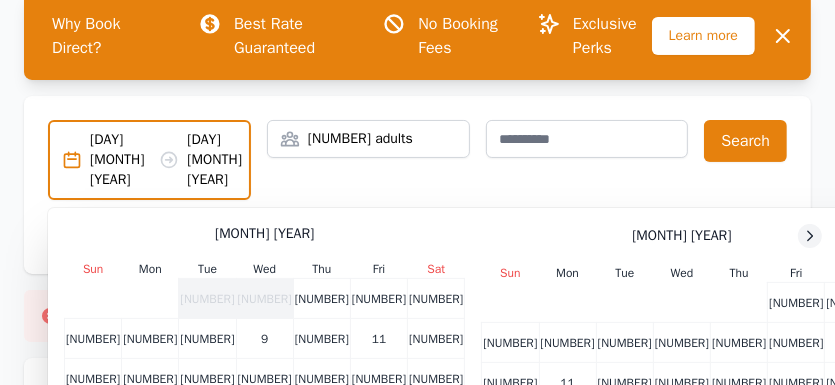 click at bounding box center [810, 260] 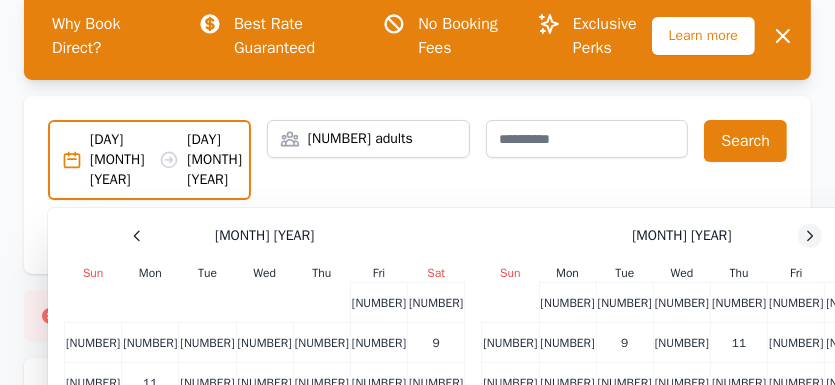 click at bounding box center (137, 260) 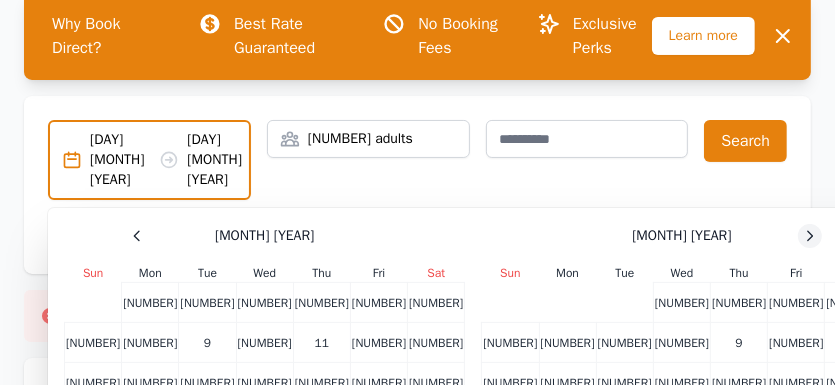 click at bounding box center (137, 260) 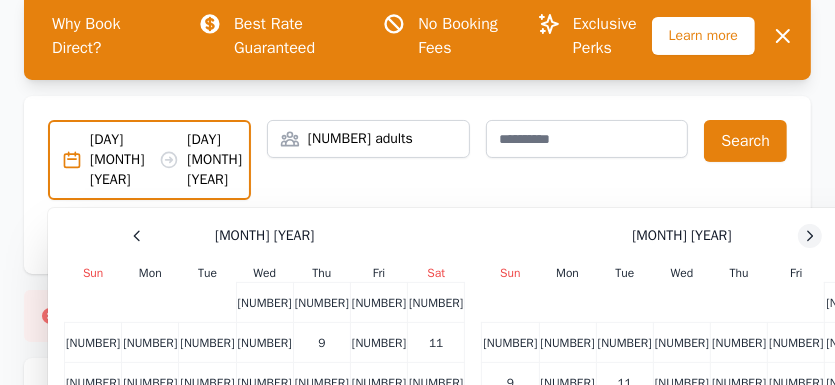 click at bounding box center (137, 260) 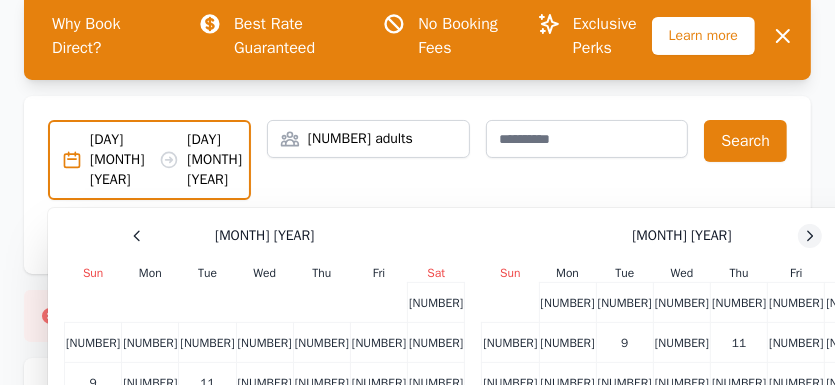click at bounding box center [137, 260] 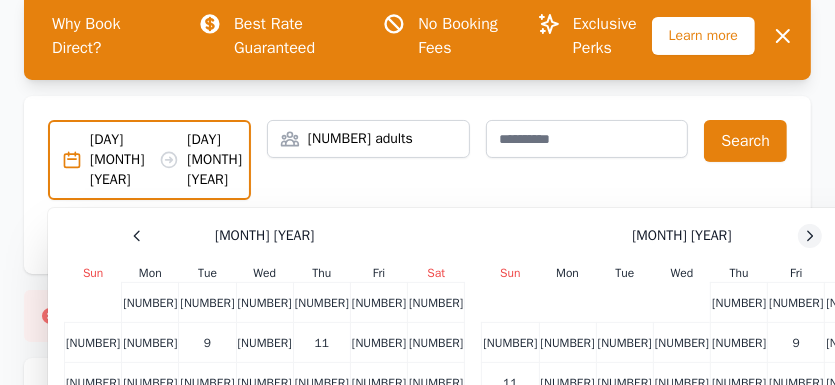 click at bounding box center [137, 260] 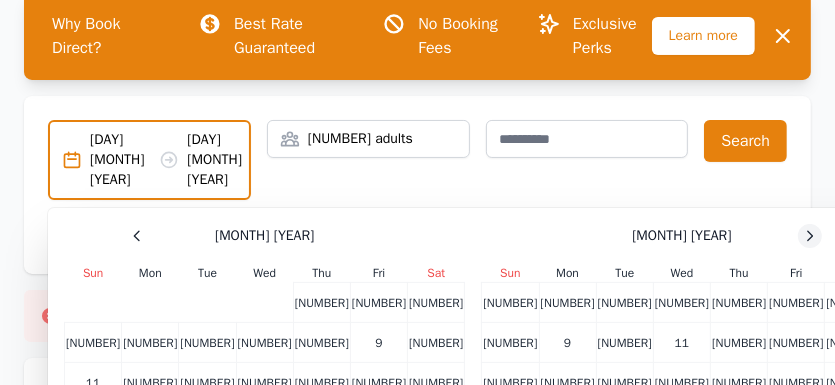 click at bounding box center (137, 260) 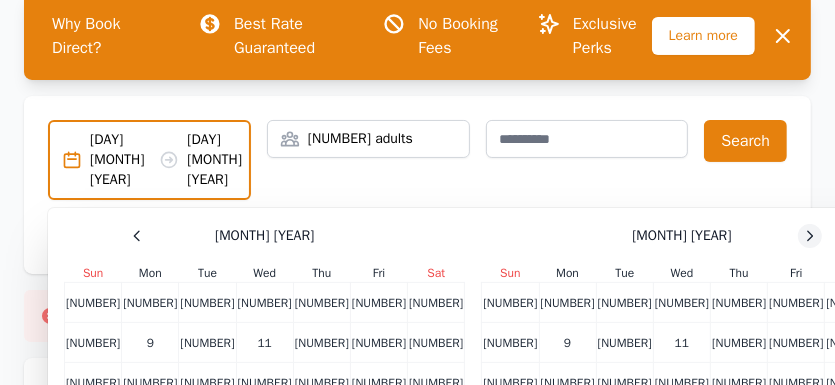 click at bounding box center [137, 260] 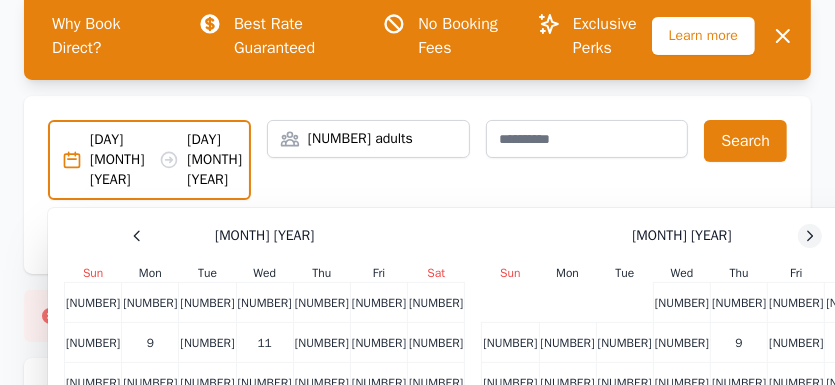 click at bounding box center [137, 260] 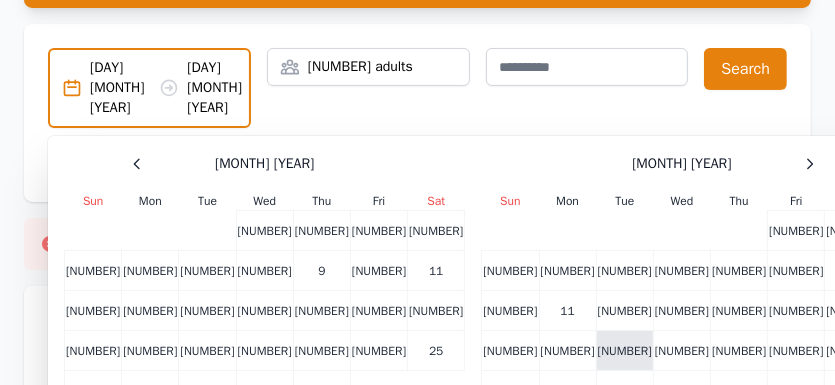 scroll, scrollTop: 240, scrollLeft: 0, axis: vertical 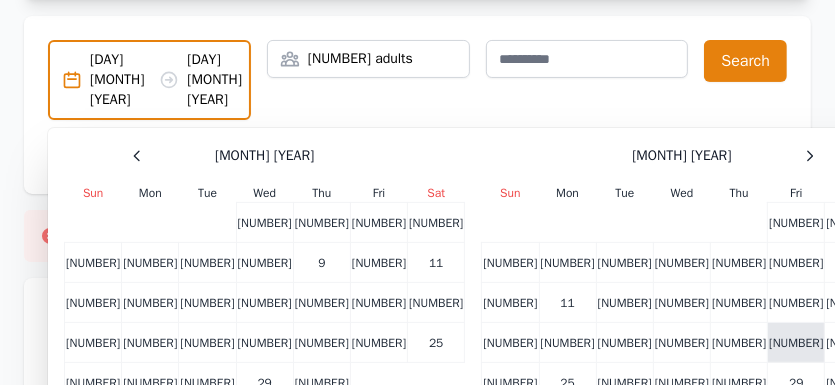 click on "22" at bounding box center [378, 247] 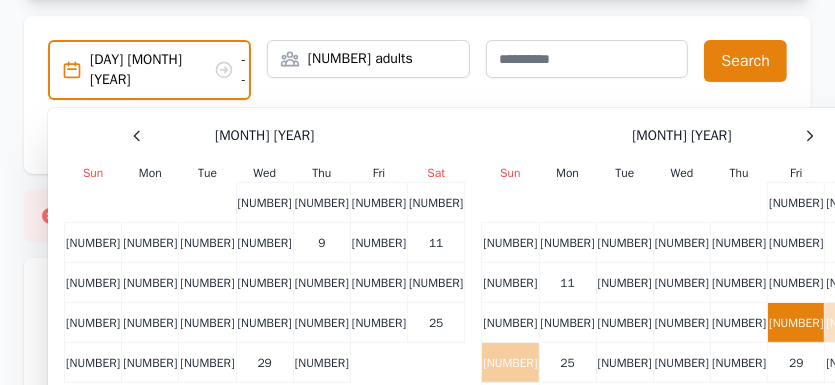 click on "24" at bounding box center (510, 387) 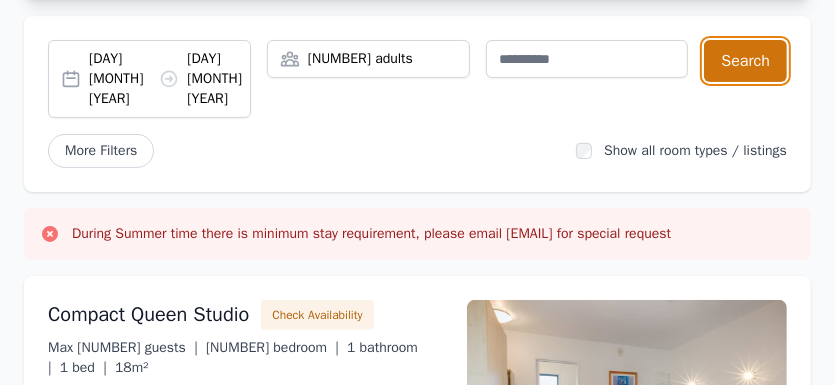 click on "Search" at bounding box center (745, 85) 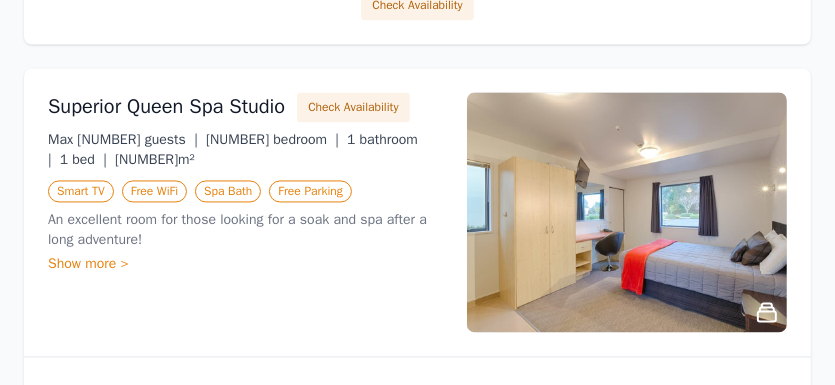 scroll, scrollTop: 2400, scrollLeft: 0, axis: vertical 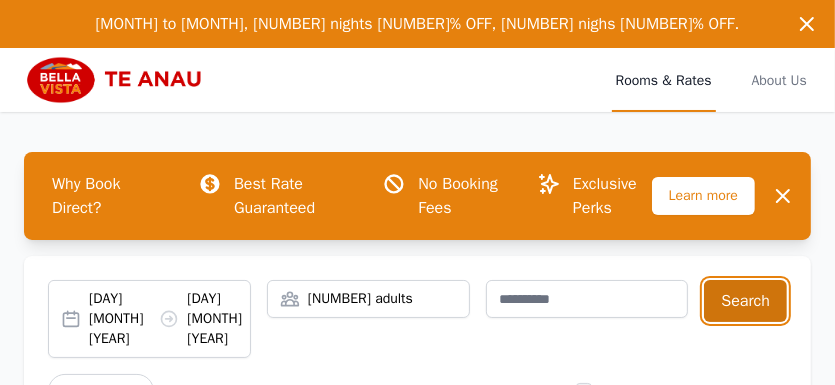 click on "Search" at bounding box center [745, 325] 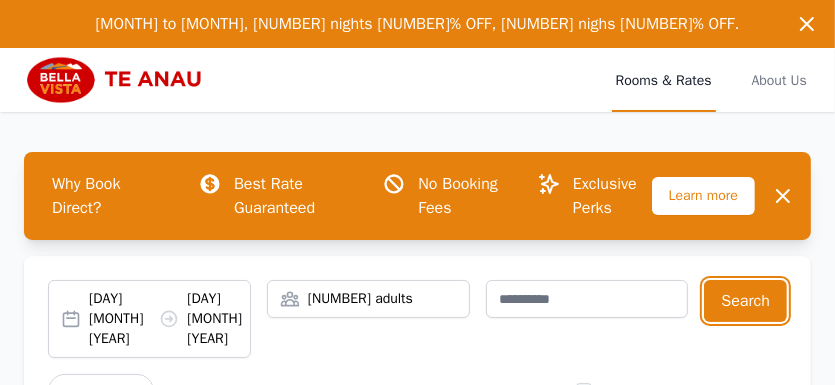 click on "22 May 2026 24 May 2026" at bounding box center (169, 343) 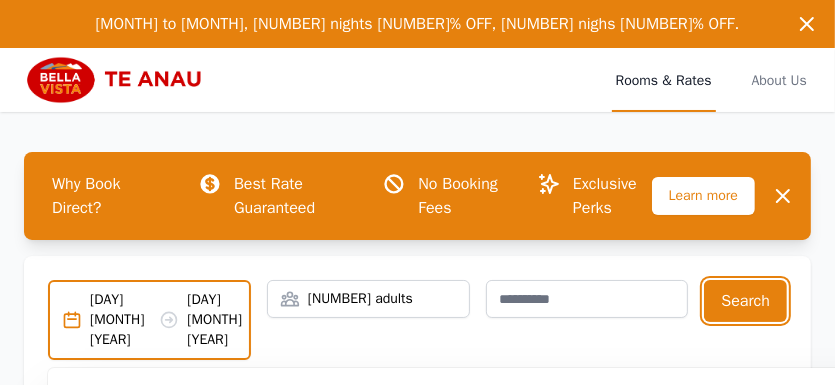 click on "22 May 2026 24 May 2026" at bounding box center (169, 344) 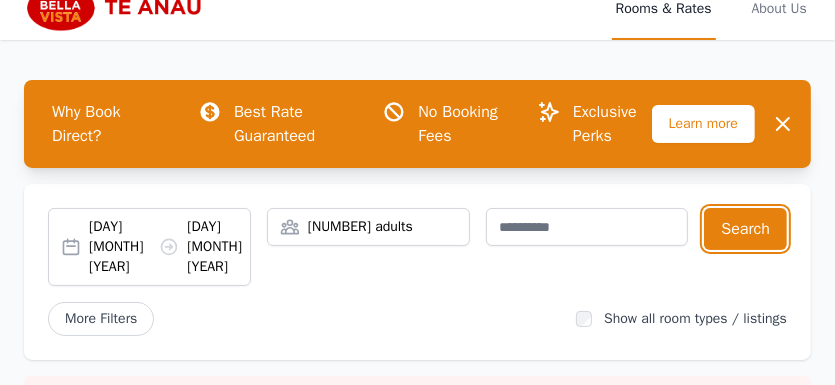 scroll, scrollTop: 80, scrollLeft: 0, axis: vertical 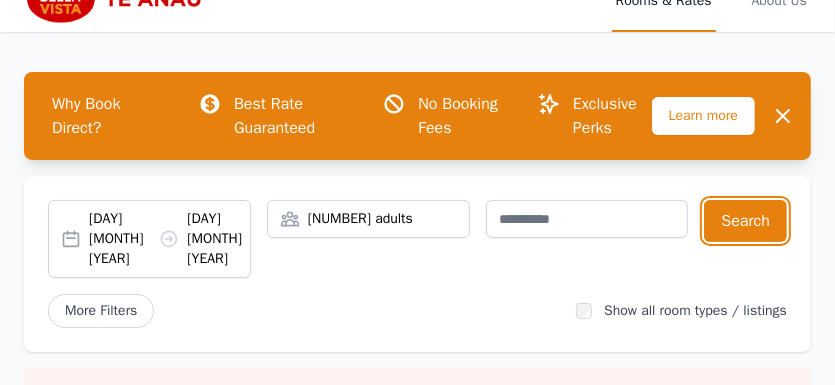 click on "22 May 2026 24 May 2026" at bounding box center (169, 263) 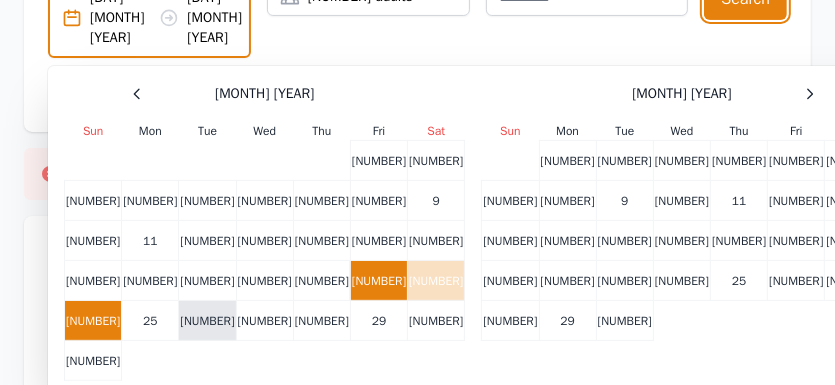 scroll, scrollTop: 320, scrollLeft: 0, axis: vertical 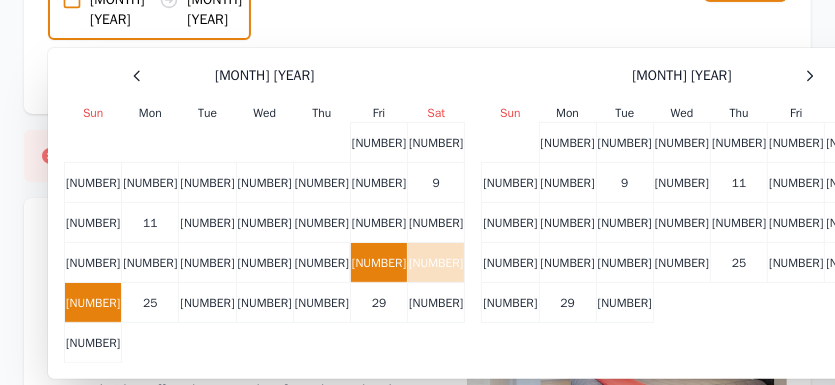 click on "22" at bounding box center (378, 287) 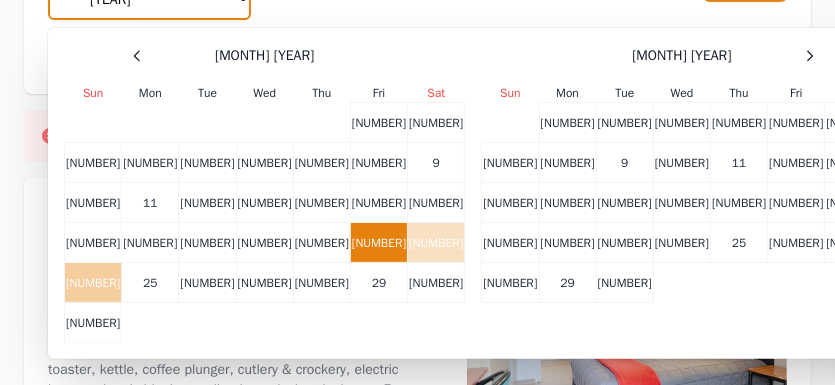 click on "24" at bounding box center (93, 307) 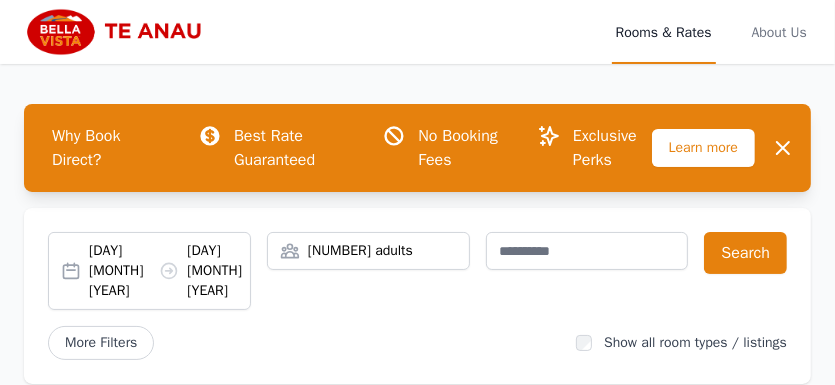 scroll, scrollTop: 160, scrollLeft: 0, axis: vertical 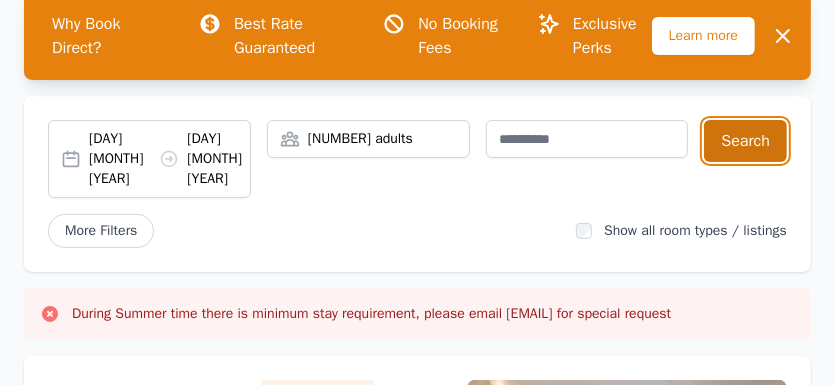 click on "Search" at bounding box center [745, 165] 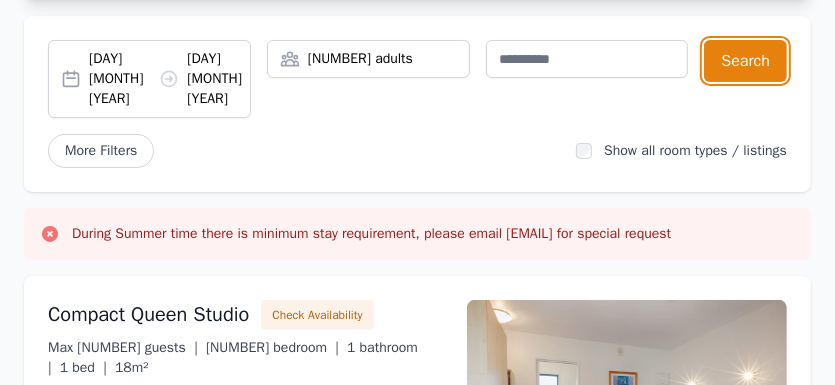 scroll, scrollTop: 0, scrollLeft: 0, axis: both 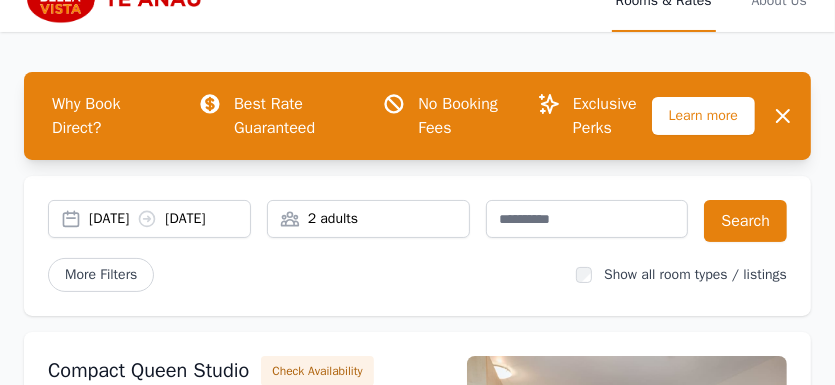 click on "2 adults" at bounding box center [368, 219] 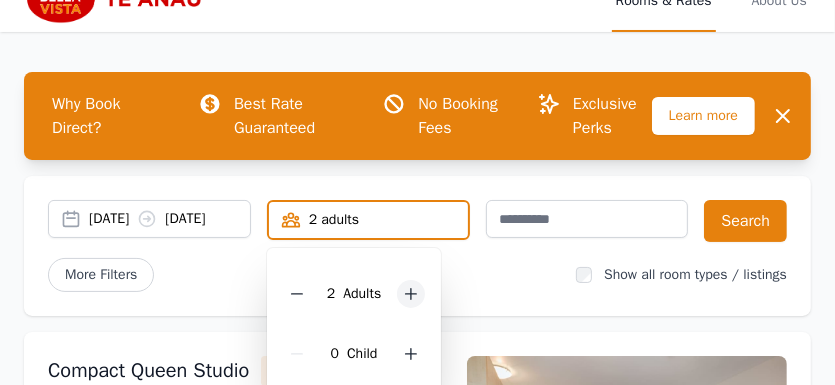 click at bounding box center [411, 294] 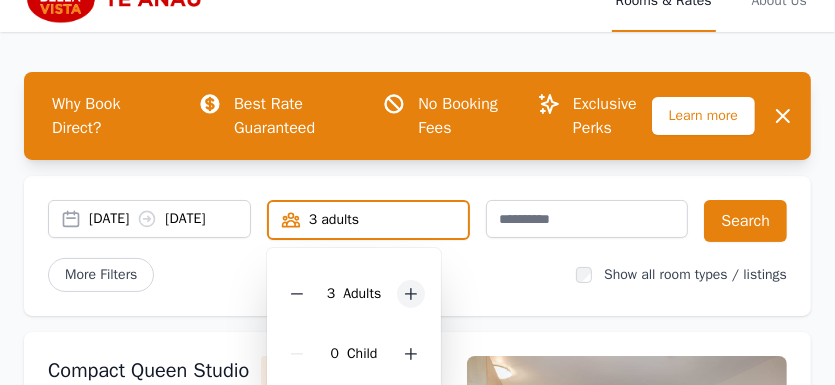 click at bounding box center [411, 294] 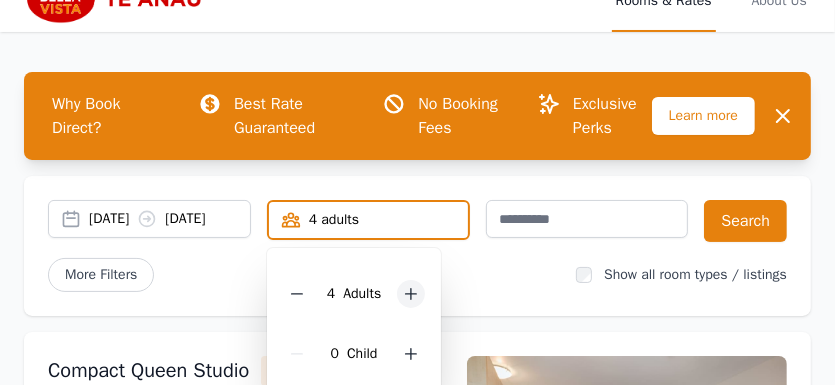 click at bounding box center (411, 294) 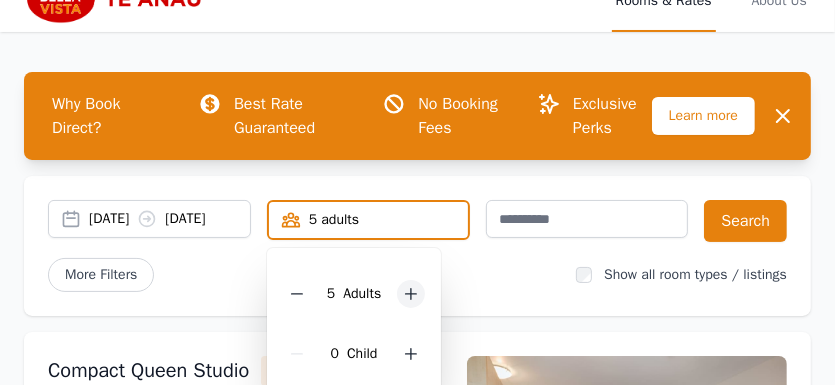 click at bounding box center [411, 294] 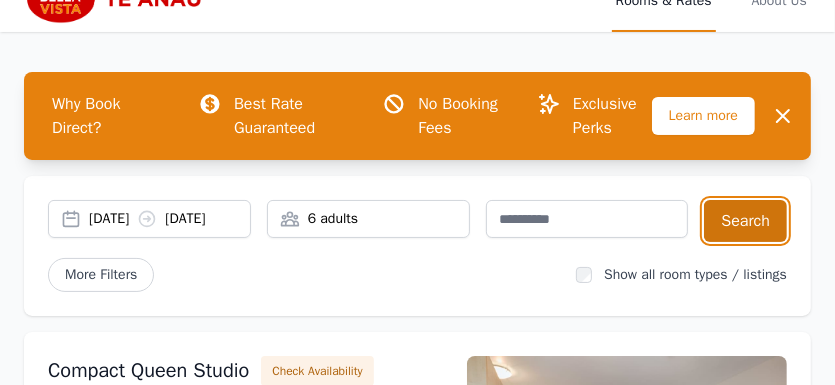 click on "Search" at bounding box center (745, 221) 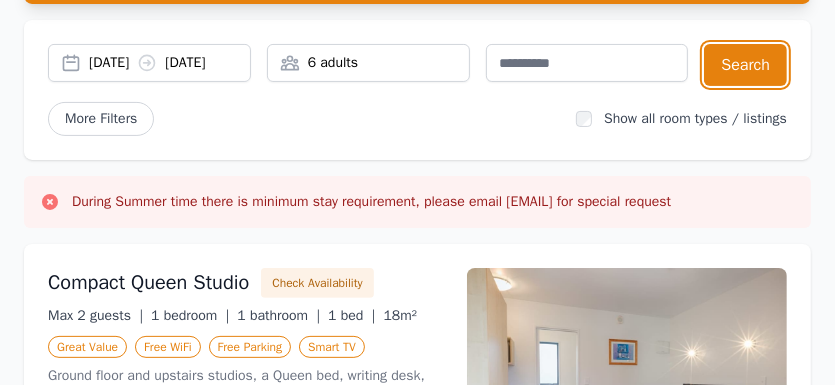 scroll, scrollTop: 240, scrollLeft: 0, axis: vertical 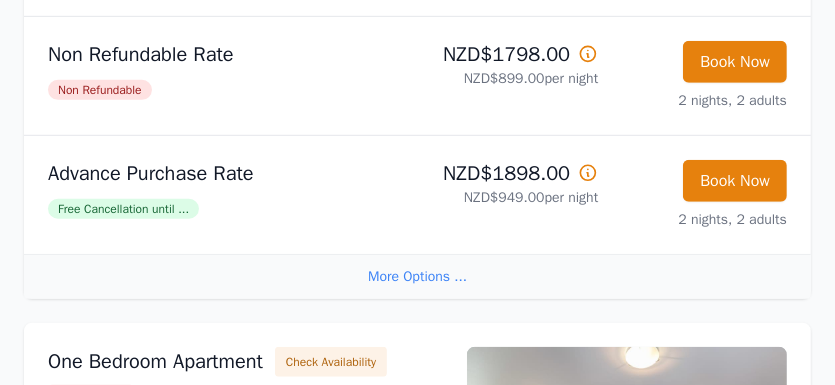 click on "More Options ..." at bounding box center [417, 240] 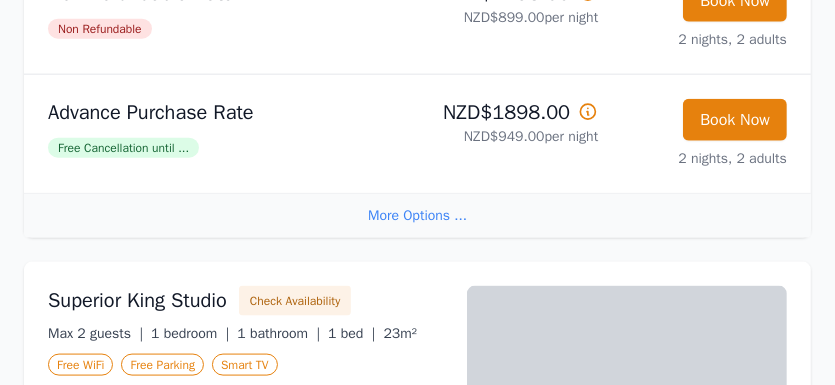 scroll, scrollTop: 1360, scrollLeft: 0, axis: vertical 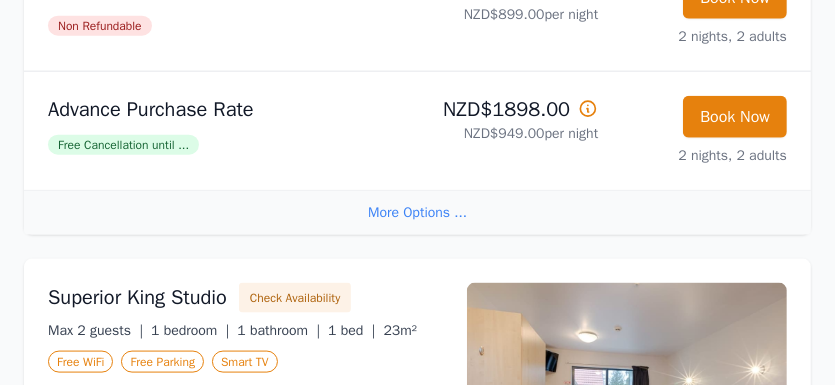 click on "More Options ..." at bounding box center [417, 176] 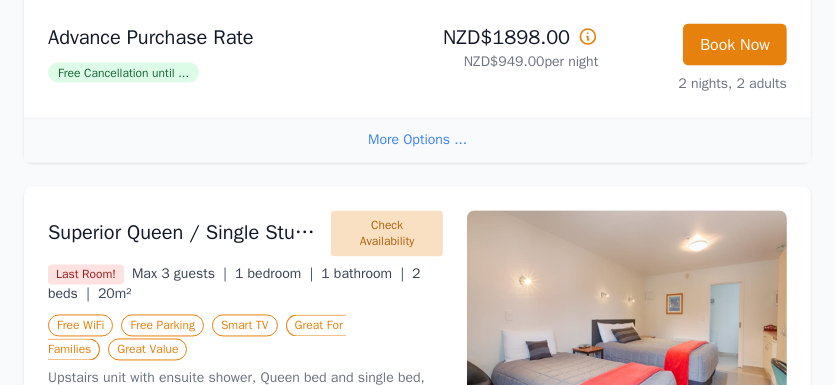 scroll, scrollTop: 2000, scrollLeft: 0, axis: vertical 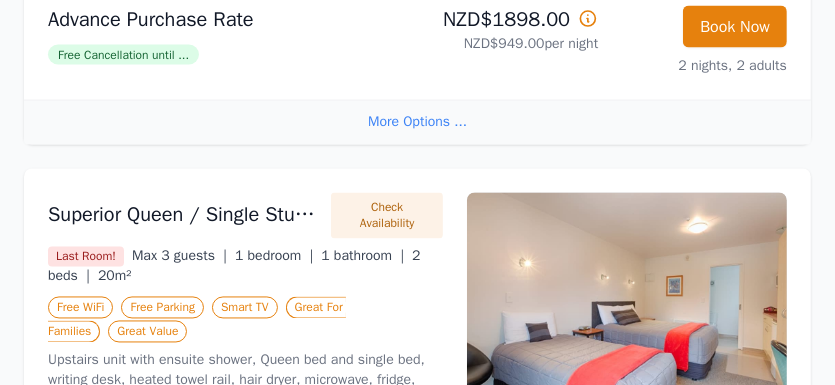 click on "More Options ..." at bounding box center (417, 86) 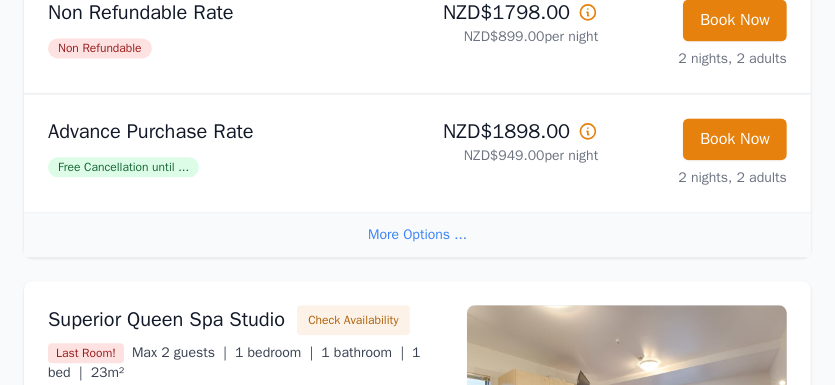 scroll, scrollTop: 2640, scrollLeft: 0, axis: vertical 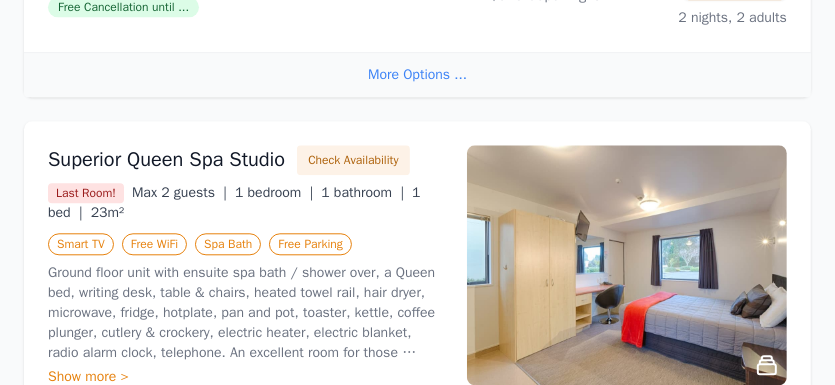 click on "More Options ..." at bounding box center (417, 38) 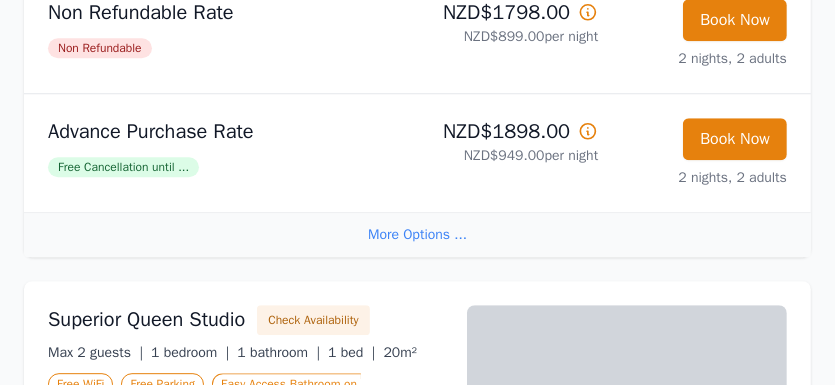 scroll, scrollTop: 3040, scrollLeft: 0, axis: vertical 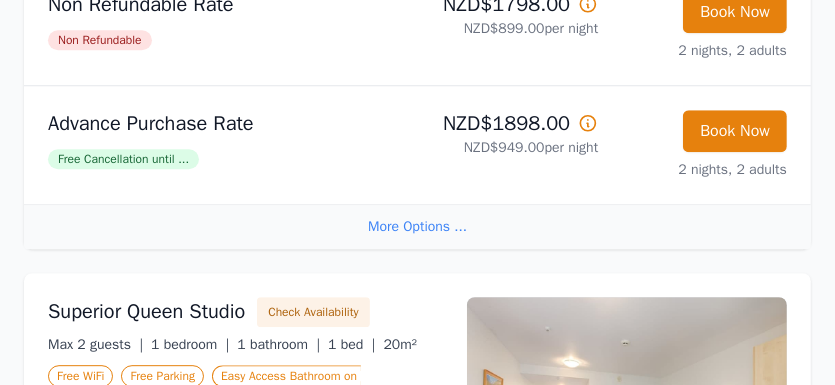 click on "More Options ..." at bounding box center [417, 190] 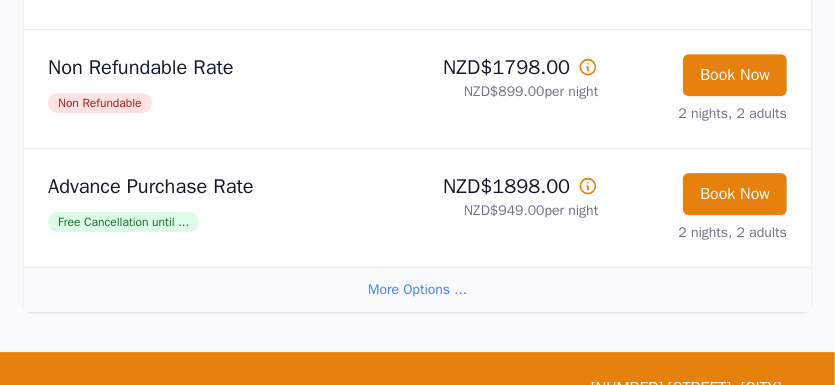 scroll, scrollTop: 3600, scrollLeft: 0, axis: vertical 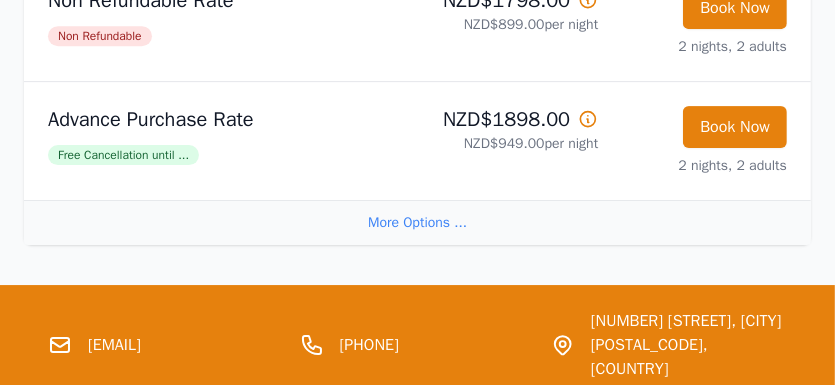 click on "More Options ..." at bounding box center [417, 186] 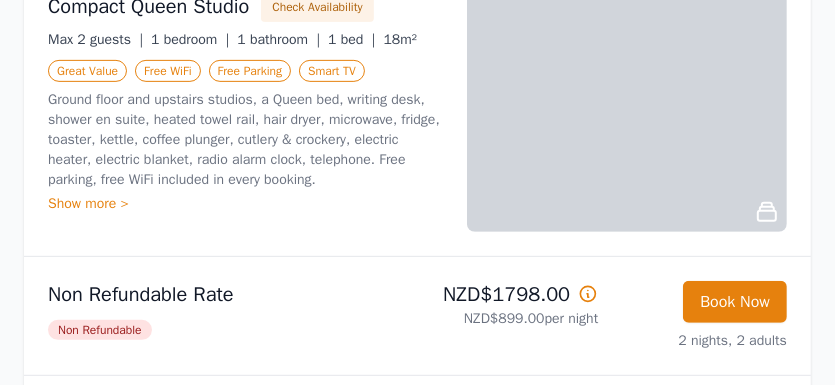 scroll, scrollTop: 560, scrollLeft: 0, axis: vertical 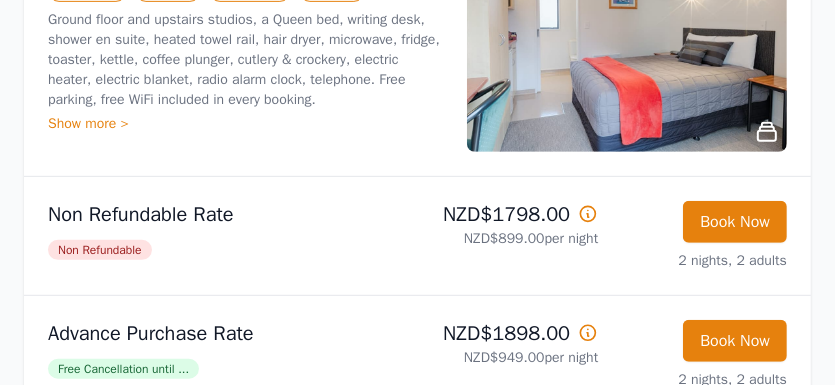 click at bounding box center [588, 178] 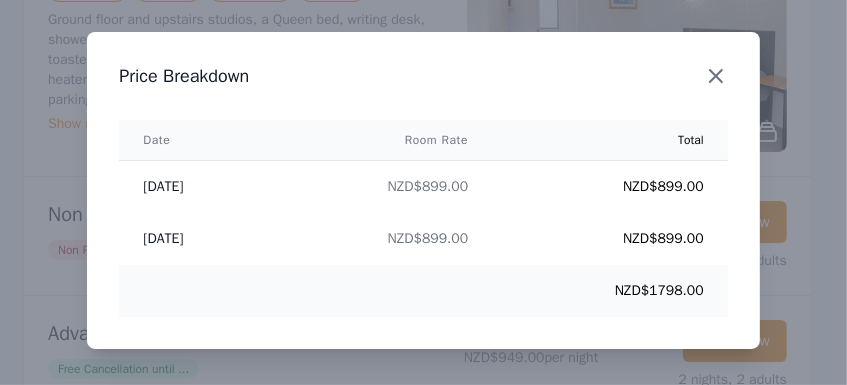 click at bounding box center [716, 76] 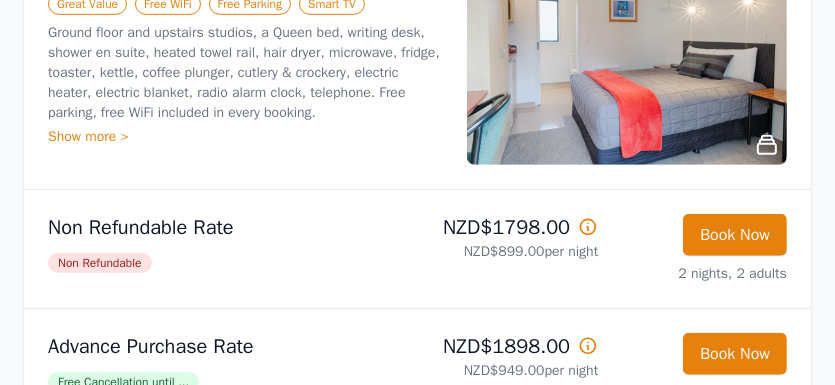 scroll, scrollTop: 480, scrollLeft: 0, axis: vertical 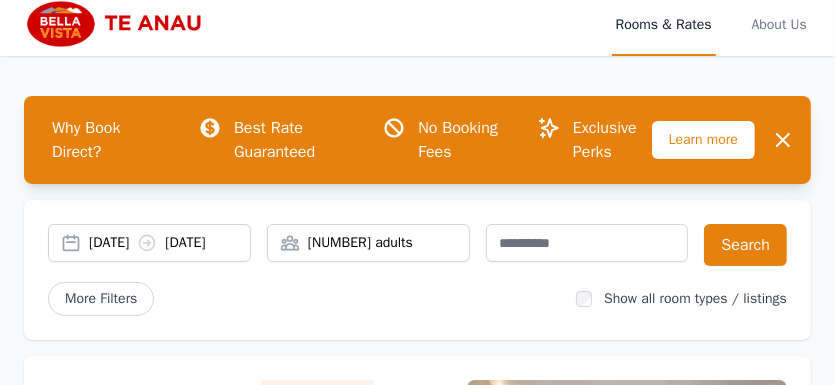 click on "22 Jul 2025 24 Jul 2025" at bounding box center [169, 243] 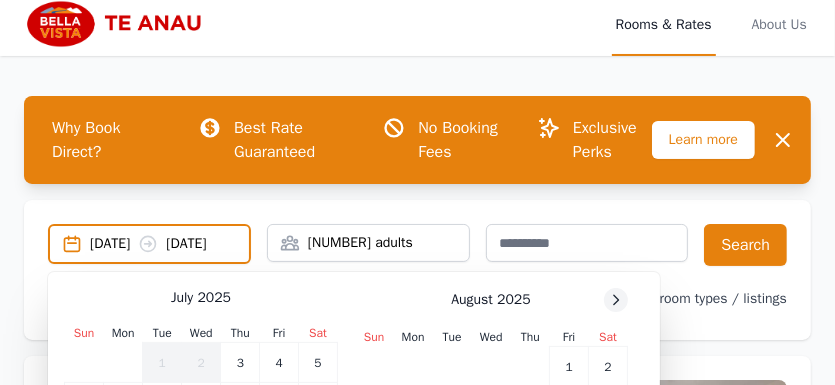 click at bounding box center (616, 300) 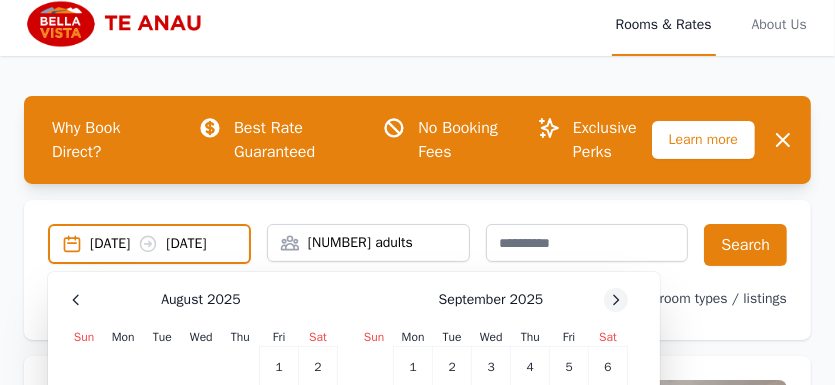 click at bounding box center (76, 300) 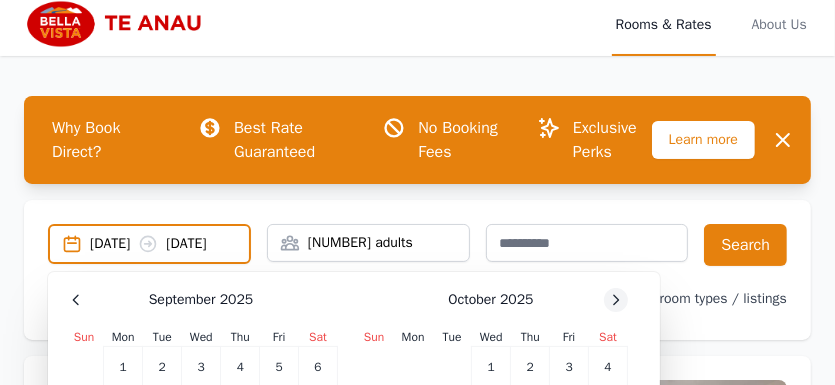 click at bounding box center (76, 300) 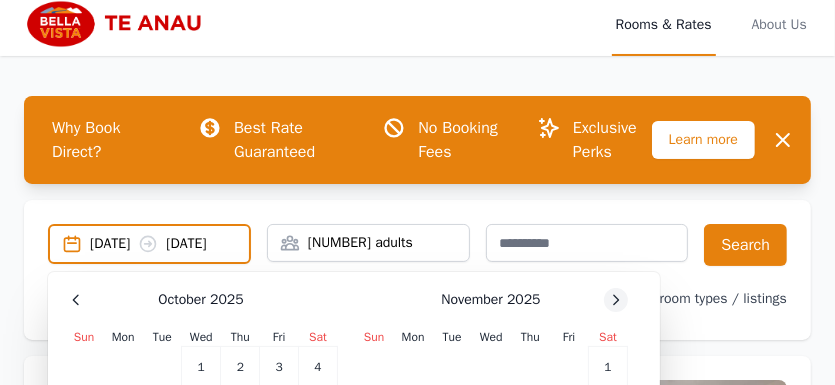 click at bounding box center [76, 300] 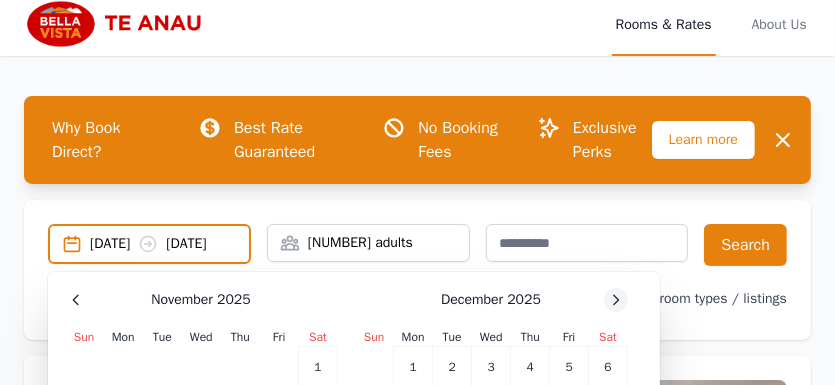 click at bounding box center (76, 300) 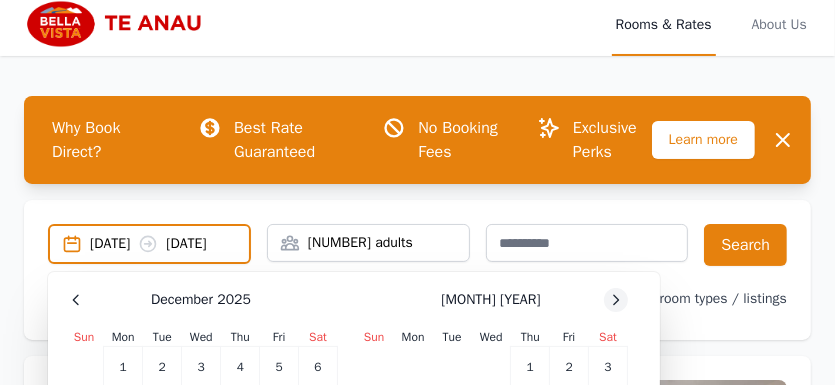 click at bounding box center [76, 300] 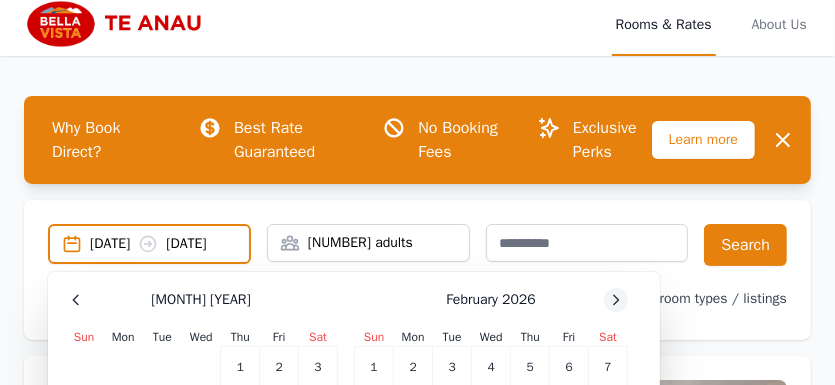 click at bounding box center (76, 300) 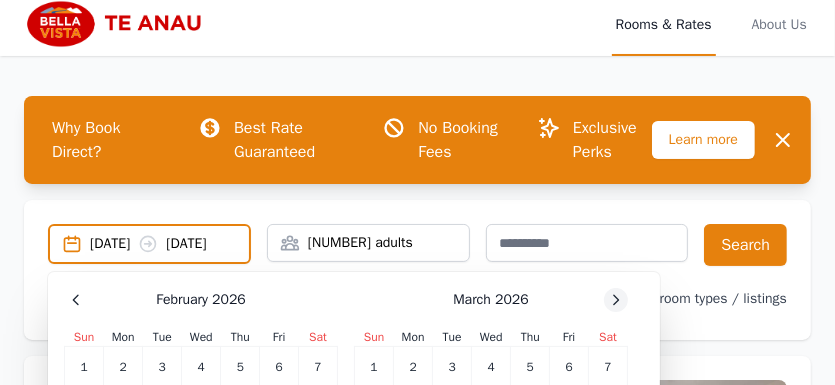click at bounding box center [76, 300] 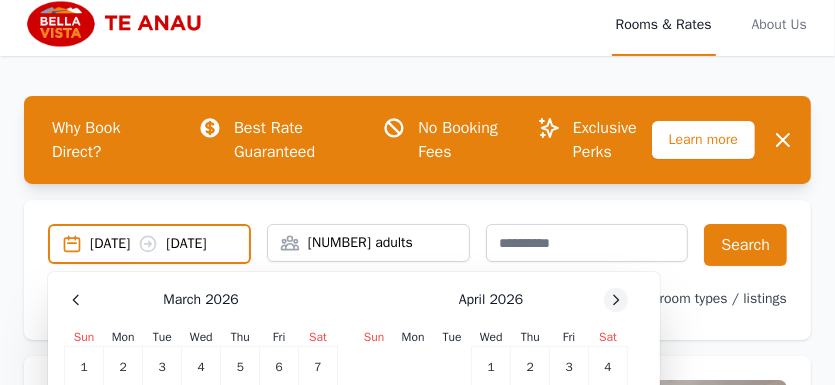 click at bounding box center (76, 300) 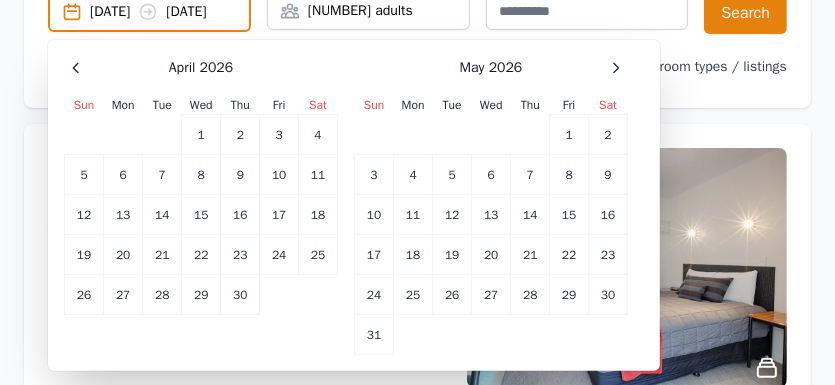 scroll, scrollTop: 320, scrollLeft: 0, axis: vertical 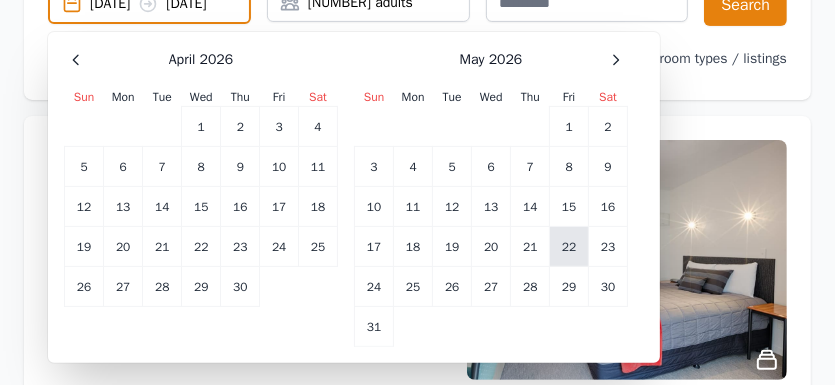 click on "22" at bounding box center (279, 127) 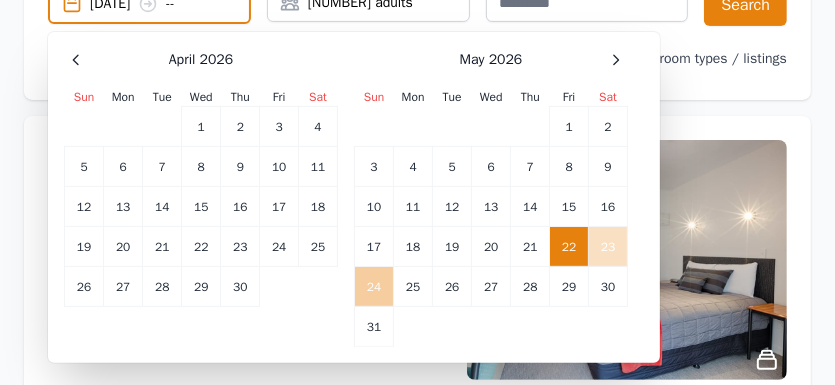 click on "24" at bounding box center (374, 287) 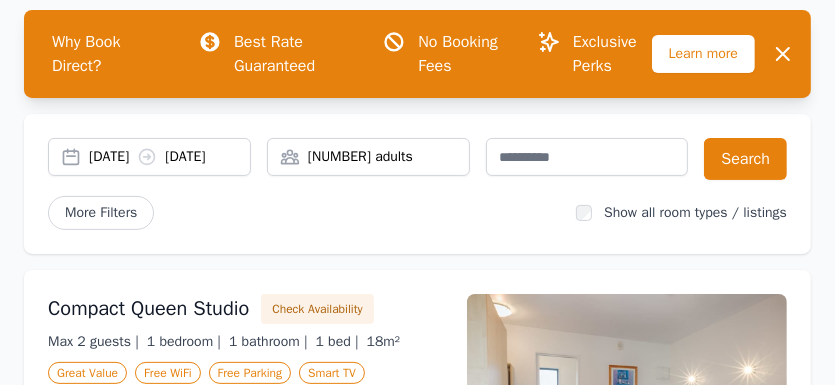 scroll, scrollTop: 160, scrollLeft: 0, axis: vertical 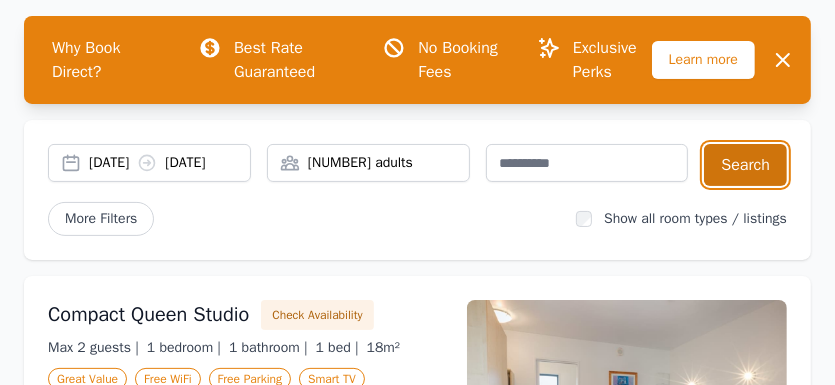 click on "Search" at bounding box center (745, 165) 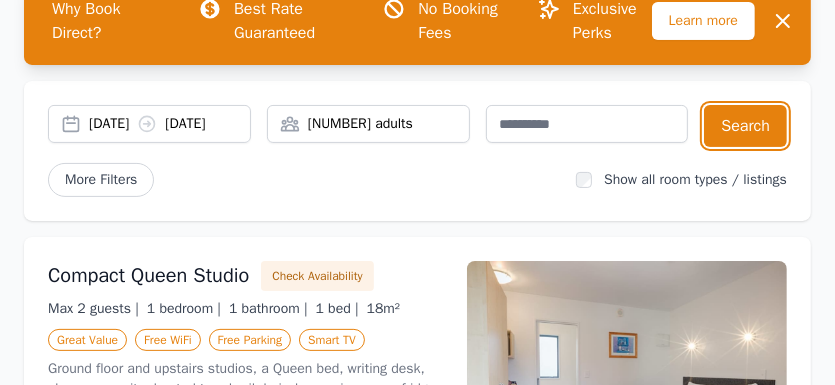 scroll, scrollTop: 115, scrollLeft: 0, axis: vertical 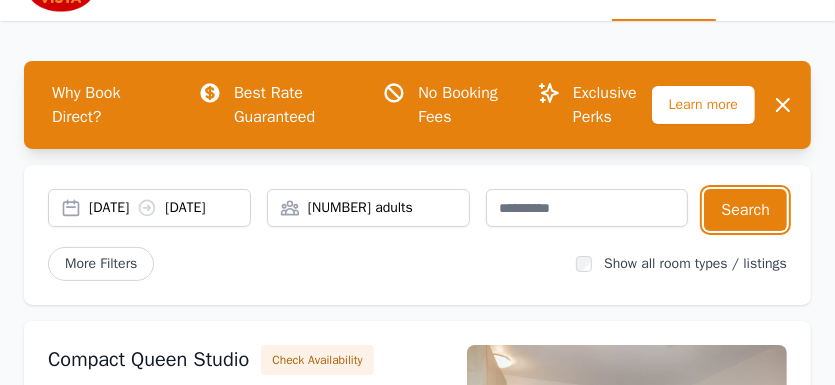 click on "[NUMBER] adults" at bounding box center (368, 208) 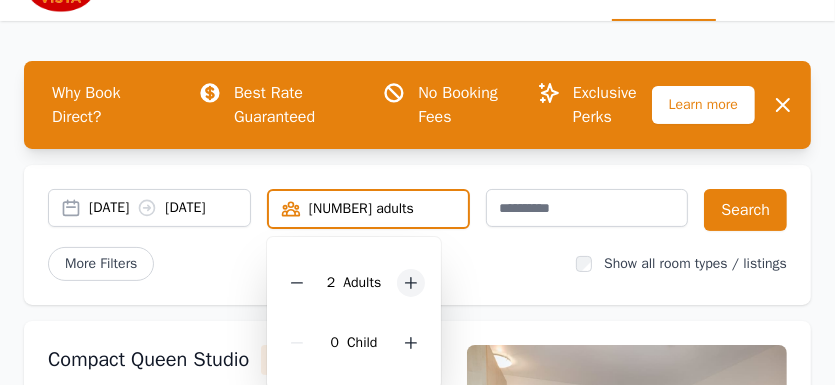 click at bounding box center (411, 283) 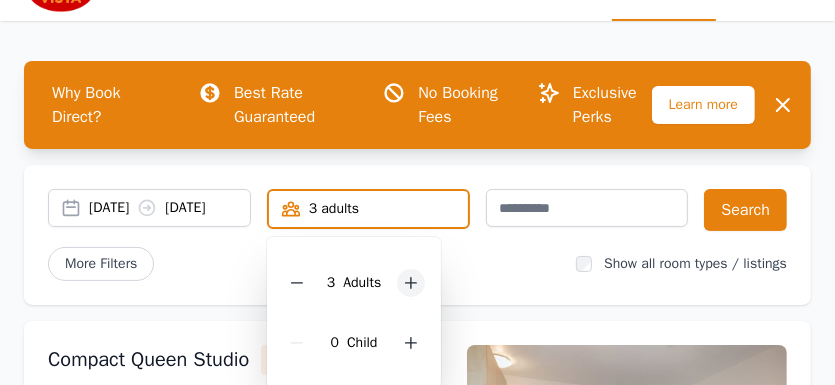 click at bounding box center (411, 283) 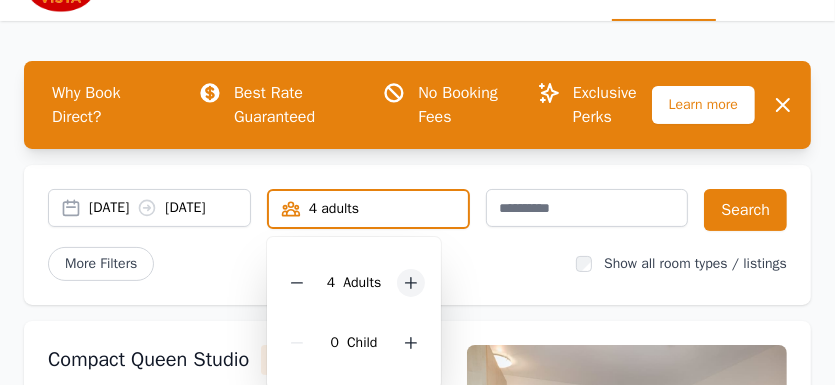 click at bounding box center (411, 283) 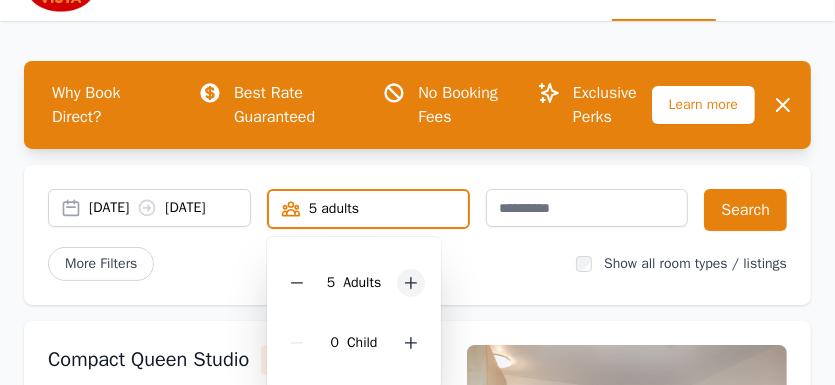 click at bounding box center (411, 283) 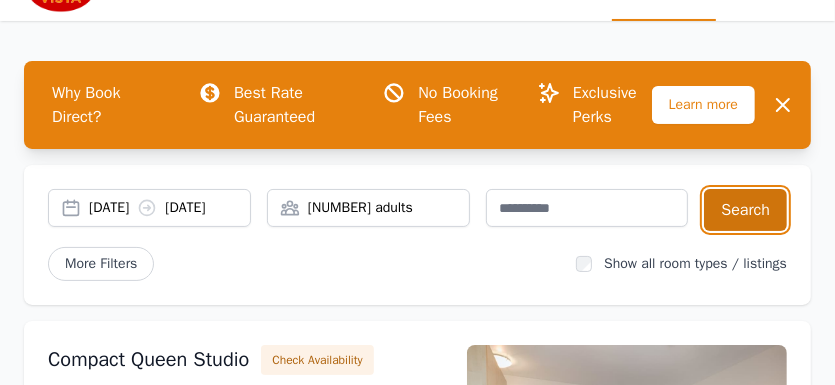 click on "Search" at bounding box center [745, 210] 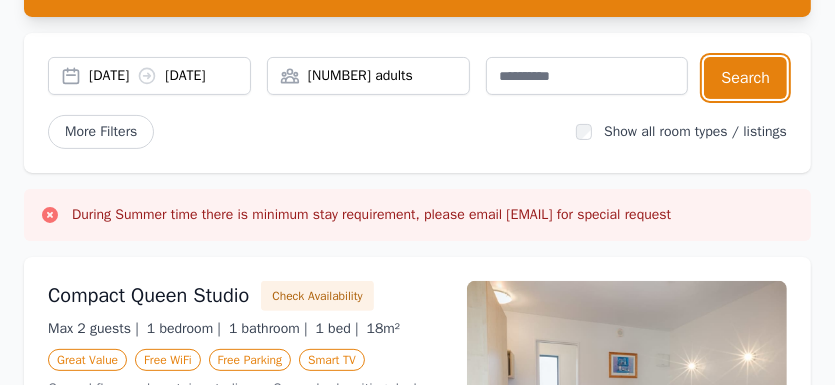 scroll, scrollTop: 240, scrollLeft: 0, axis: vertical 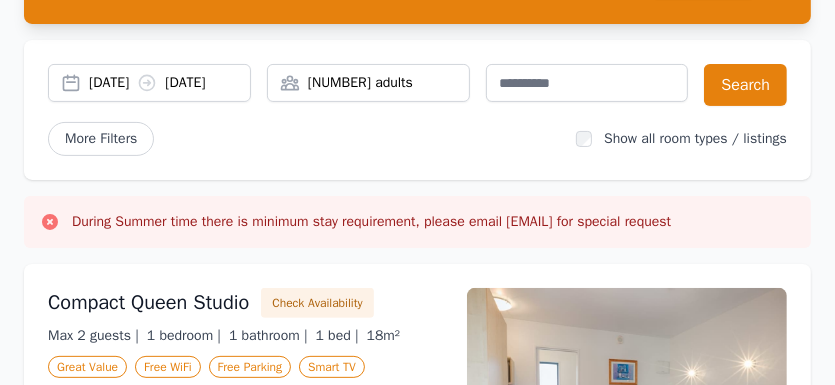 click on "<<< During Summer time there is minimum stay requirement, please email teanau@bellavista.co.nz for special request >>>" at bounding box center [371, 222] 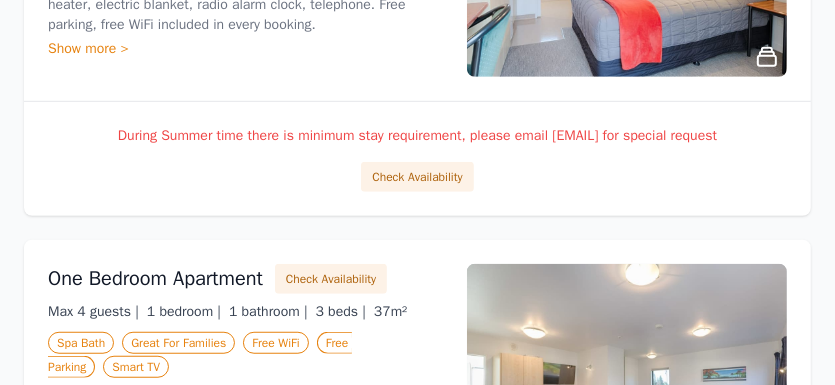 scroll, scrollTop: 800, scrollLeft: 0, axis: vertical 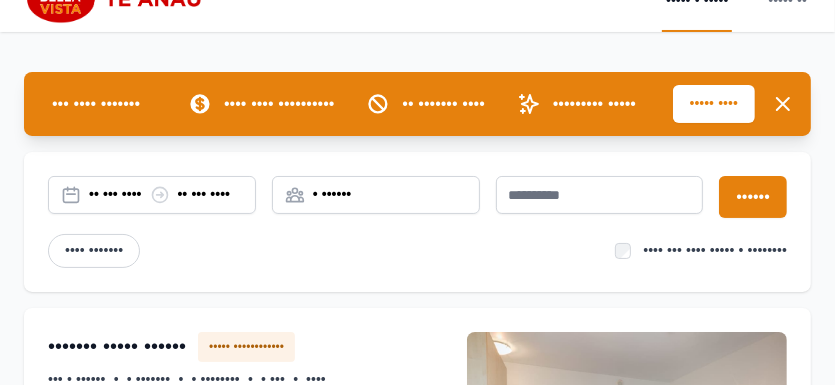 click on "22 Jul 2025 24 Jul 2025" at bounding box center (169, 251) 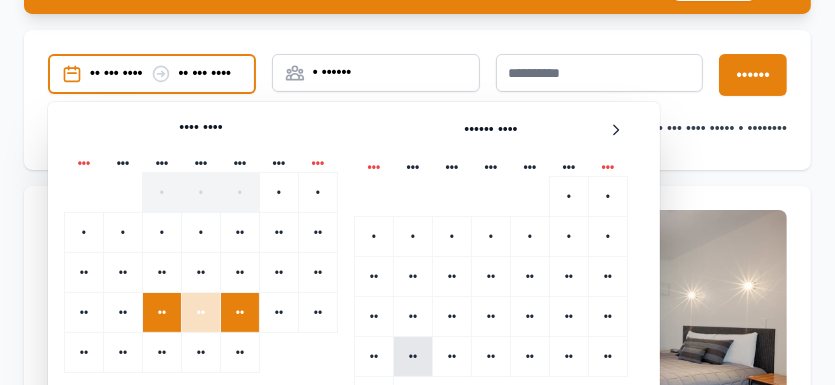 scroll, scrollTop: 320, scrollLeft: 0, axis: vertical 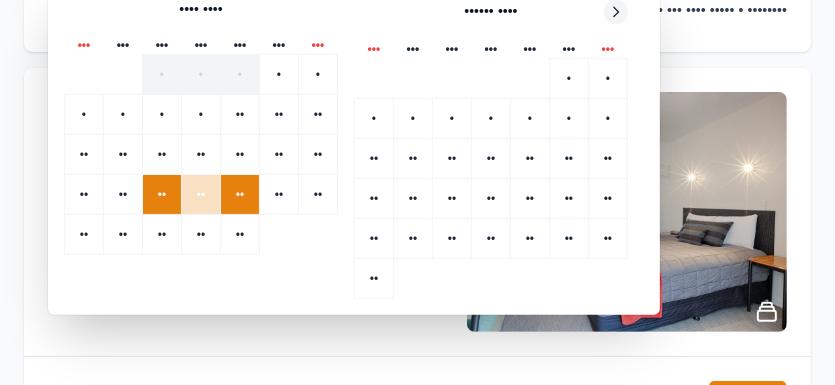 click at bounding box center (810, 68) 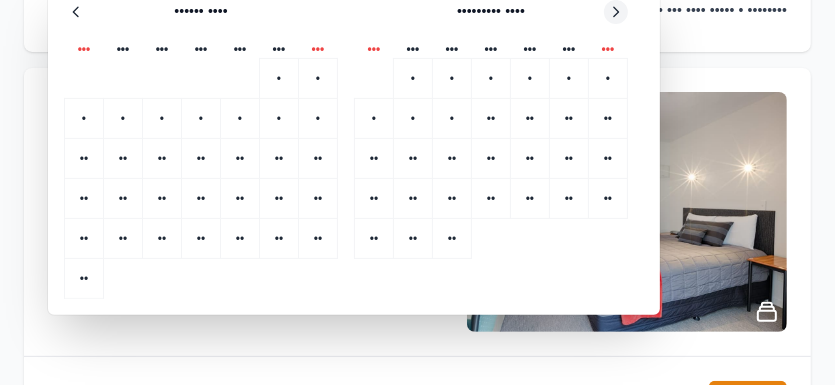 click at bounding box center [137, 68] 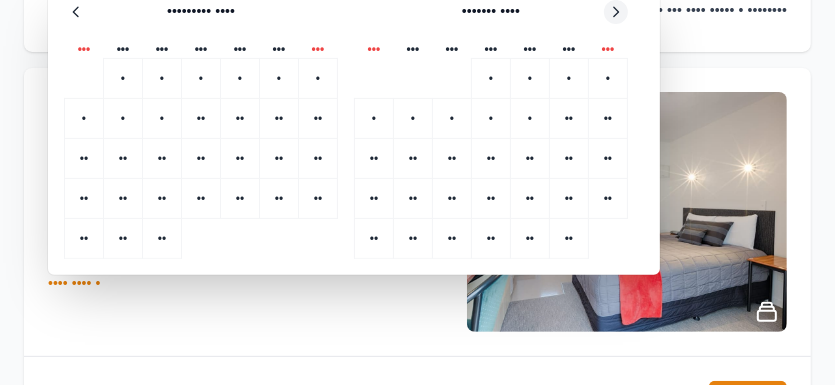 click at bounding box center [137, 68] 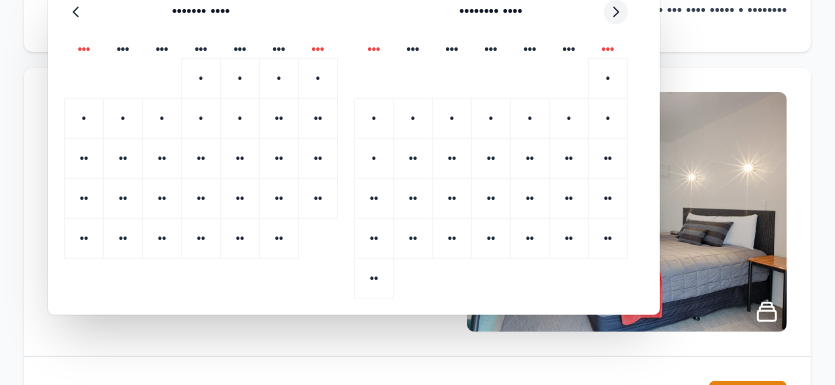 click at bounding box center (137, 68) 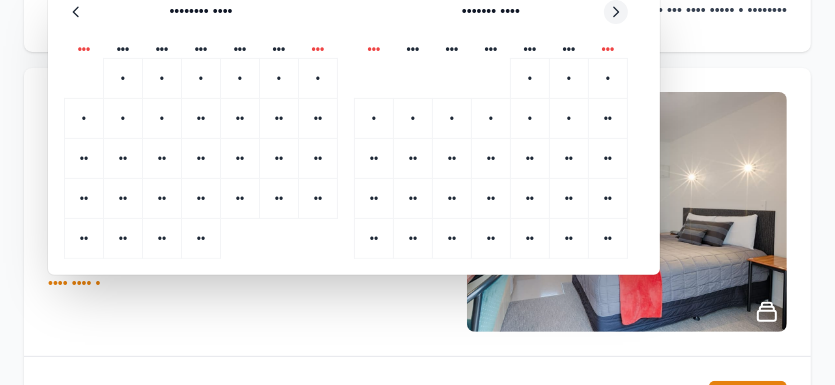 click at bounding box center [137, 68] 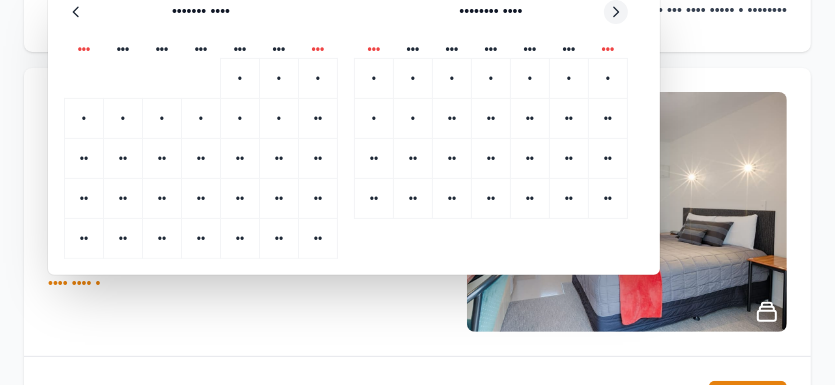 click at bounding box center [137, 68] 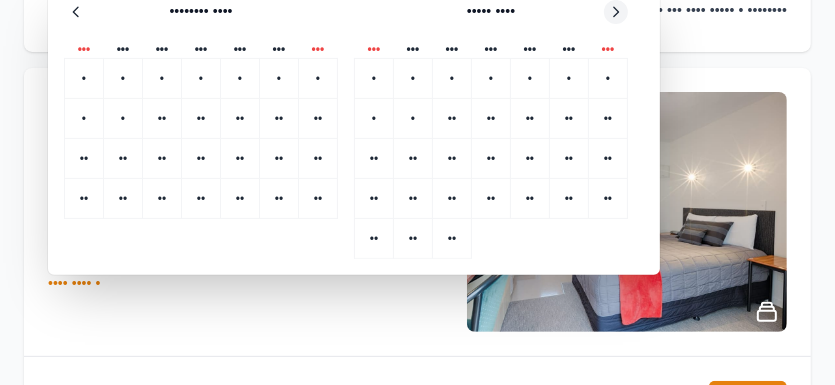 click at bounding box center (137, 68) 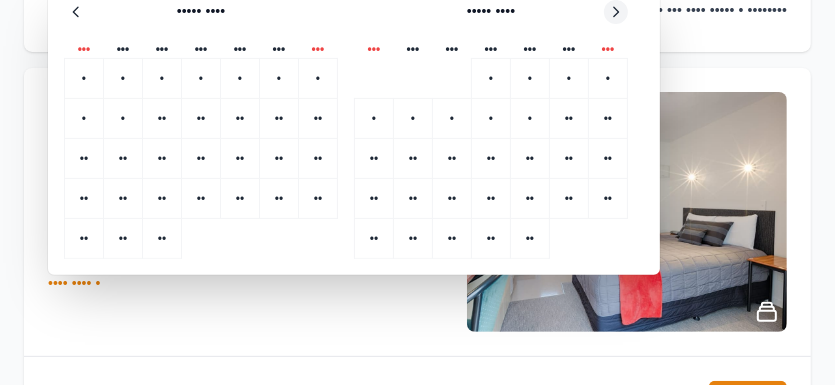 click at bounding box center [137, 68] 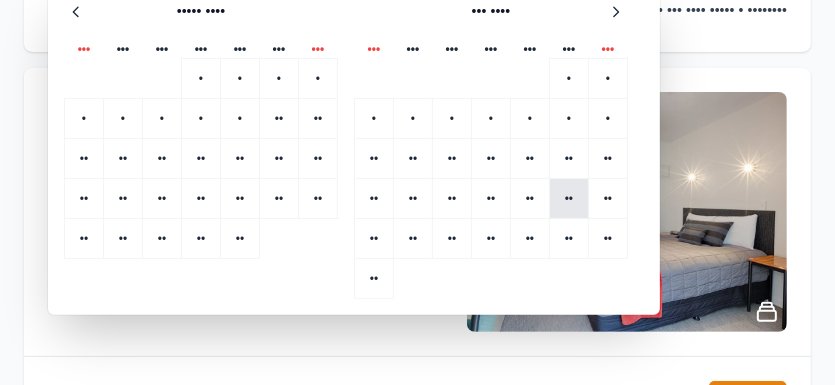 click on "22" at bounding box center (378, 135) 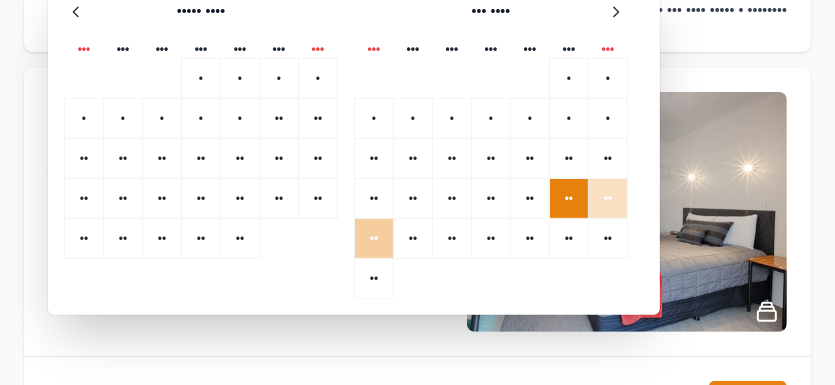 click on "24" at bounding box center [510, 295] 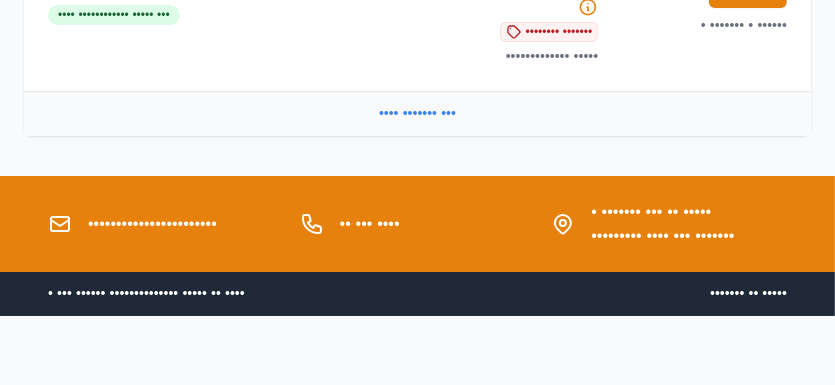 scroll, scrollTop: 4000, scrollLeft: 0, axis: vertical 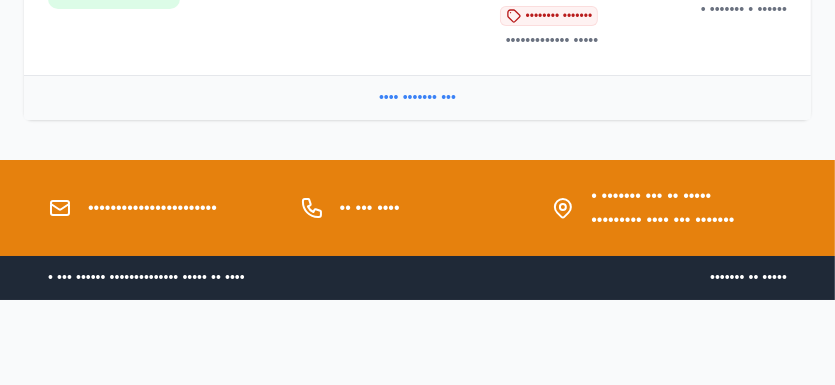 click on "More Options ..." at bounding box center (417, 897) 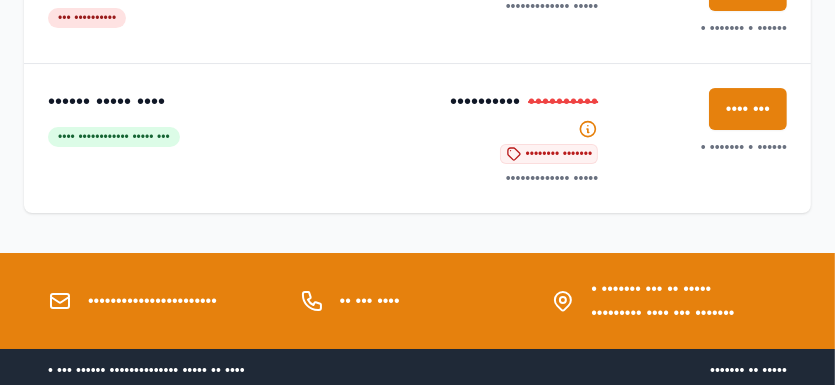 scroll, scrollTop: 3542, scrollLeft: 0, axis: vertical 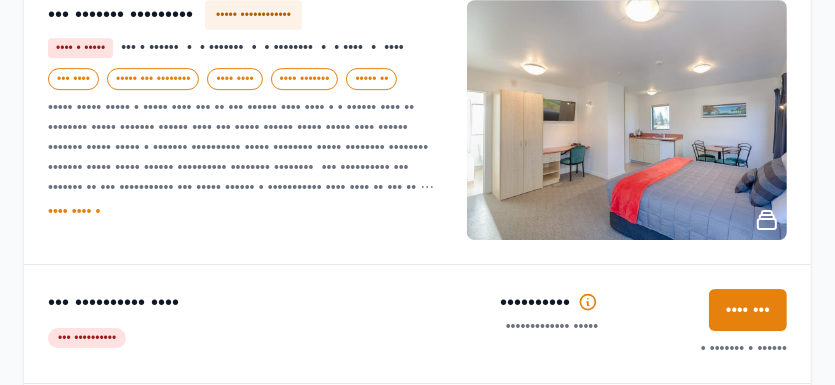 click at bounding box center [767, 876] 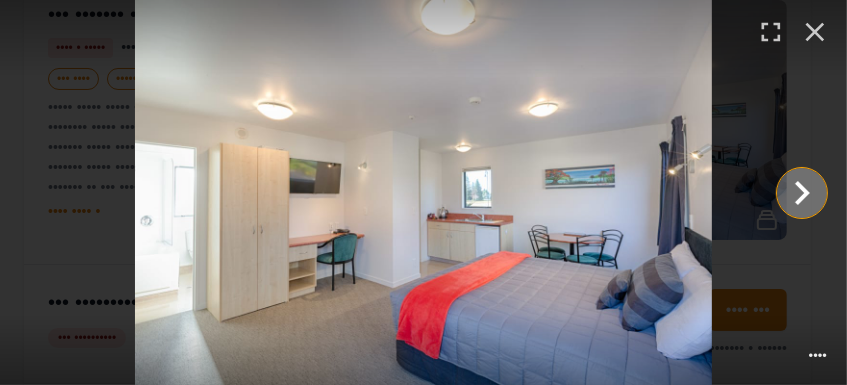 click at bounding box center (802, 193) 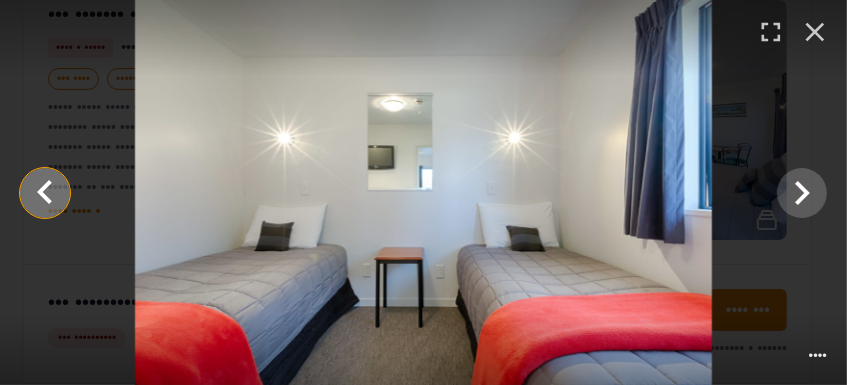 click at bounding box center [44, 191] 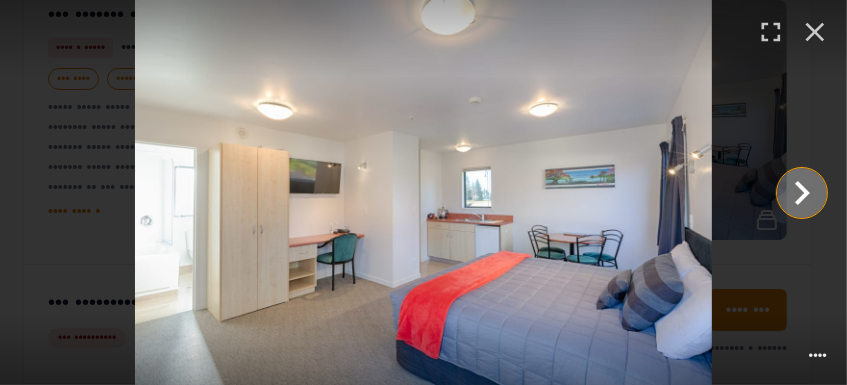 click at bounding box center (802, 193) 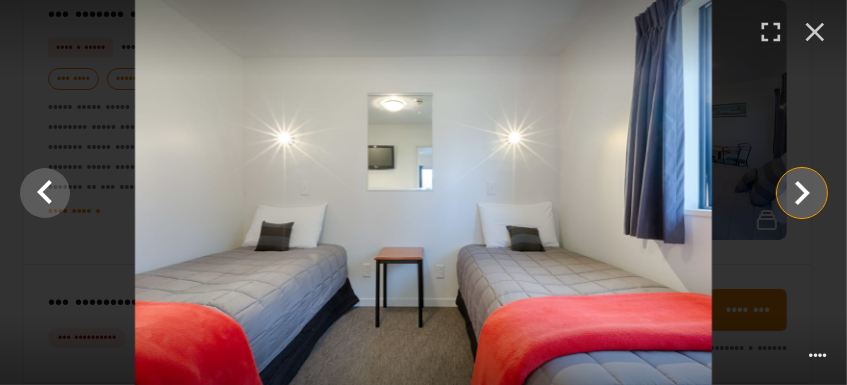 drag, startPoint x: 798, startPoint y: 198, endPoint x: 150, endPoint y: 240, distance: 649.3597 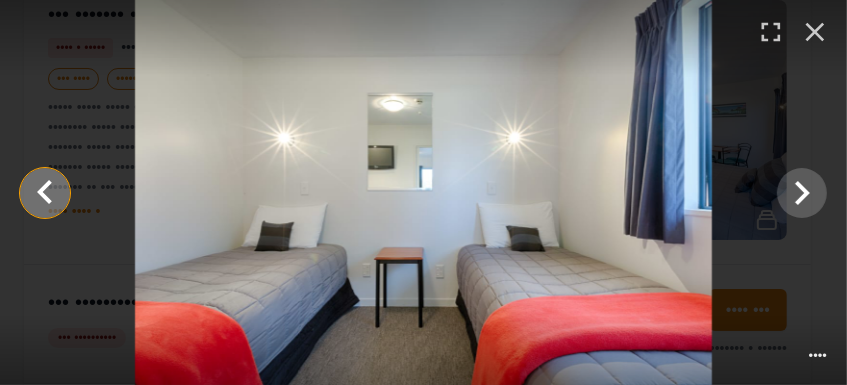 click at bounding box center (45, 193) 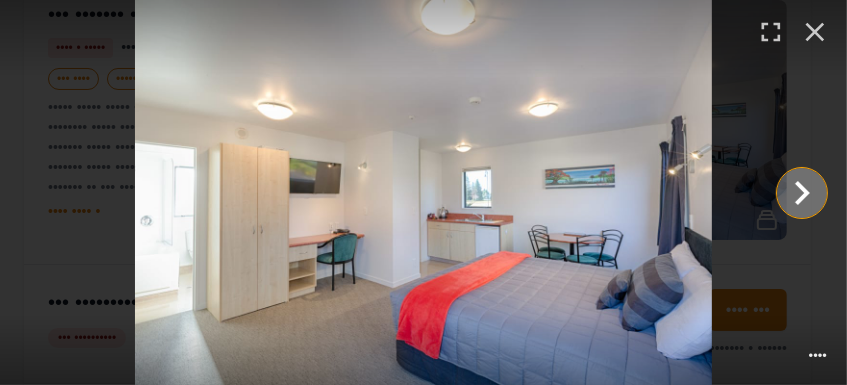click at bounding box center [802, 193] 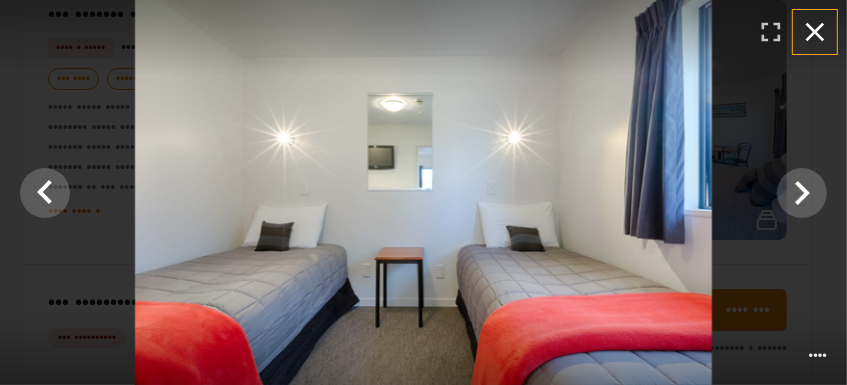click at bounding box center [815, 32] 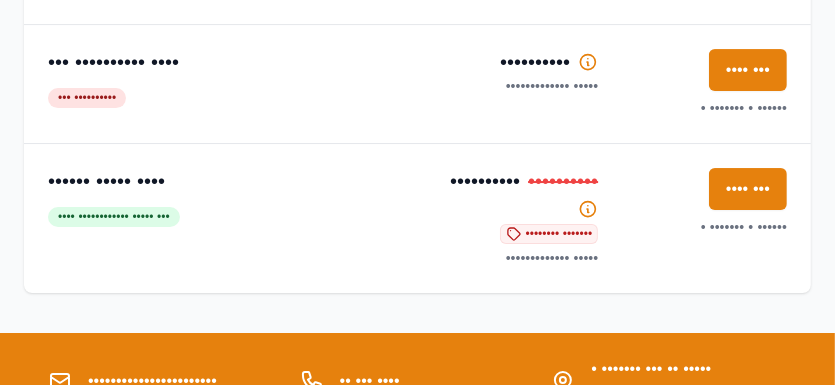 scroll, scrollTop: 3942, scrollLeft: 0, axis: vertical 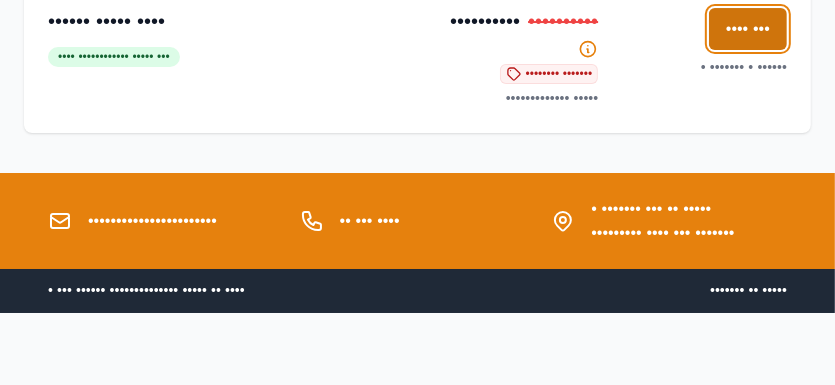click on "Book Now" at bounding box center [726, 608] 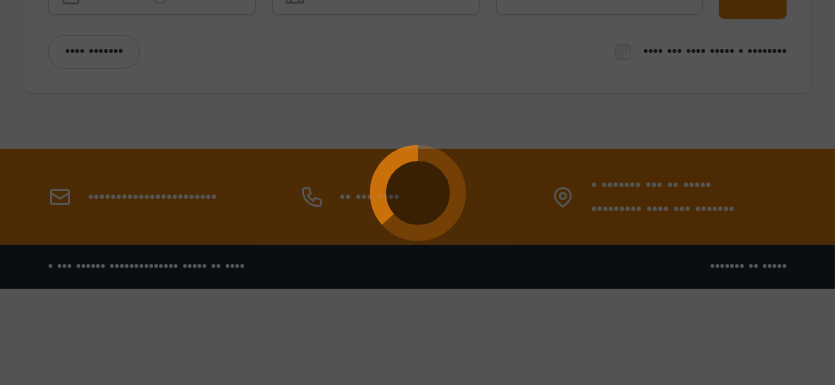 scroll, scrollTop: 341, scrollLeft: 0, axis: vertical 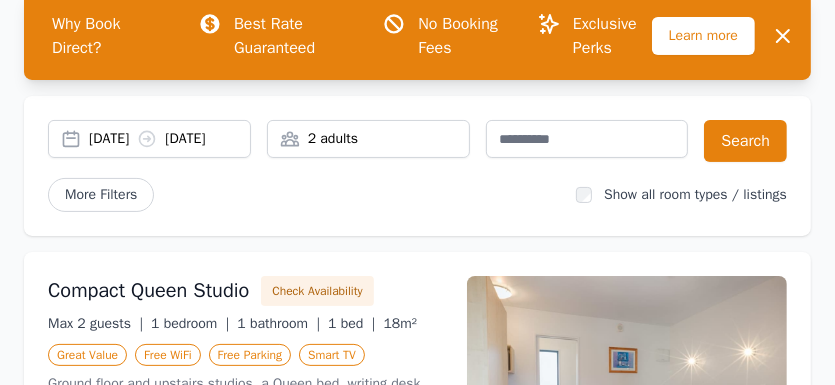 click on "[NUMBER] adults" at bounding box center (368, 163) 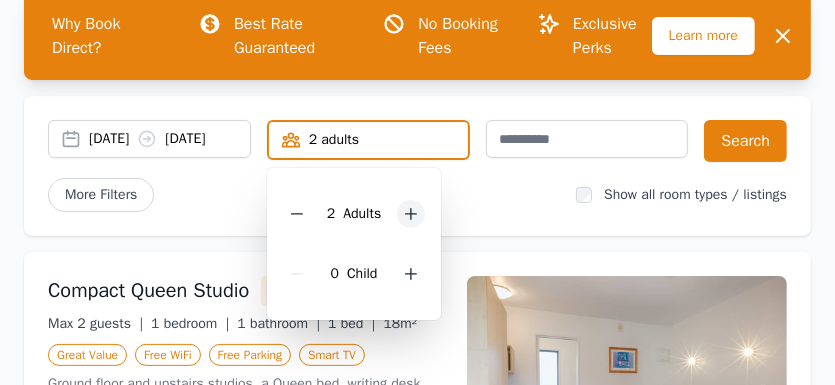click at bounding box center (411, 238) 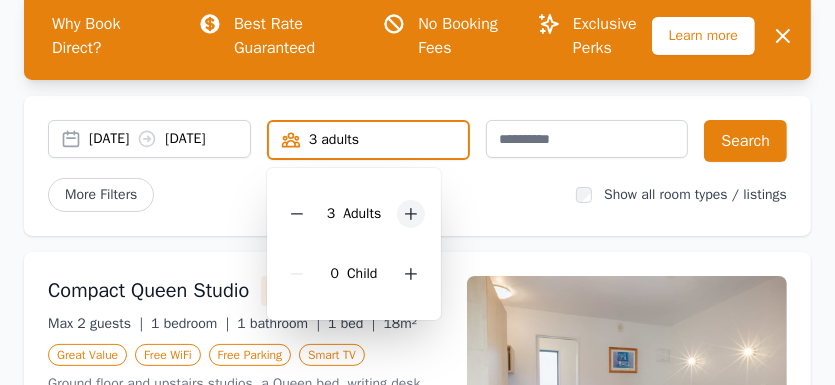 click at bounding box center (411, 238) 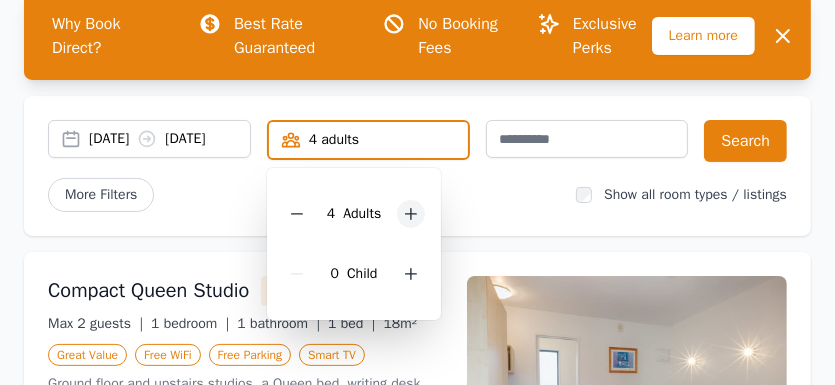 click at bounding box center (411, 238) 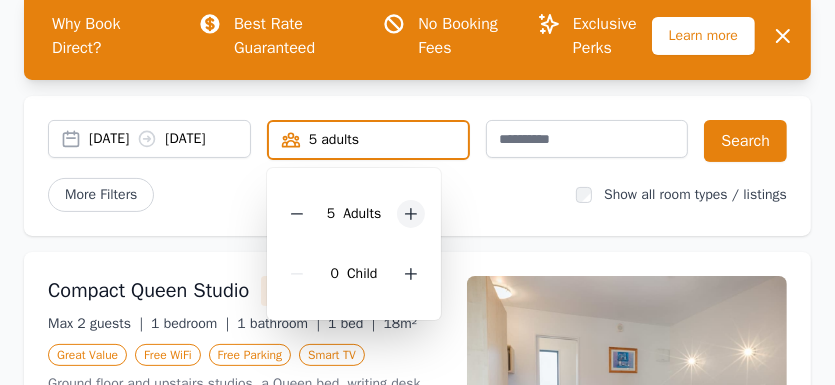 click at bounding box center (411, 238) 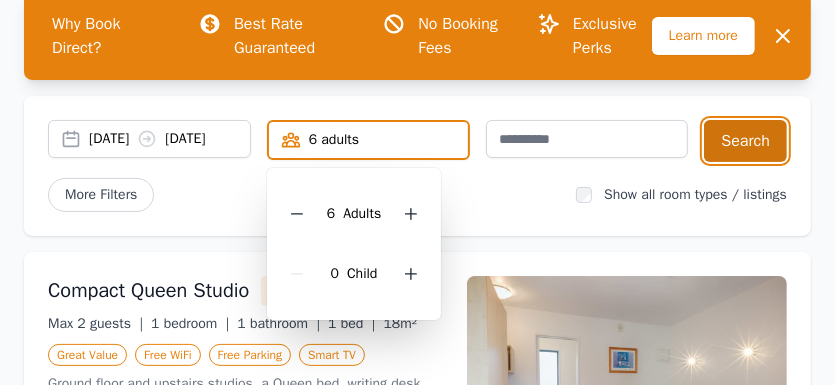 click on "Search" at bounding box center [745, 165] 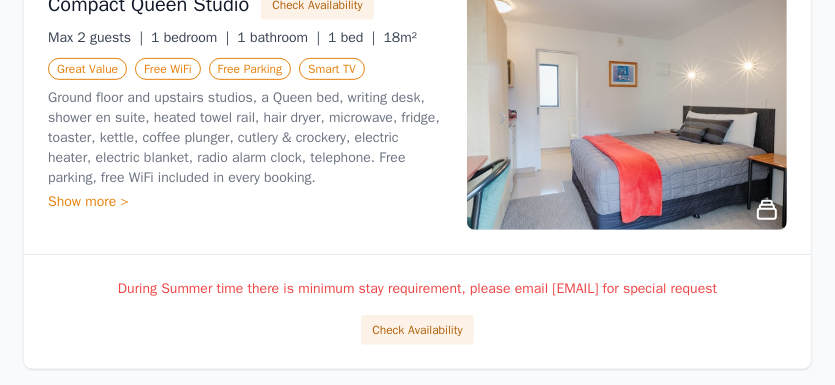 scroll, scrollTop: 480, scrollLeft: 0, axis: vertical 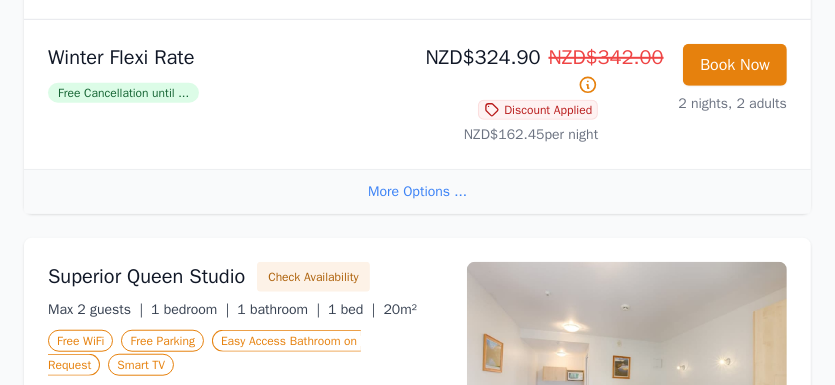 click on "More Options ..." at bounding box center (417, 191) 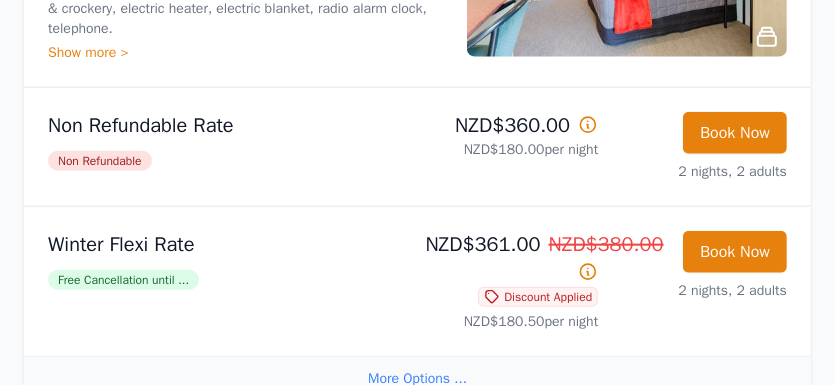 scroll, scrollTop: 1040, scrollLeft: 0, axis: vertical 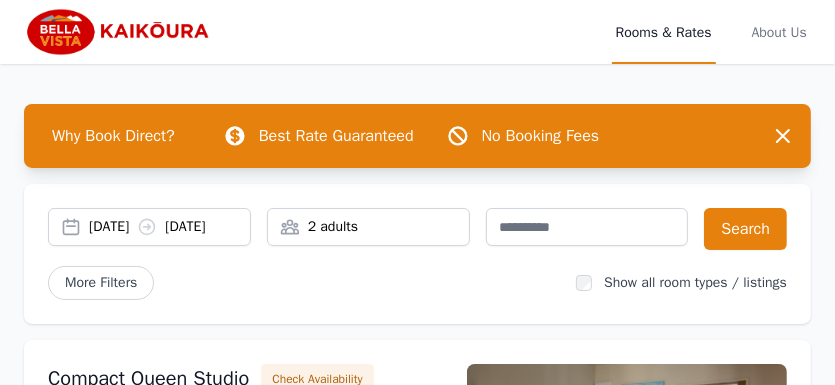 click on "[DATE] [DATE] [NUMBER] [PEOPLE]" at bounding box center (417, 254) 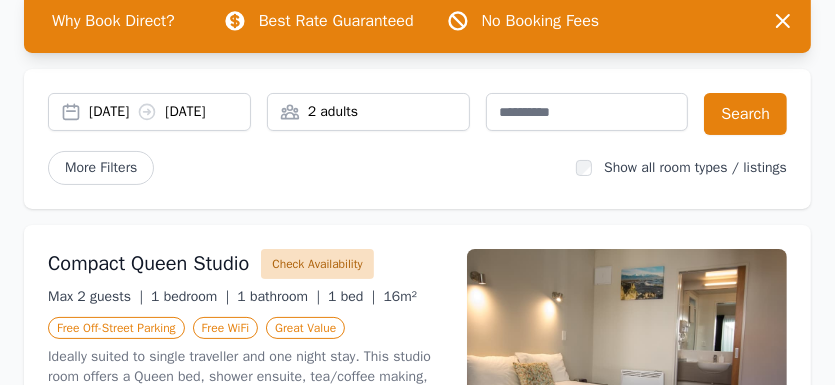 scroll, scrollTop: 80, scrollLeft: 0, axis: vertical 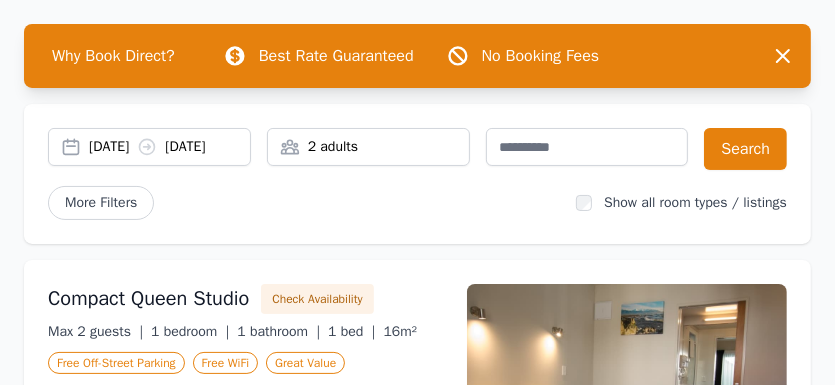 click on "2 adults" at bounding box center (368, 147) 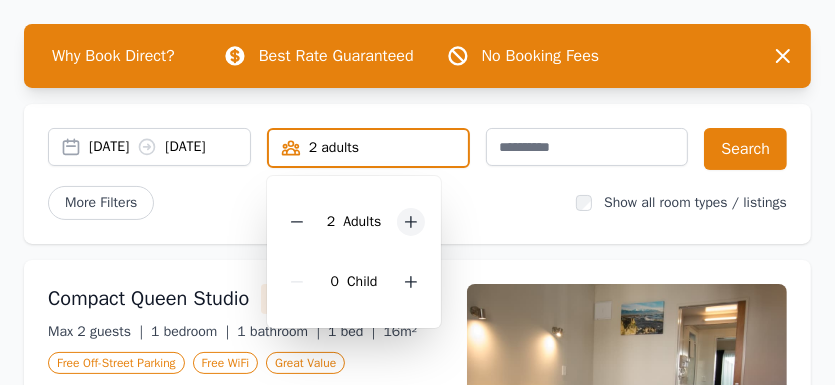 click at bounding box center [411, 222] 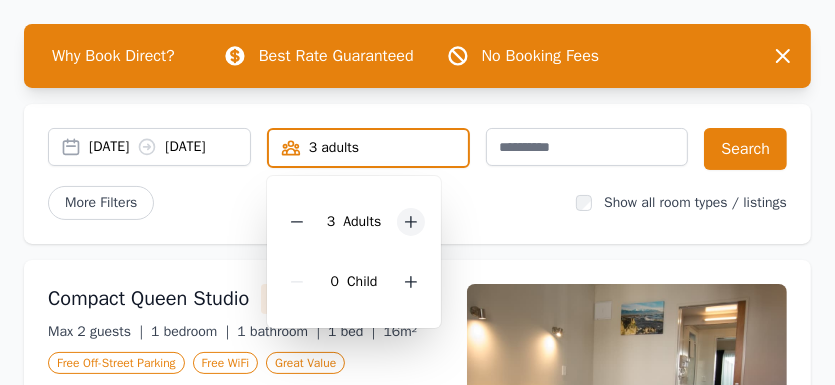 click at bounding box center (411, 222) 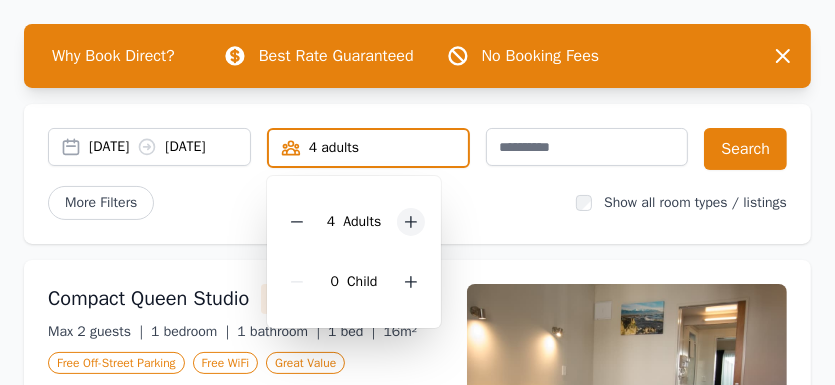 click at bounding box center [411, 222] 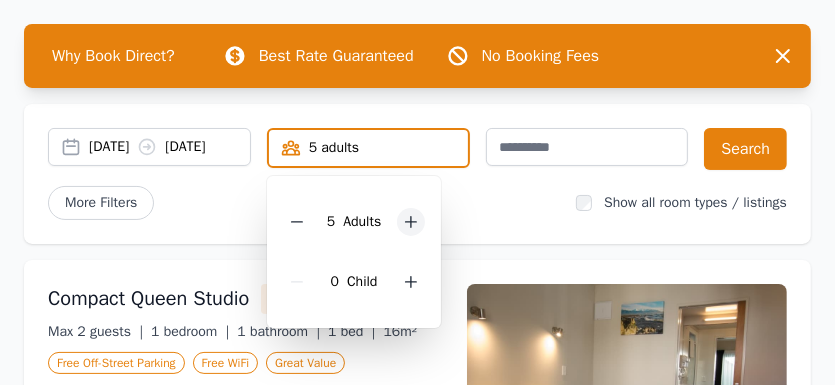 click at bounding box center (411, 222) 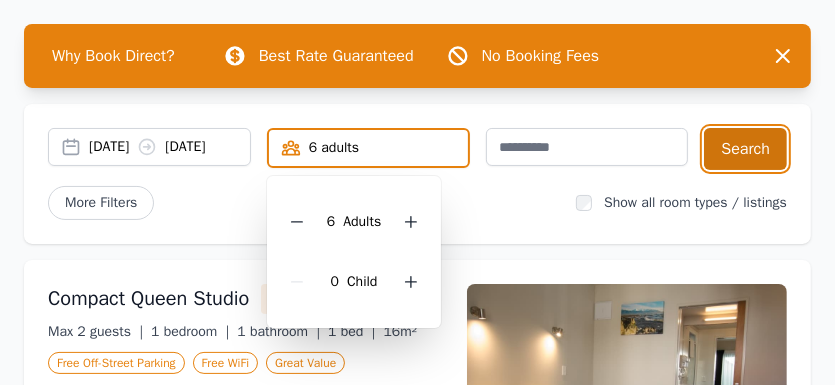 click on "Search" at bounding box center [745, 149] 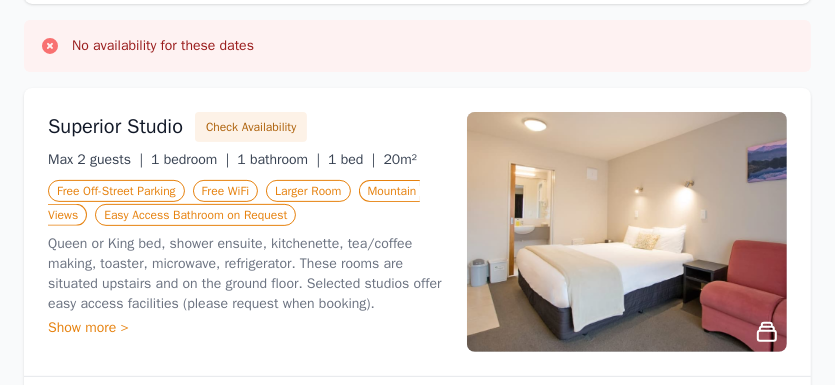 scroll, scrollTop: 0, scrollLeft: 0, axis: both 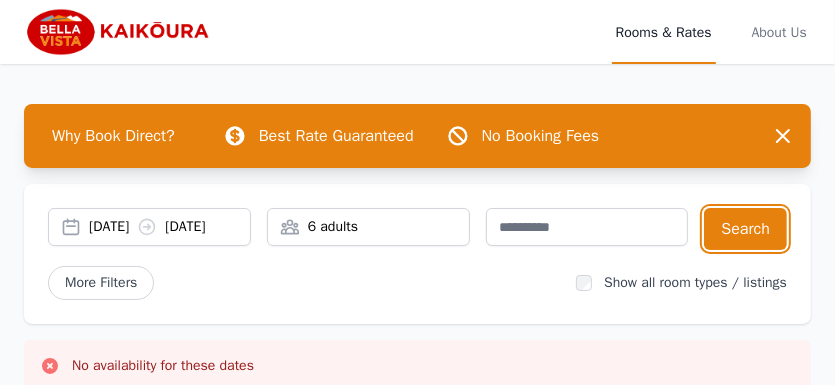 click on "6 adults" at bounding box center [368, 227] 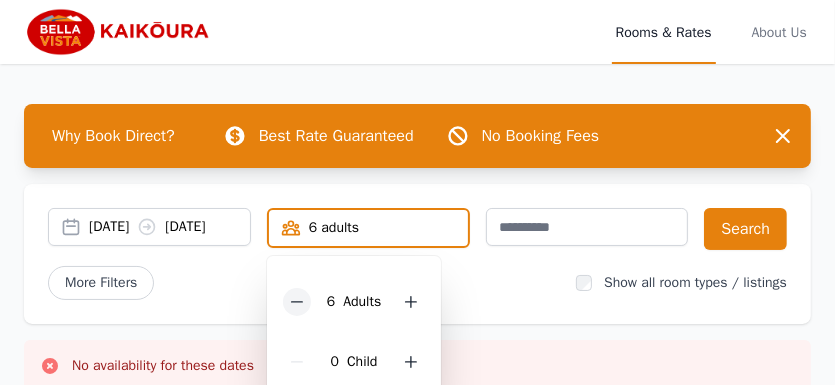 click at bounding box center (297, 302) 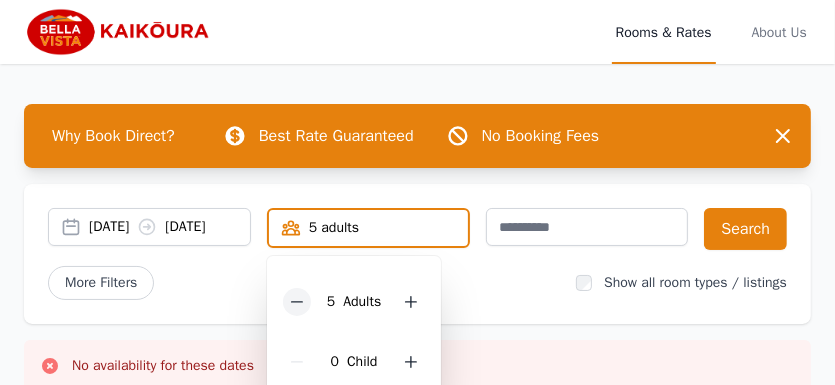 click at bounding box center [297, 302] 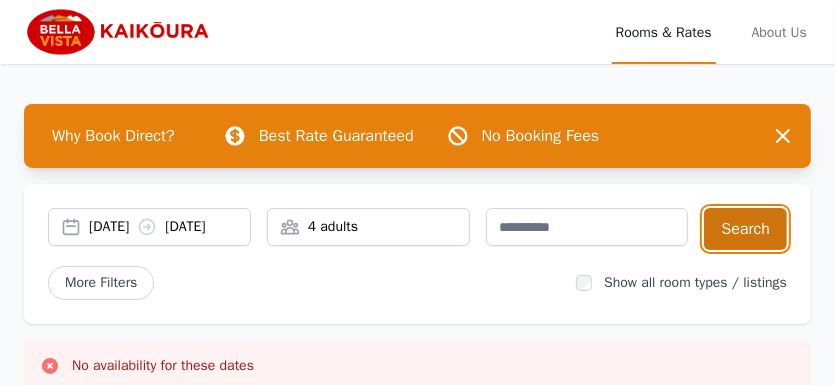 click on "Search" at bounding box center [745, 229] 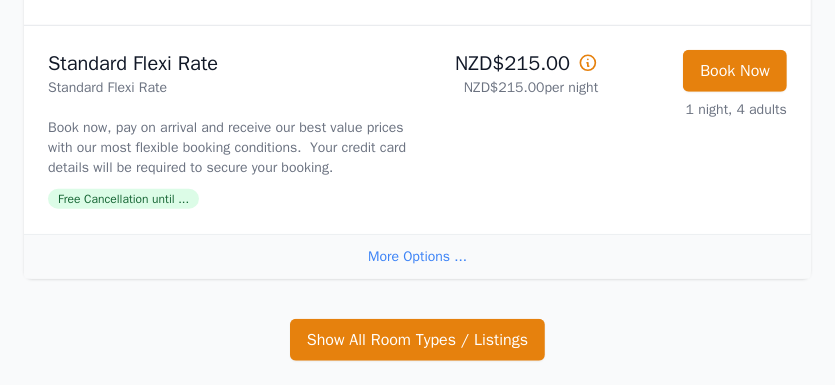 scroll, scrollTop: 880, scrollLeft: 0, axis: vertical 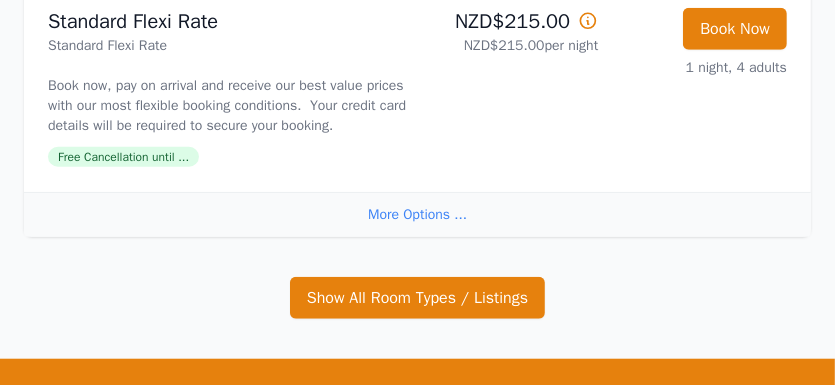 click on "More Options ..." at bounding box center (417, 49) 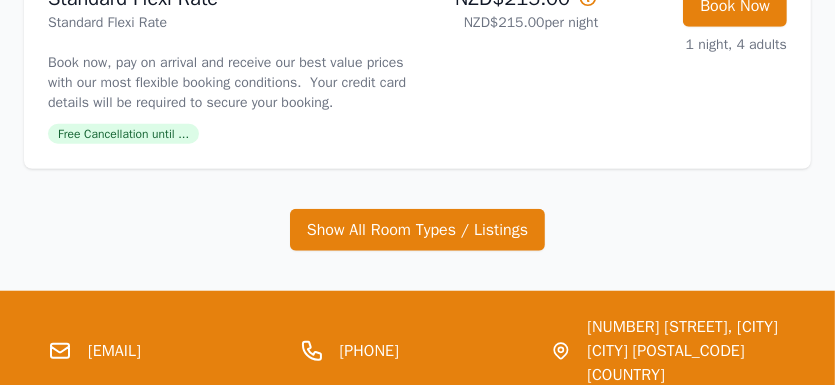 scroll, scrollTop: 786, scrollLeft: 0, axis: vertical 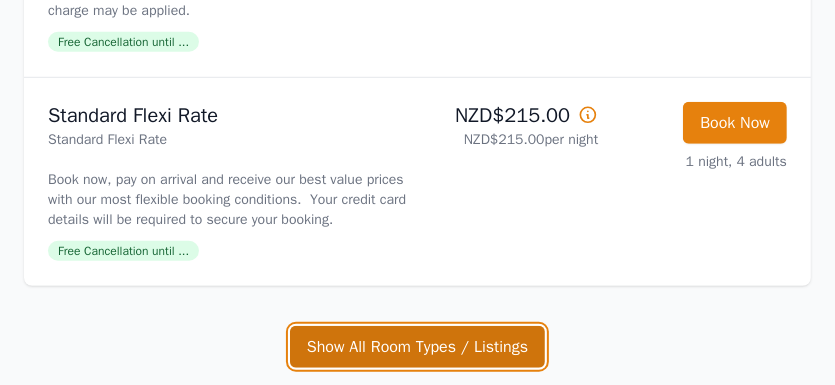 click on "Show All Room Types / Listings" at bounding box center (417, 182) 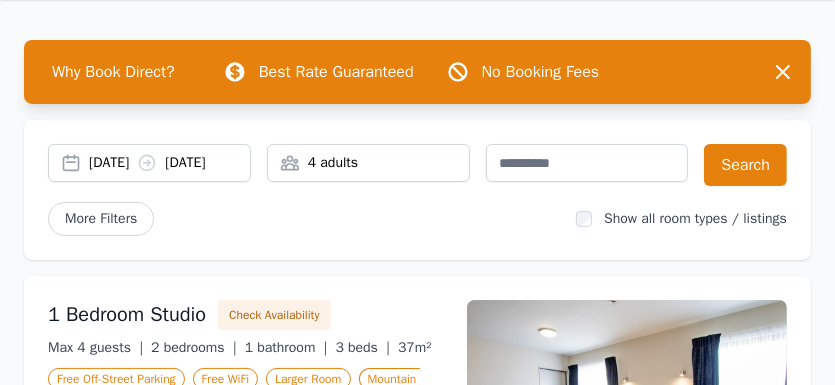 scroll, scrollTop: 304, scrollLeft: 0, axis: vertical 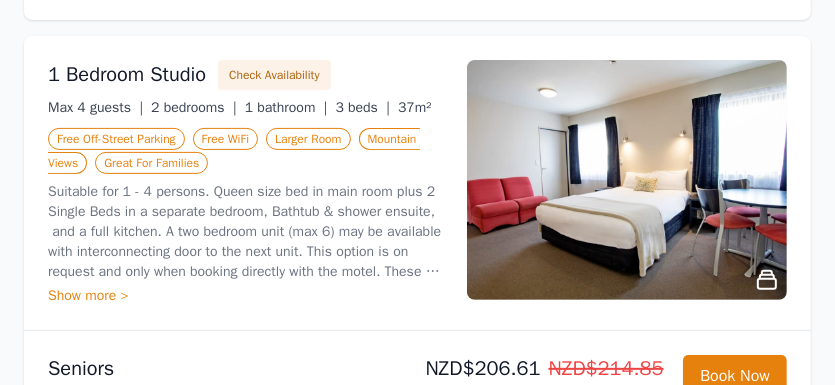 click at bounding box center (627, 180) 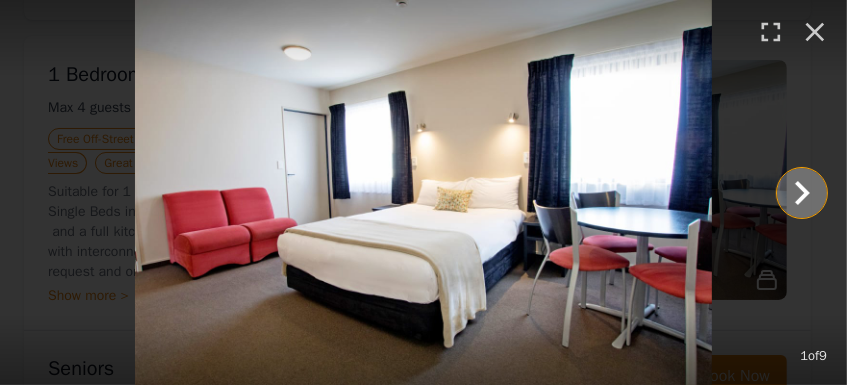 click at bounding box center (802, 193) 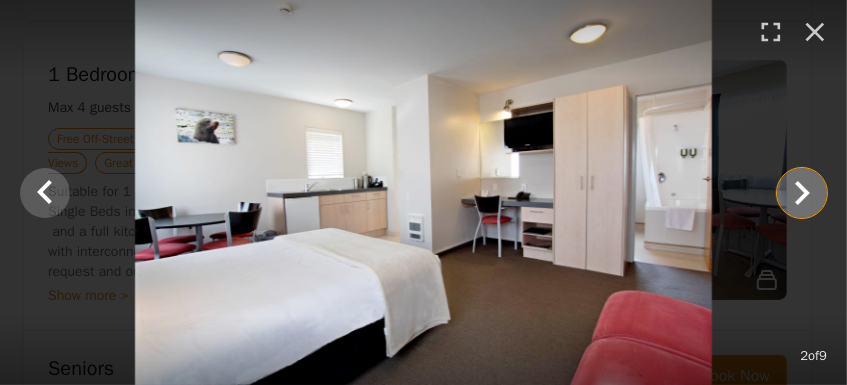 click at bounding box center (802, 193) 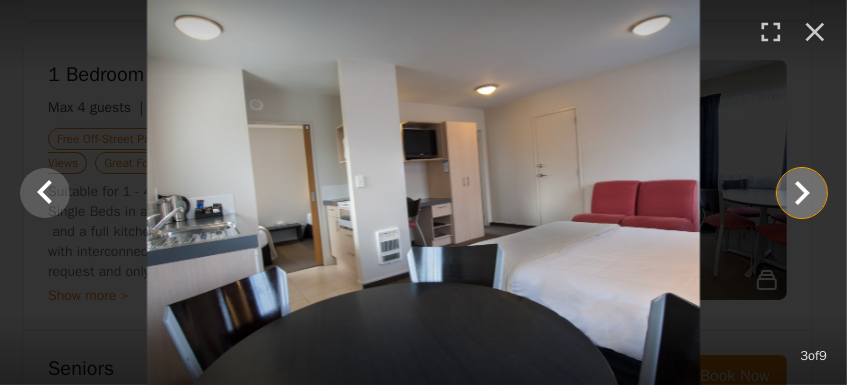 click at bounding box center [802, 193] 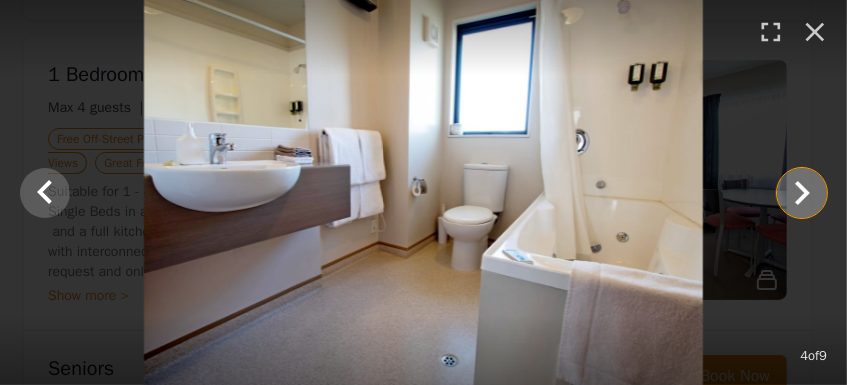 click at bounding box center [802, 193] 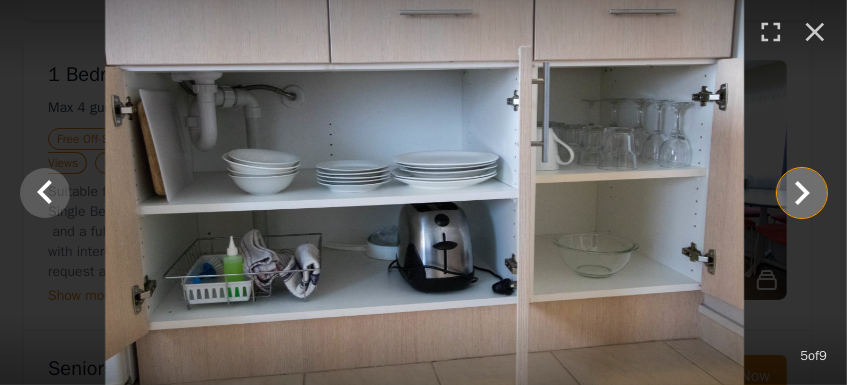 click at bounding box center (802, 193) 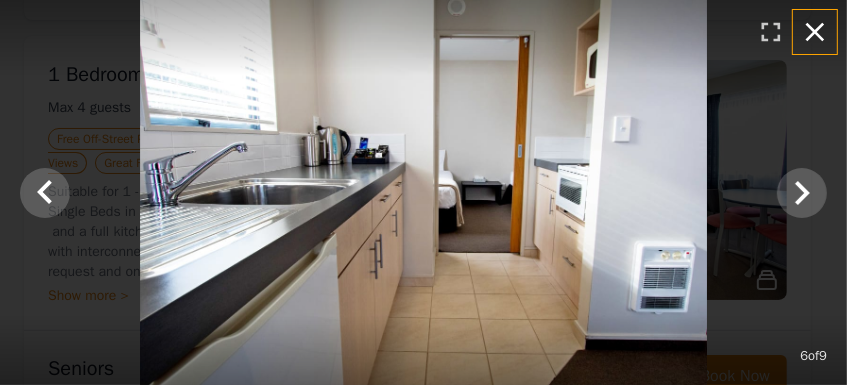 click at bounding box center [815, 32] 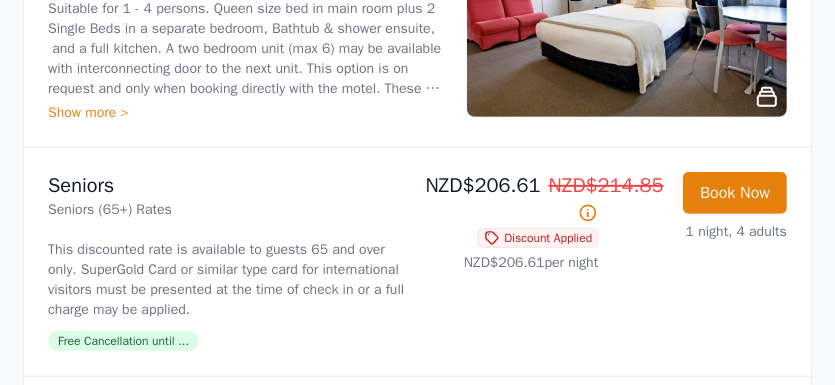 scroll, scrollTop: 480, scrollLeft: 0, axis: vertical 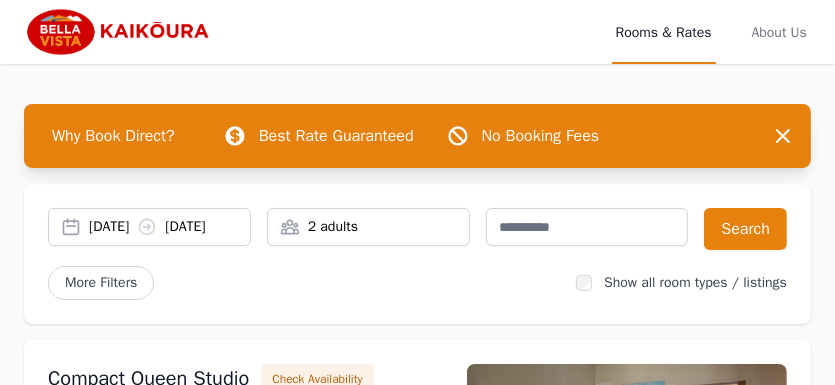 click on "[NUMBER] adults" at bounding box center (368, 227) 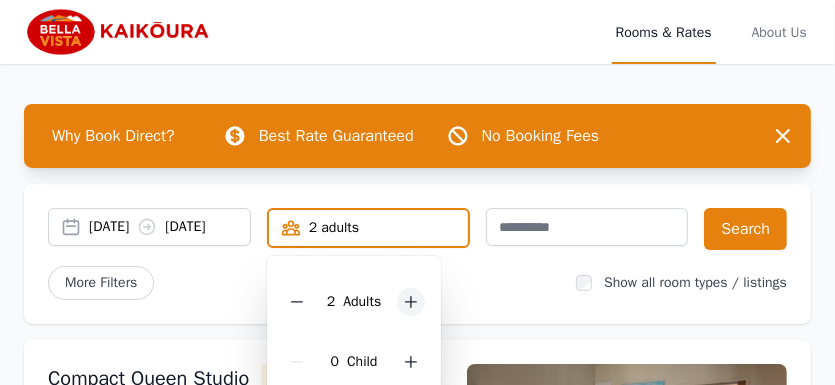 click at bounding box center [411, 302] 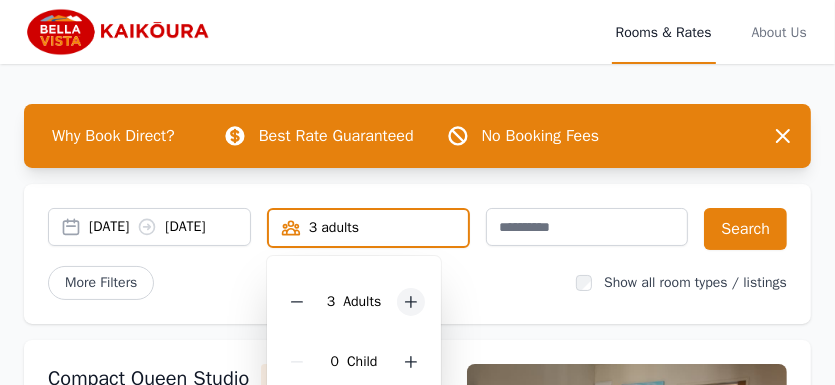 click at bounding box center [411, 302] 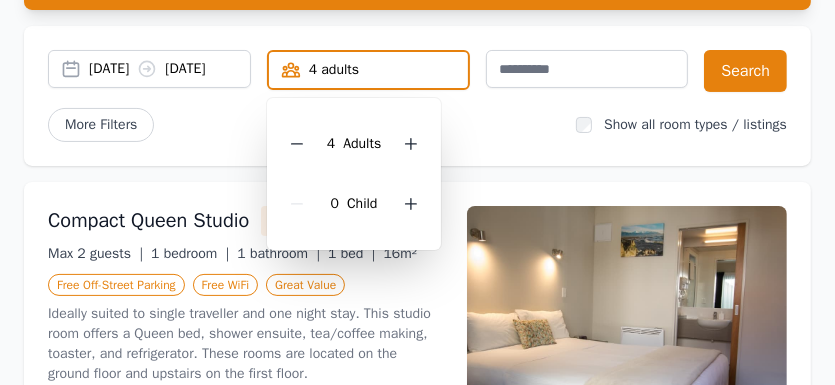scroll, scrollTop: 160, scrollLeft: 0, axis: vertical 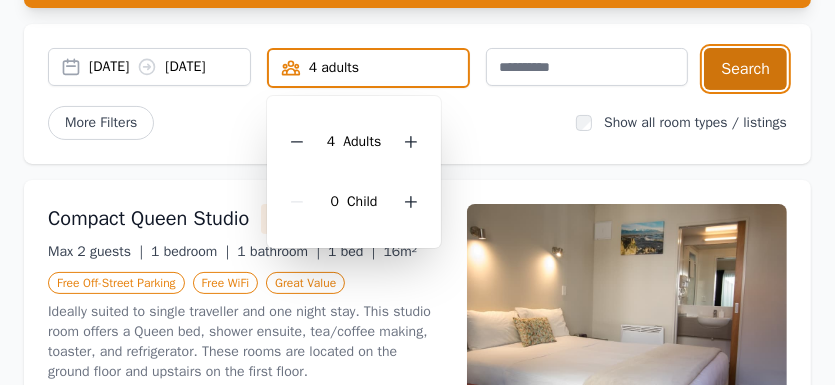 click on "Search" at bounding box center [745, 69] 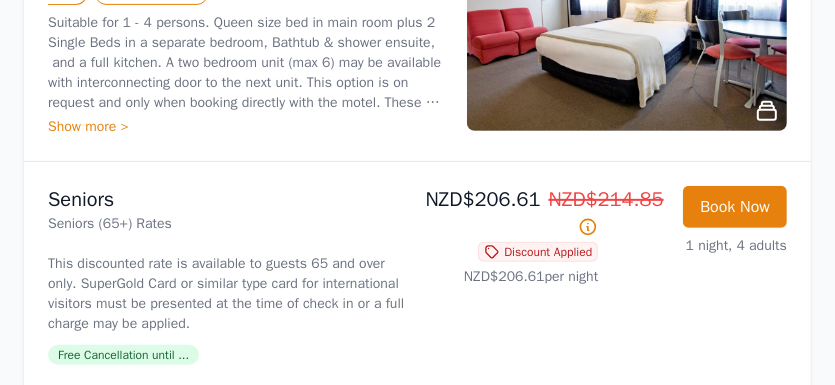 scroll, scrollTop: 640, scrollLeft: 0, axis: vertical 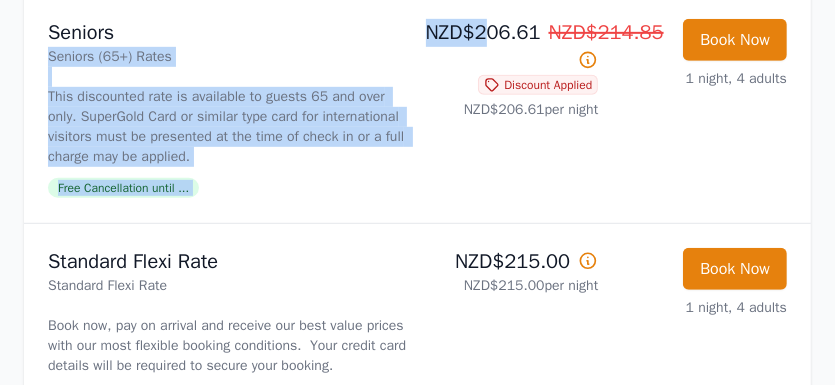 drag, startPoint x: 416, startPoint y: 47, endPoint x: 493, endPoint y: 42, distance: 77.16217 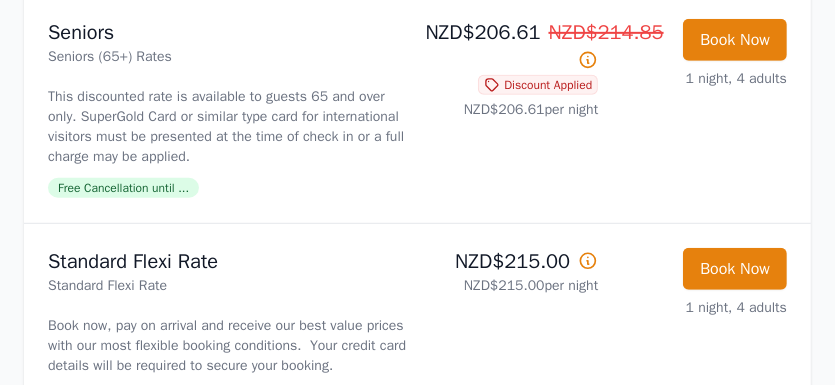 drag, startPoint x: 493, startPoint y: 42, endPoint x: 454, endPoint y: 75, distance: 51.088158 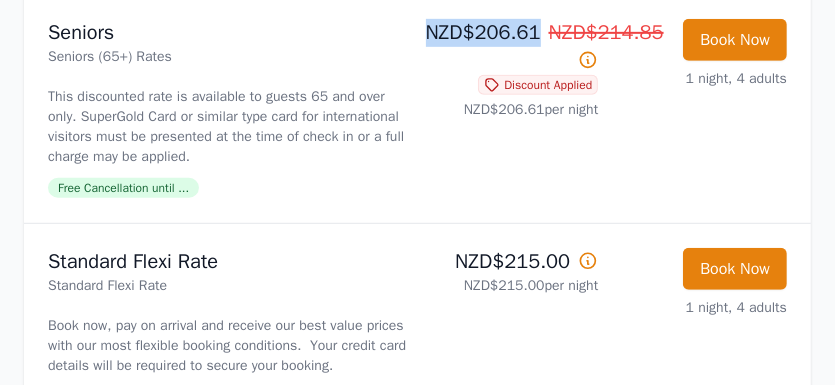 drag, startPoint x: 428, startPoint y: 50, endPoint x: 538, endPoint y: 43, distance: 110.2225 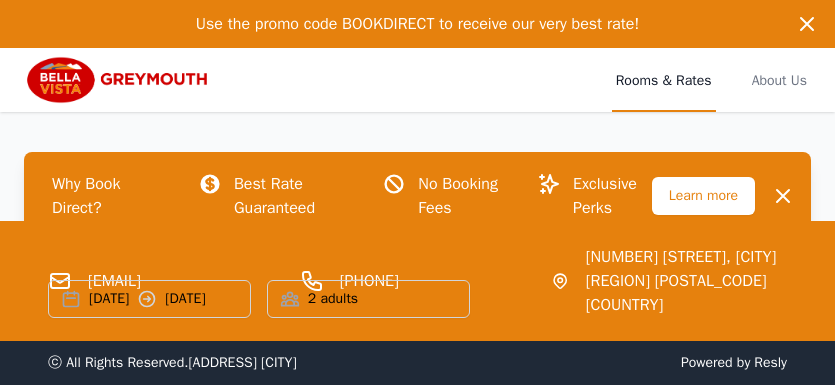 scroll, scrollTop: 0, scrollLeft: 0, axis: both 